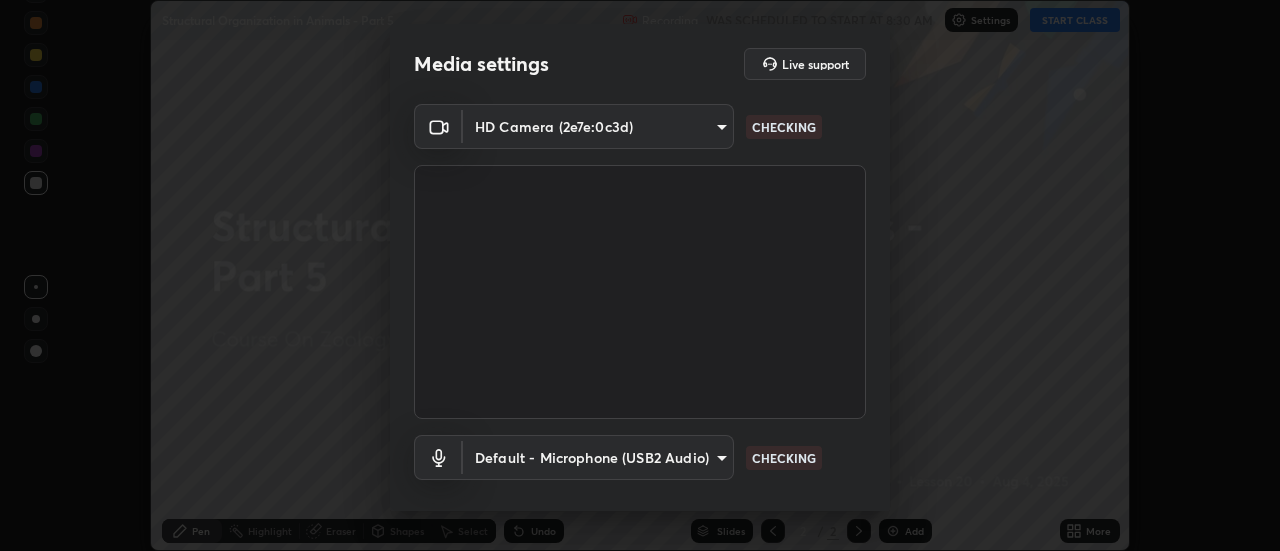 scroll, scrollTop: 0, scrollLeft: 0, axis: both 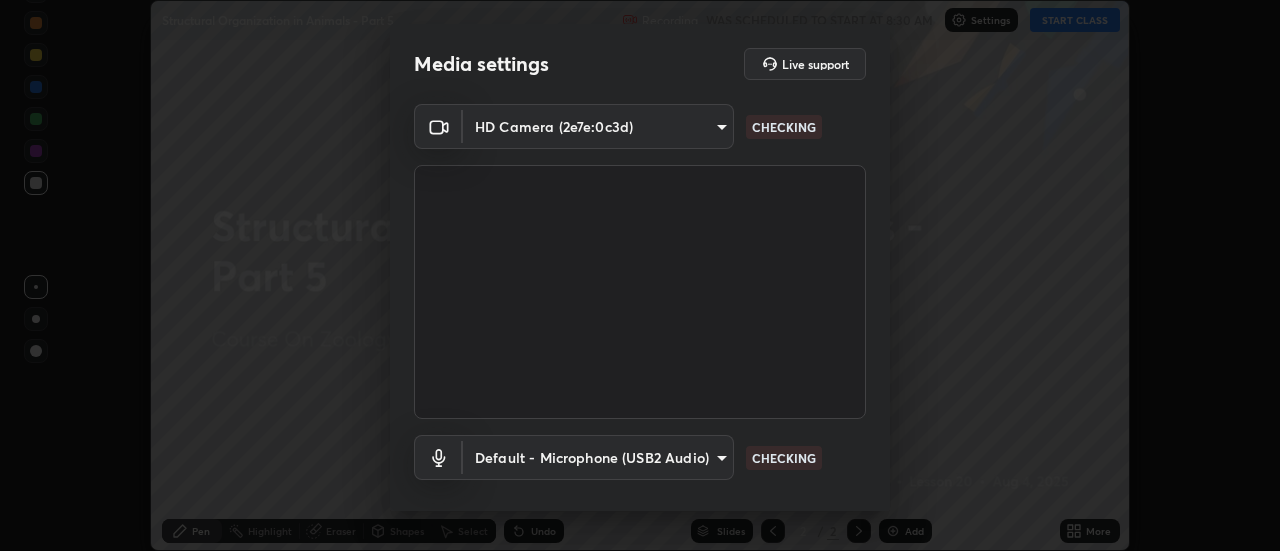 click on "Erase all Structural Organization in Animals - Part 5 Recording WAS SCHEDULED TO START AT  8:30 AM Settings START CLASS Setting up your live class Structural Organization in Animals - Part 5 • L20 of Course On Zoology for NEET Growth 2 2027 Deepak Kumar Yadav Pen Highlight Eraser Shapes Select Undo Slides 2 / 2 Add More No doubts shared Encourage your learners to ask a doubt for better clarity Report an issue Reason for reporting Buffering Chat not working Audio - Video sync issue Educator video quality low ​ Attach an image Report Media settings Live support HD Camera (2e7e:0c3d) 751d449d604e4b96ecedde1e1f6f716fb17d1e84b34bafc94373a3023f52de87 CHECKING Default - Microphone (USB2 Audio) default CHECKING 1 / 5 Next" at bounding box center (640, 275) 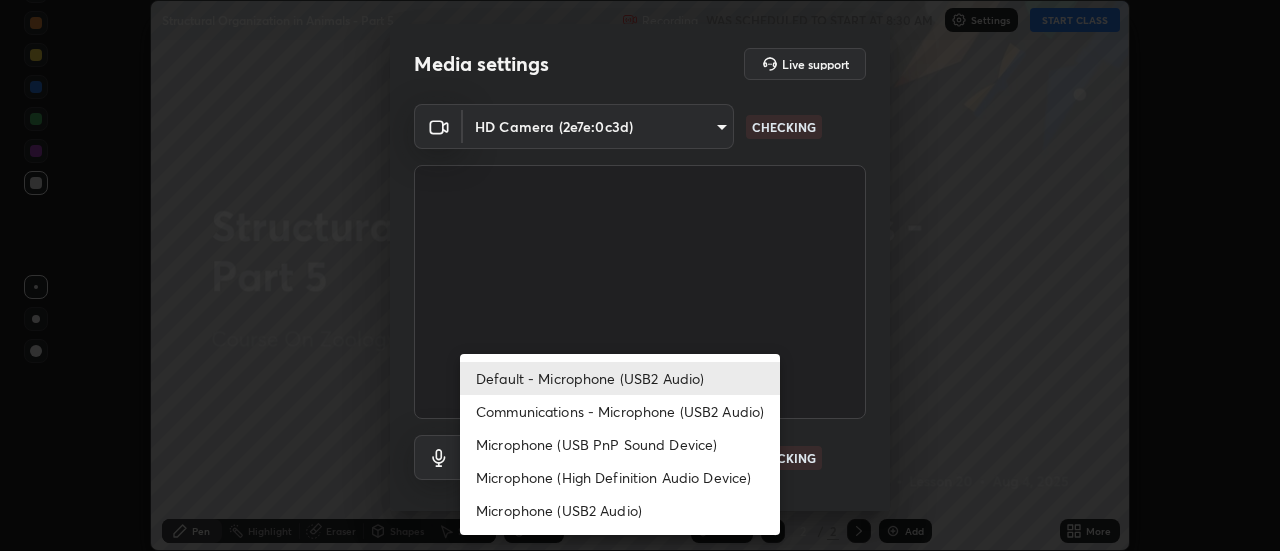 click on "Communications - Microphone (USB2 Audio)" at bounding box center [620, 411] 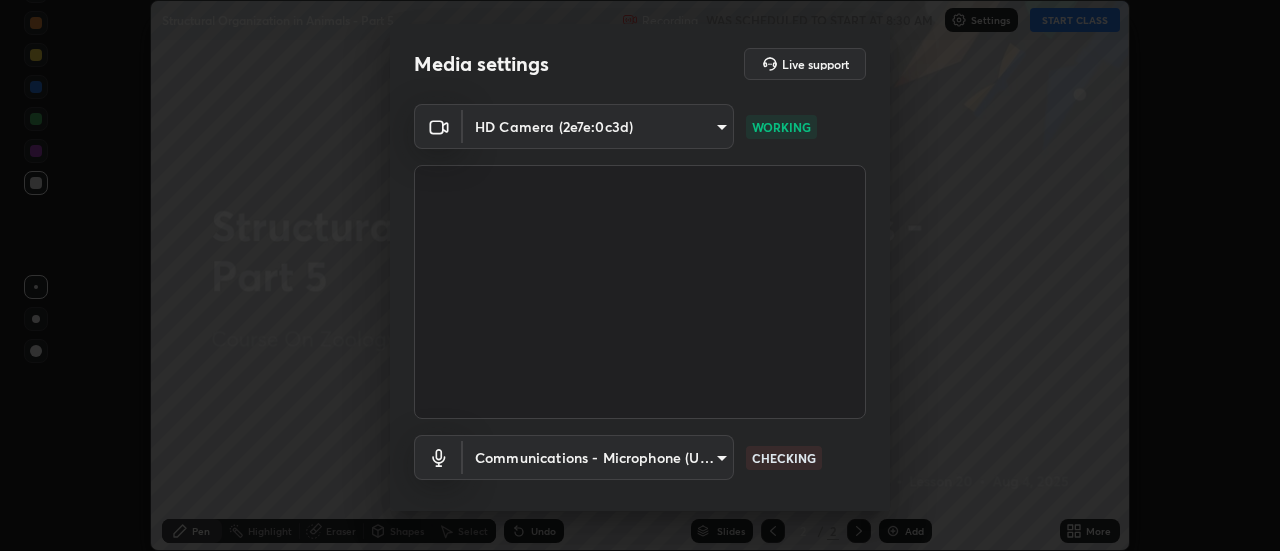 click on "Erase all Structural Organization in Animals - Part 5 Recording WAS SCHEDULED TO START AT  8:30 AM Settings START CLASS Setting up your live class Structural Organization in Animals - Part 5 • L20 of Course On Zoology for NEET Growth 2 2027 Deepak Kumar Yadav Pen Highlight Eraser Shapes Select Undo Slides 2 / 2 Add More No doubts shared Encourage your learners to ask a doubt for better clarity Report an issue Reason for reporting Buffering Chat not working Audio - Video sync issue Educator video quality low ​ Attach an image Report Media settings Live support HD Camera (2e7e:0c3d) 751d449d604e4b96ecedde1e1f6f716fb17d1e84b34bafc94373a3023f52de87 WORKING Communications - Microphone (USB2 Audio) communications CHECKING 1 / 5 Next" at bounding box center [640, 275] 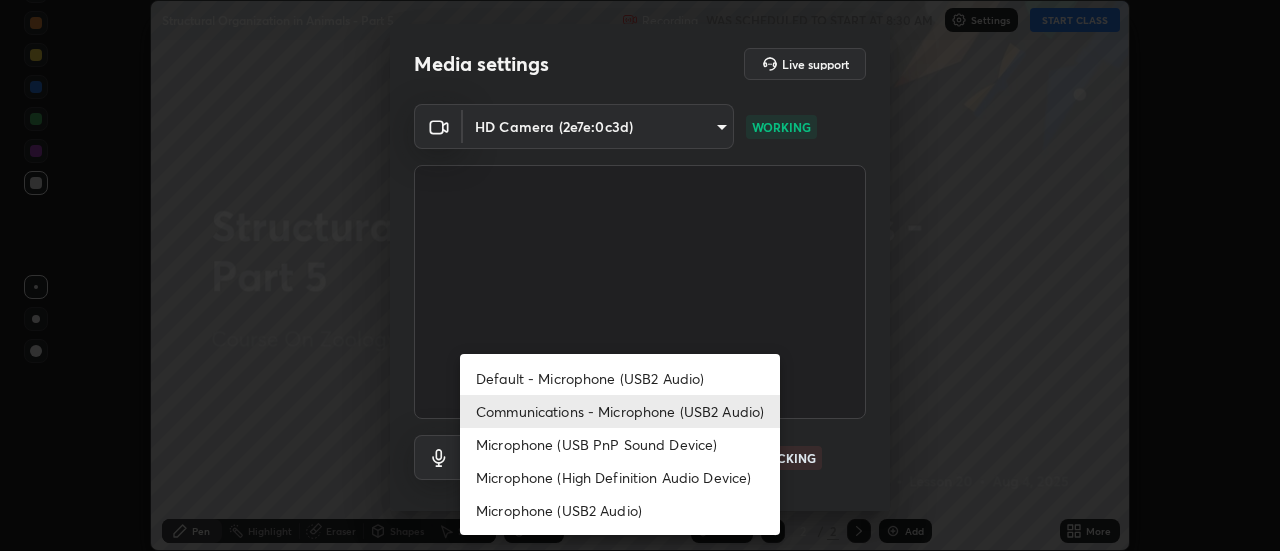 click on "Default - Microphone (USB2 Audio)" at bounding box center (620, 378) 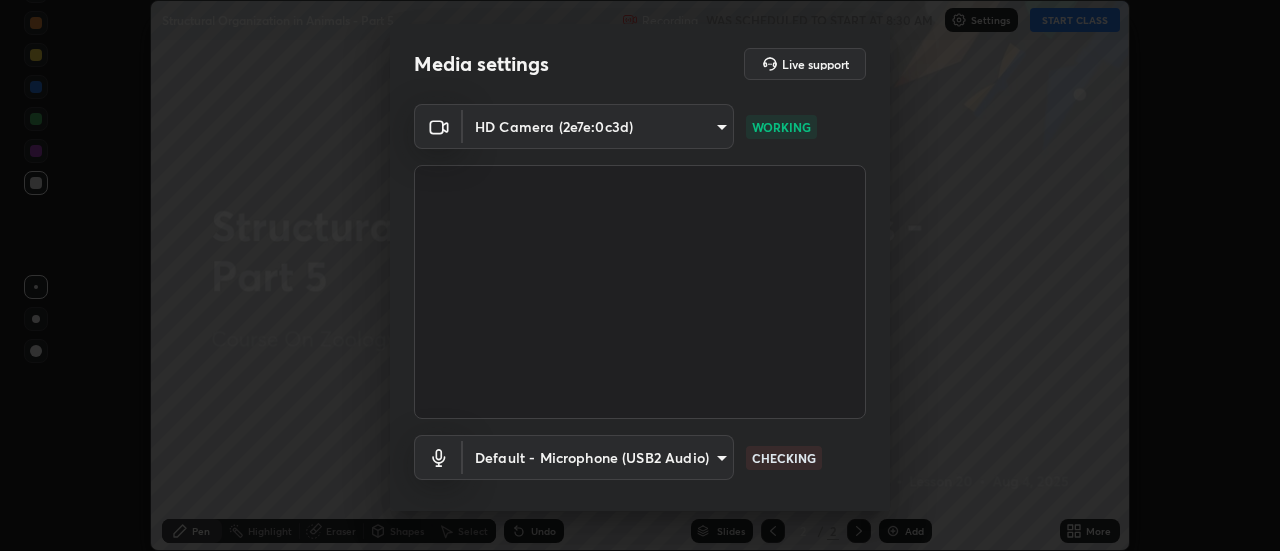 type on "default" 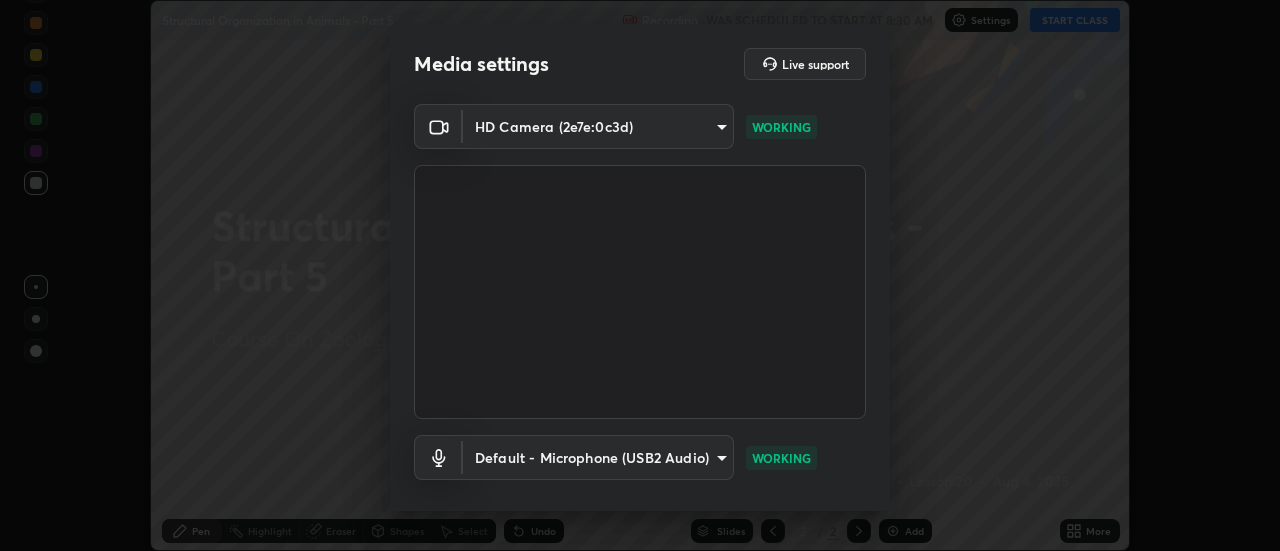 scroll, scrollTop: 105, scrollLeft: 0, axis: vertical 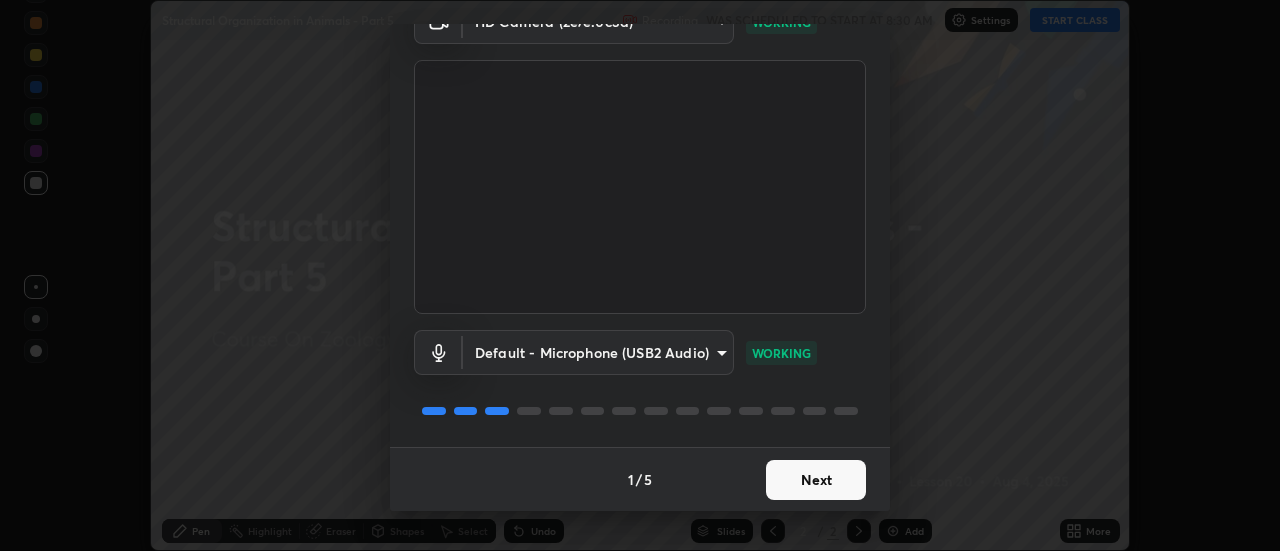 click on "Next" at bounding box center [816, 480] 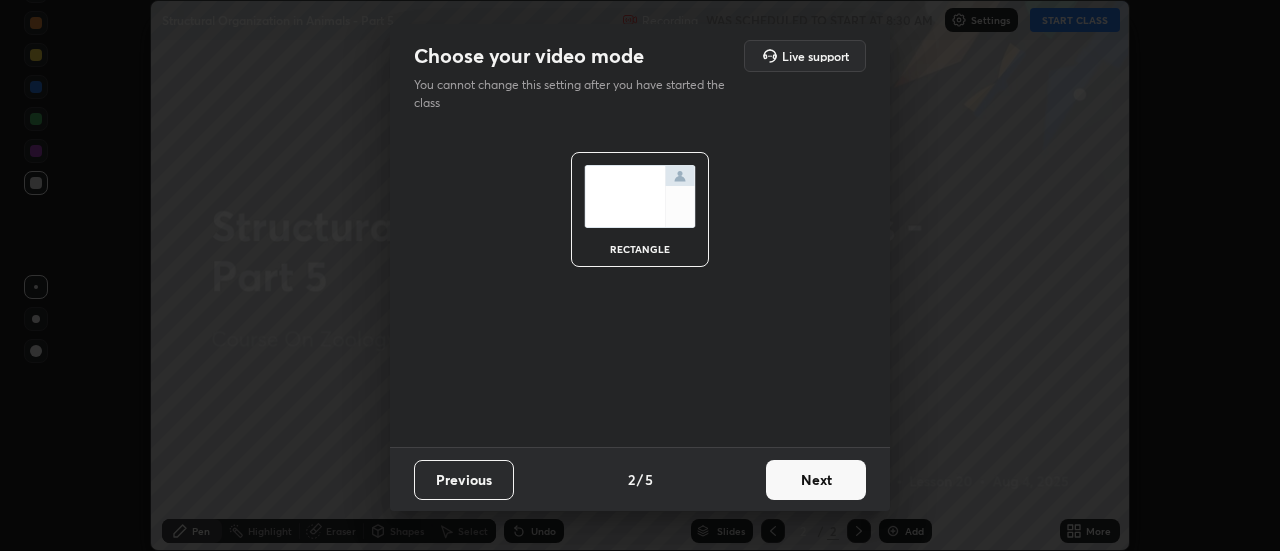 scroll, scrollTop: 0, scrollLeft: 0, axis: both 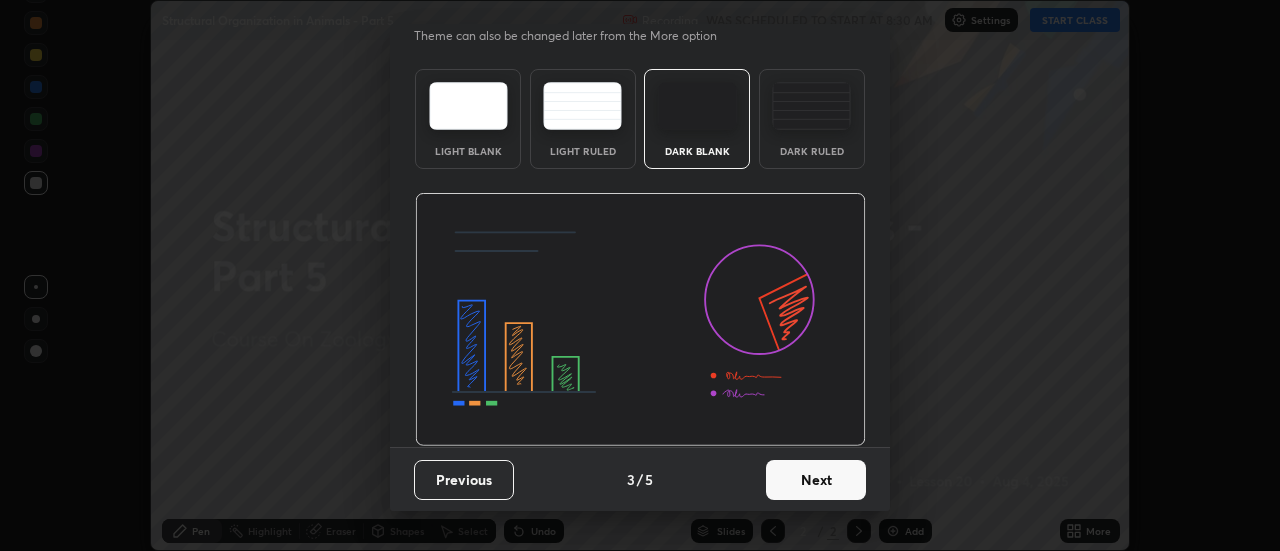 click on "Next" at bounding box center [816, 480] 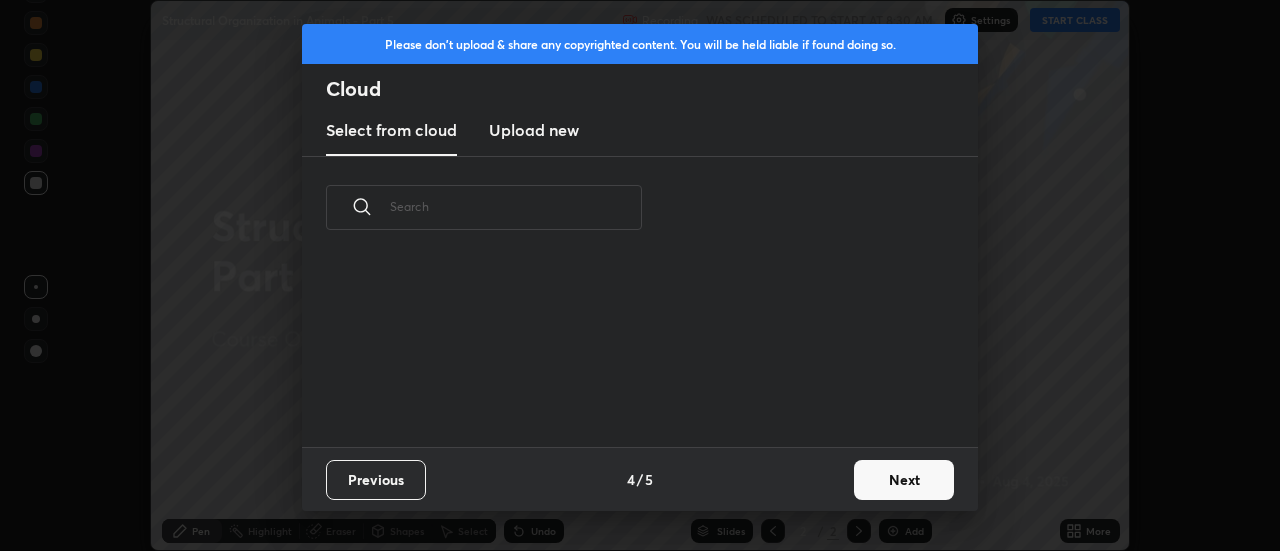 scroll, scrollTop: 0, scrollLeft: 0, axis: both 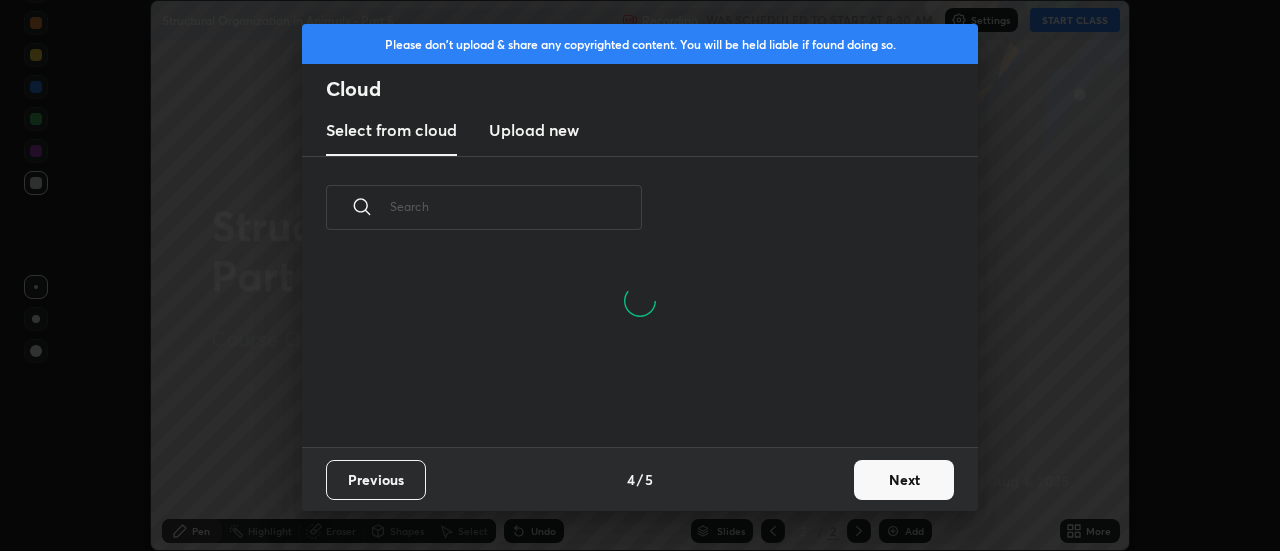click on "Next" at bounding box center (904, 480) 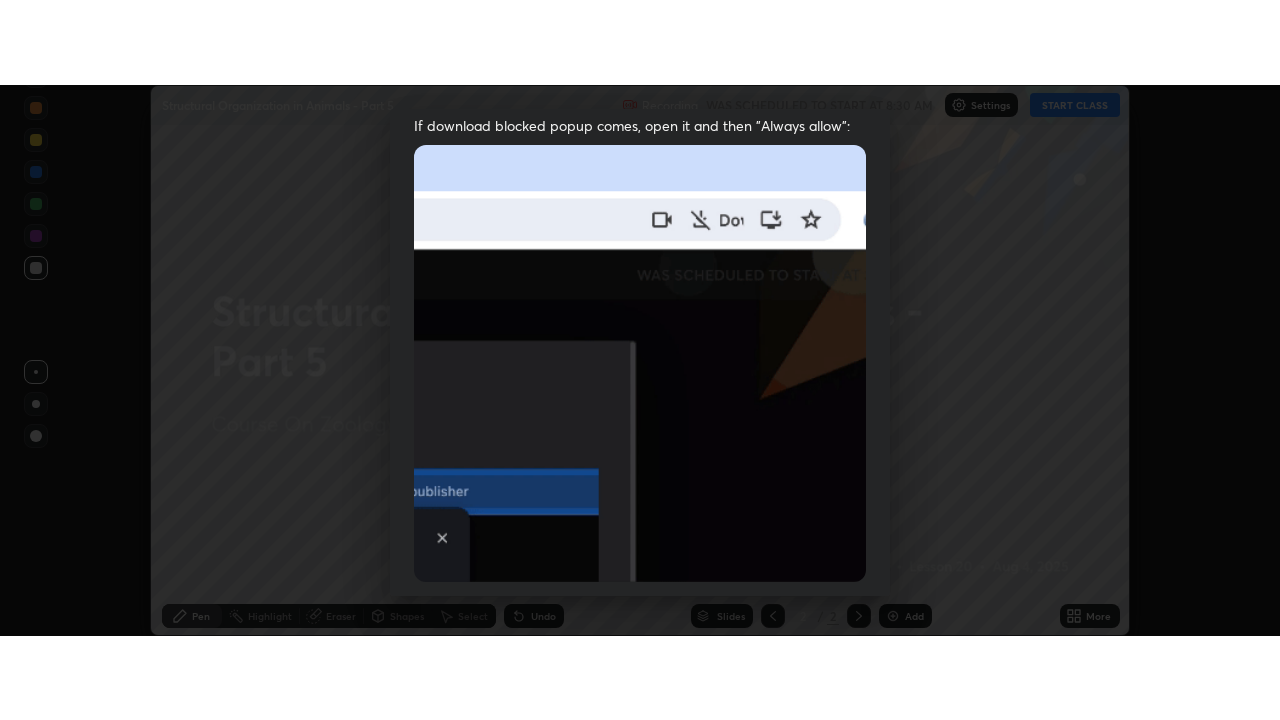 scroll, scrollTop: 513, scrollLeft: 0, axis: vertical 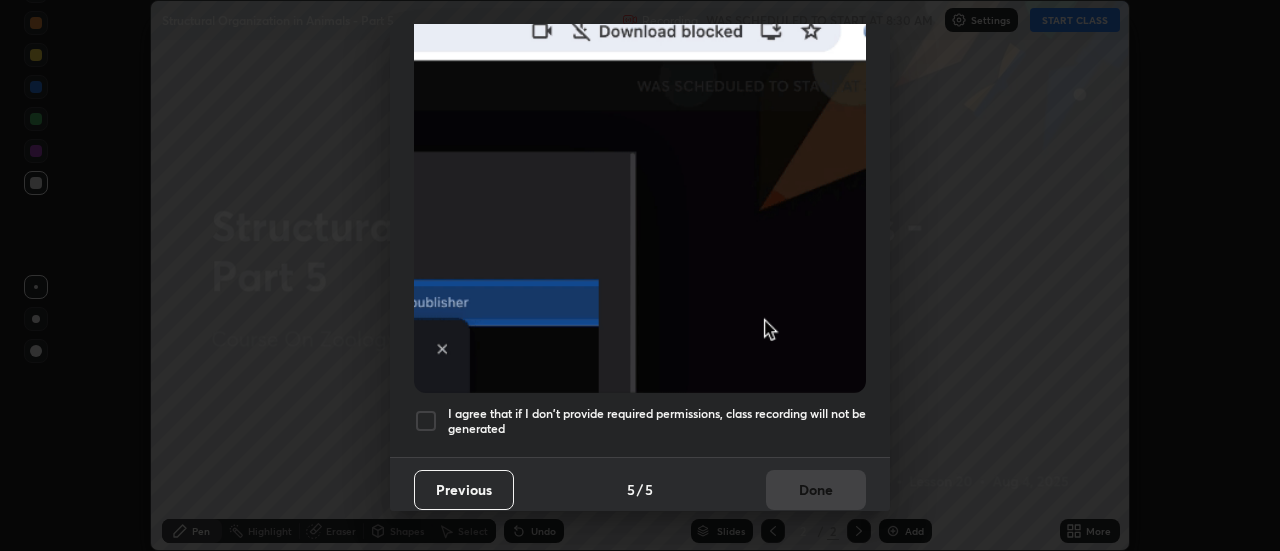 click at bounding box center [426, 421] 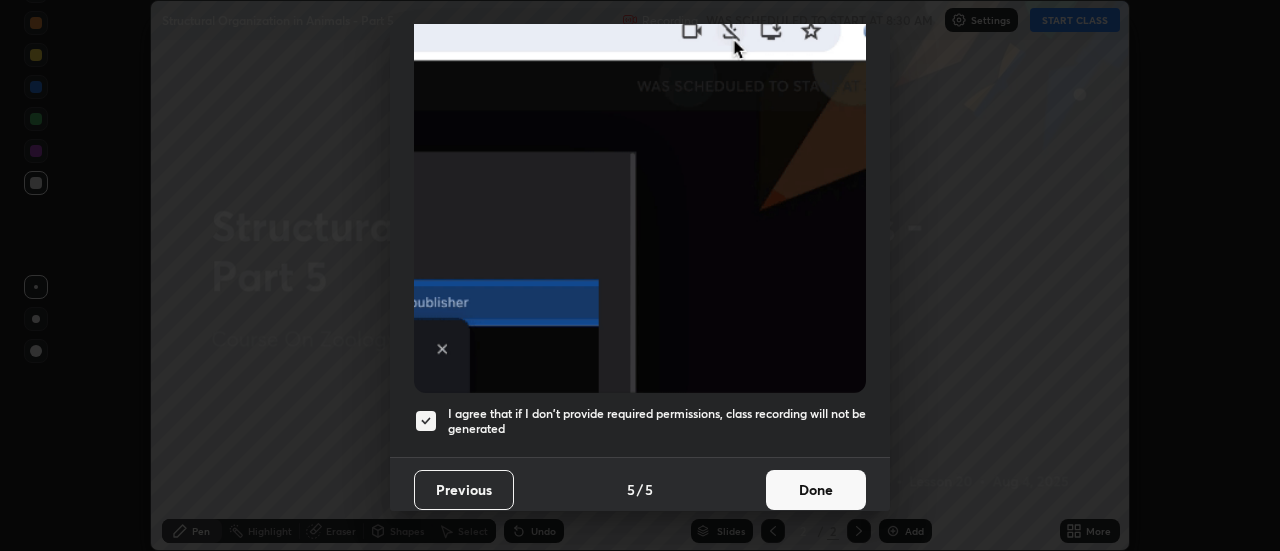 click on "Done" at bounding box center [816, 490] 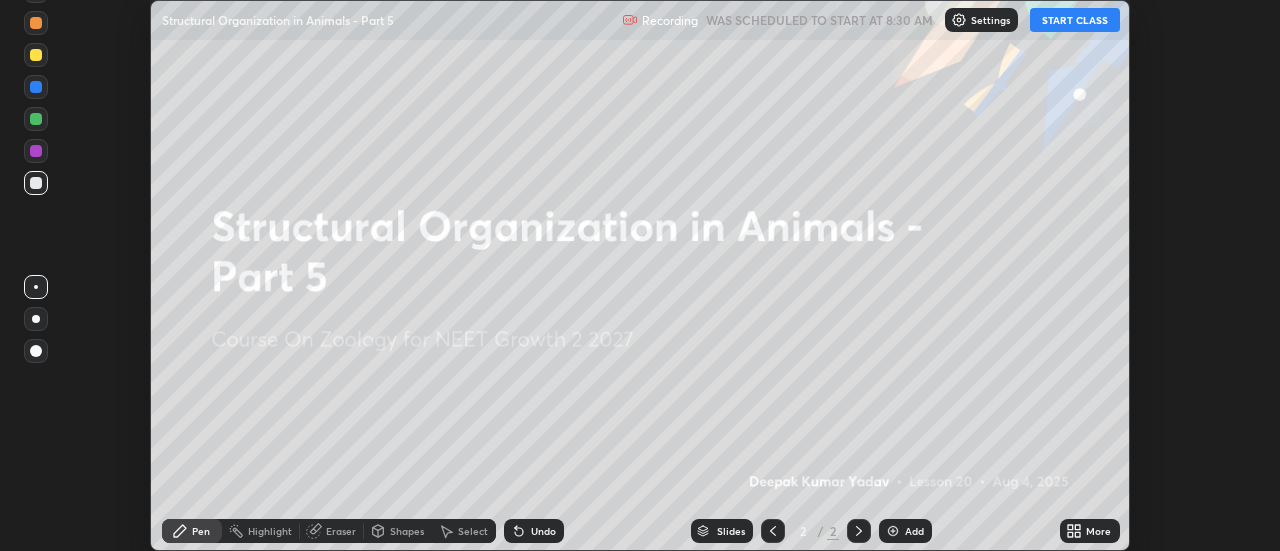 click 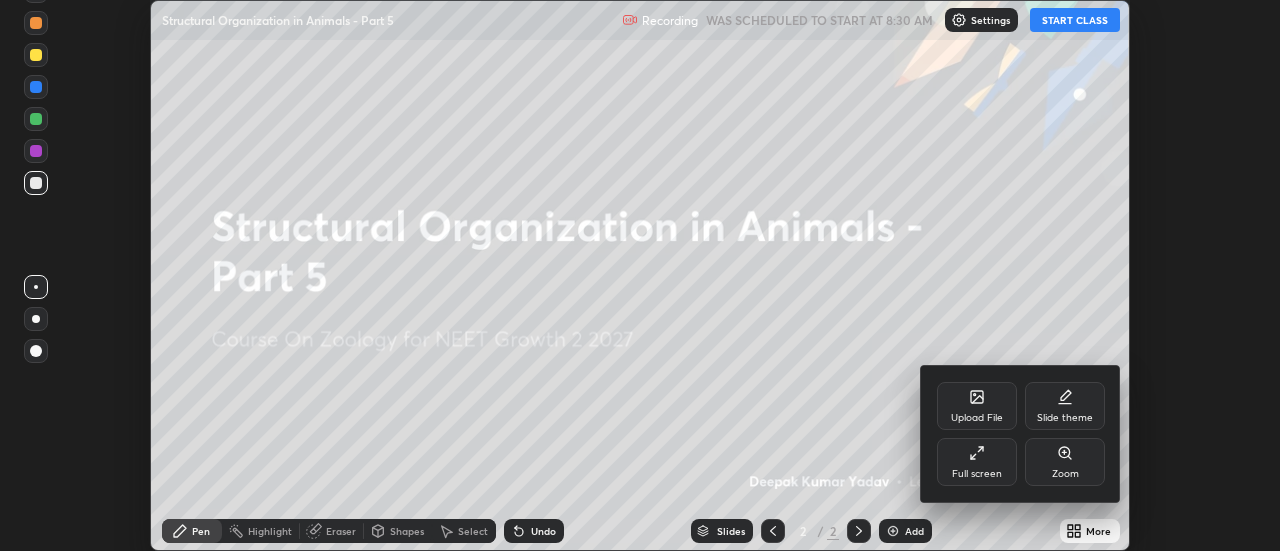 click on "Full screen" at bounding box center (977, 462) 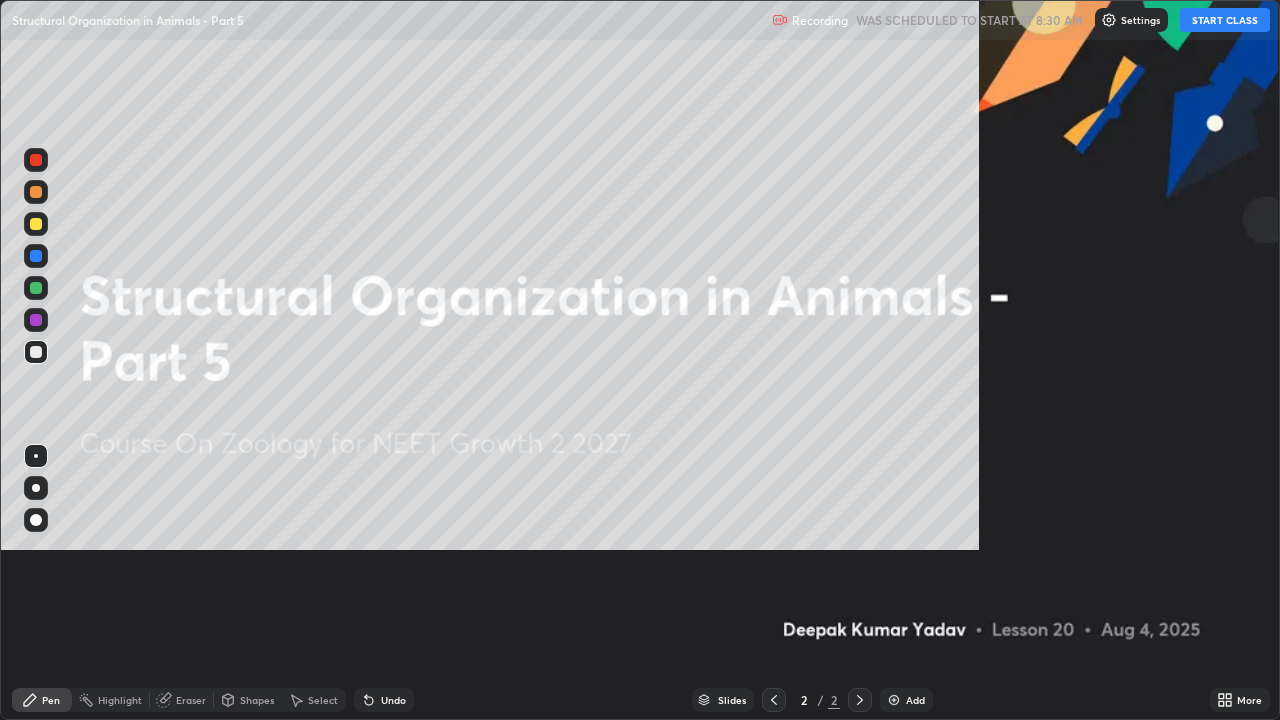scroll, scrollTop: 99280, scrollLeft: 98720, axis: both 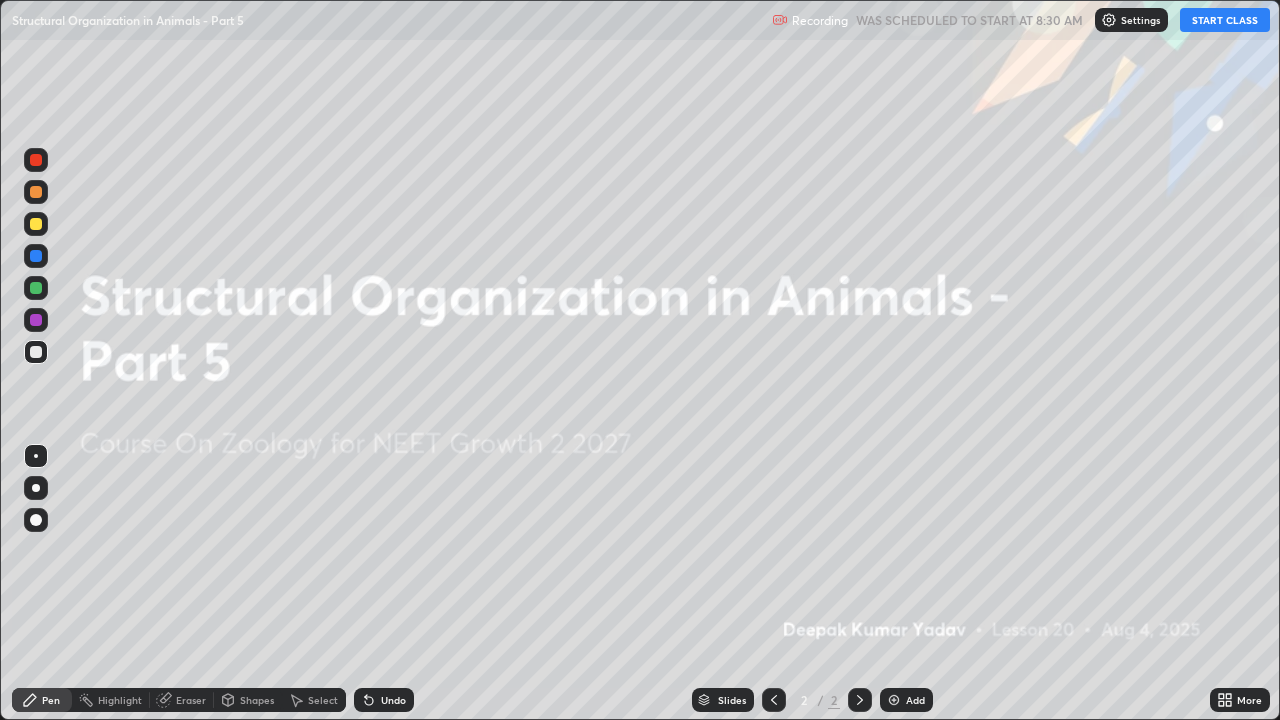 click at bounding box center (894, 700) 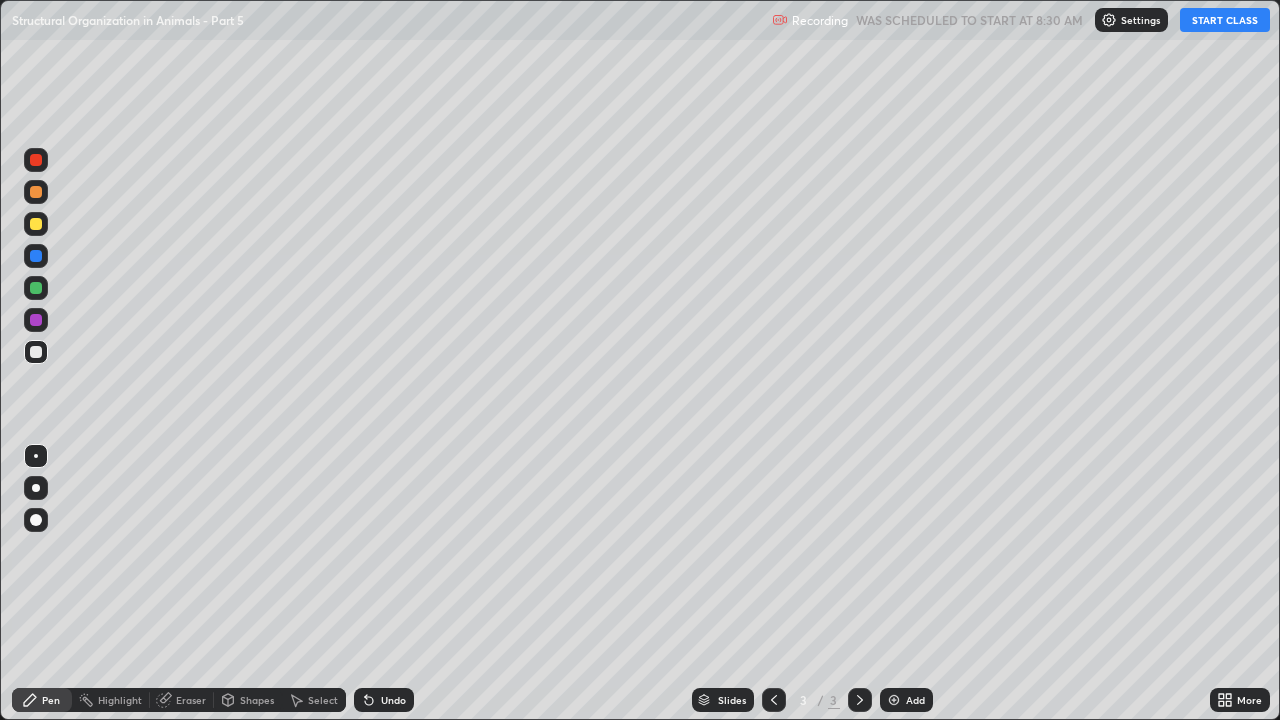 click at bounding box center (36, 520) 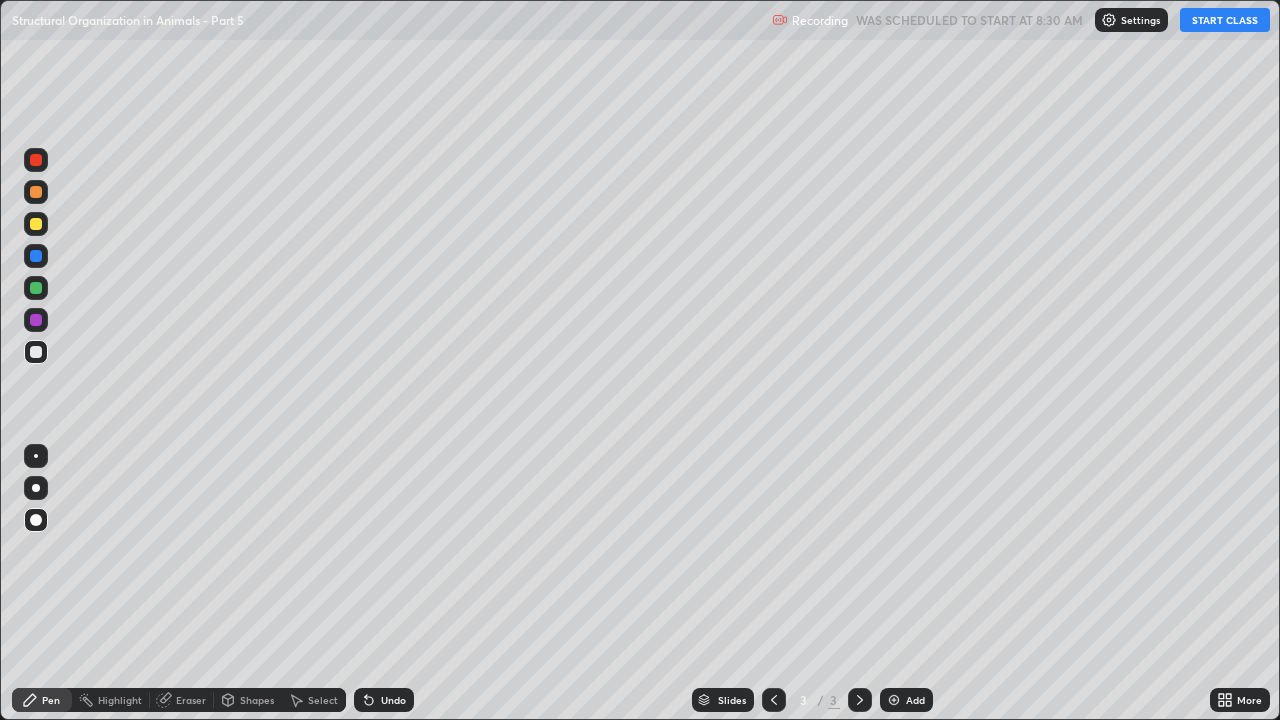 click at bounding box center [36, 224] 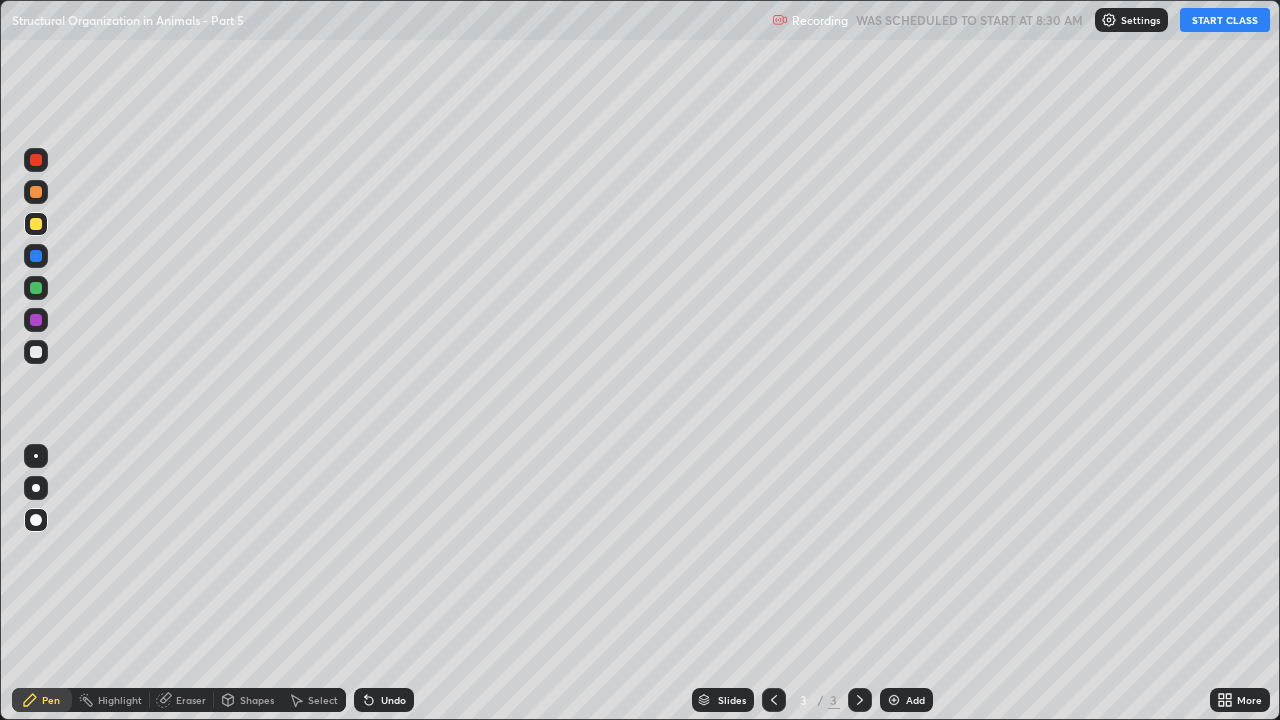 click on "START CLASS" at bounding box center (1225, 20) 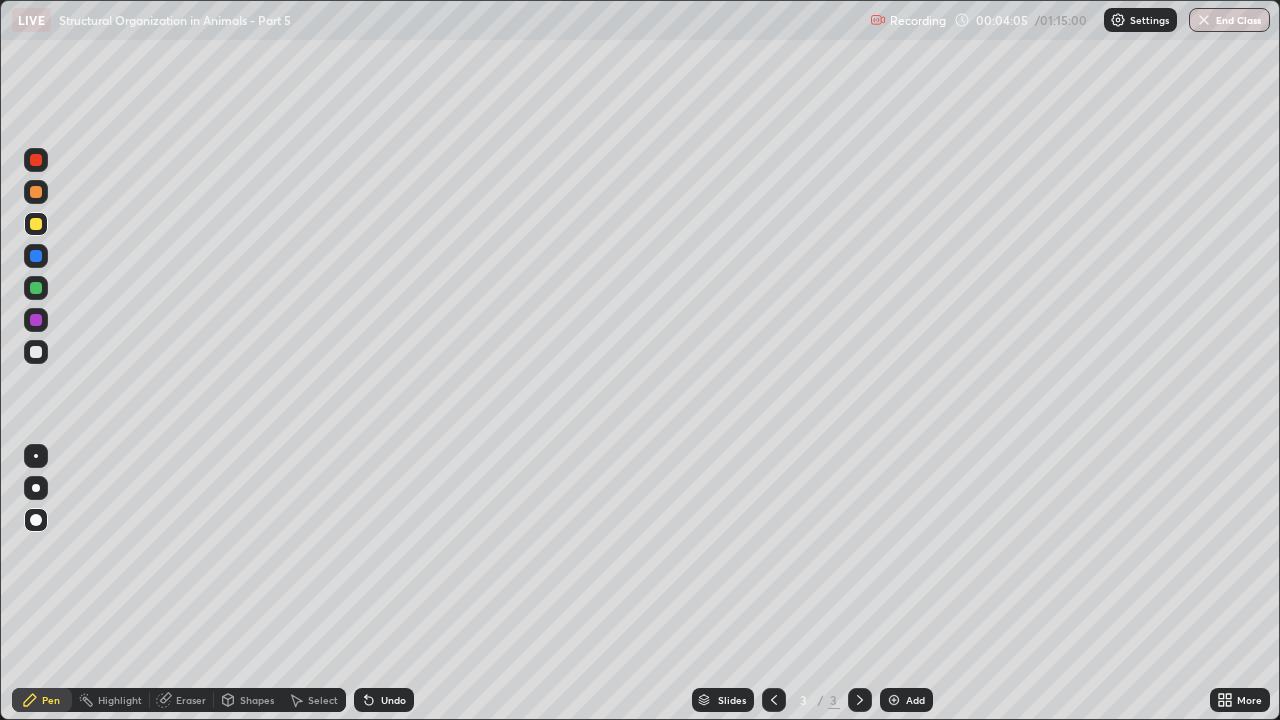 click at bounding box center [894, 700] 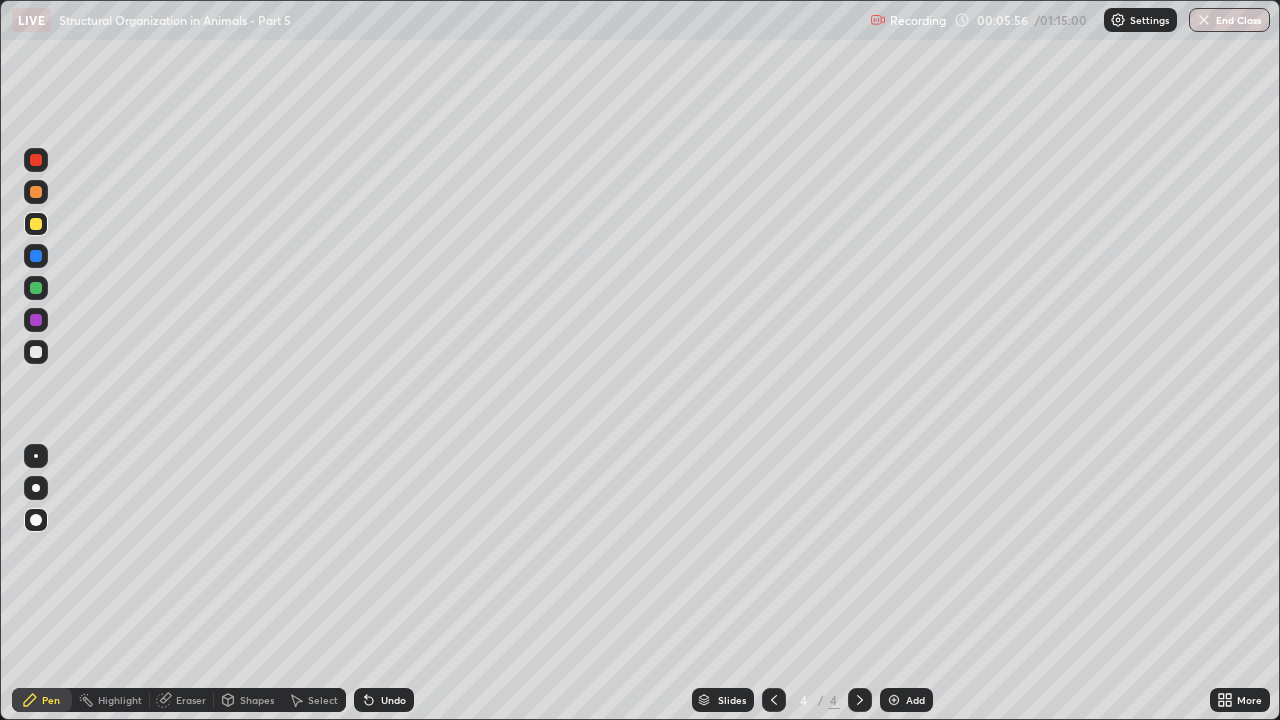 click 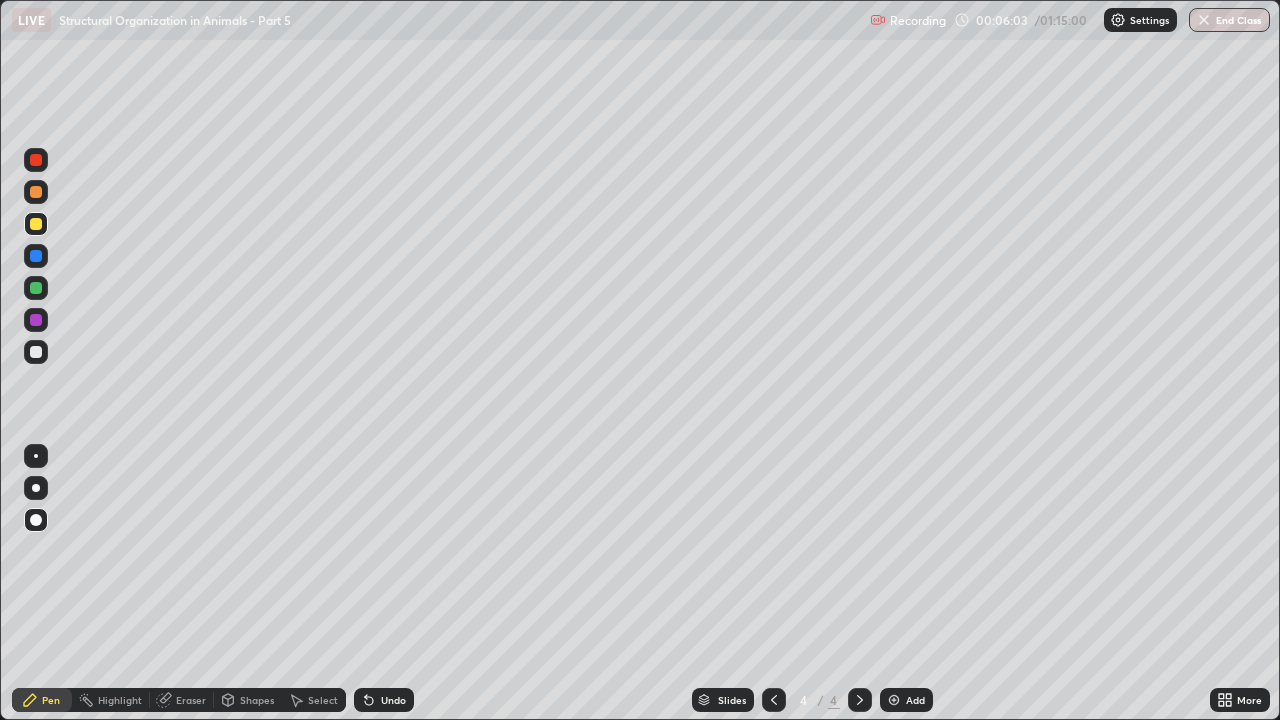 click on "Eraser" at bounding box center [191, 700] 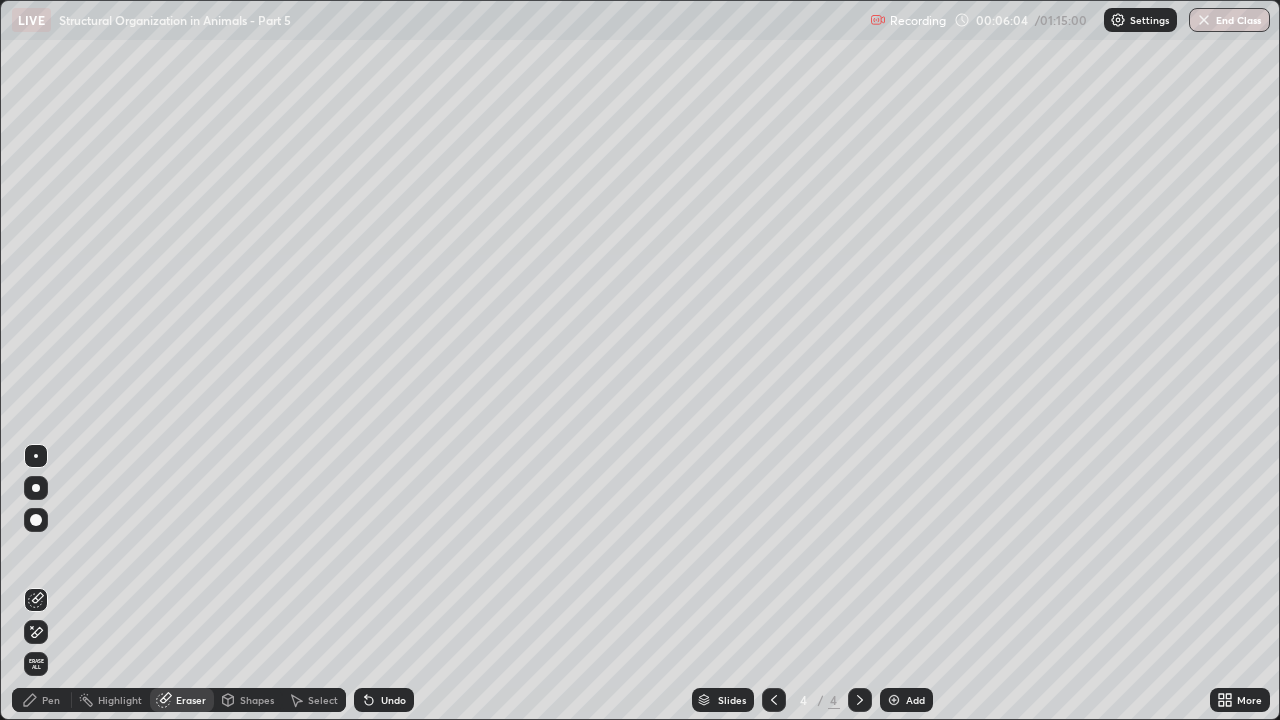 click 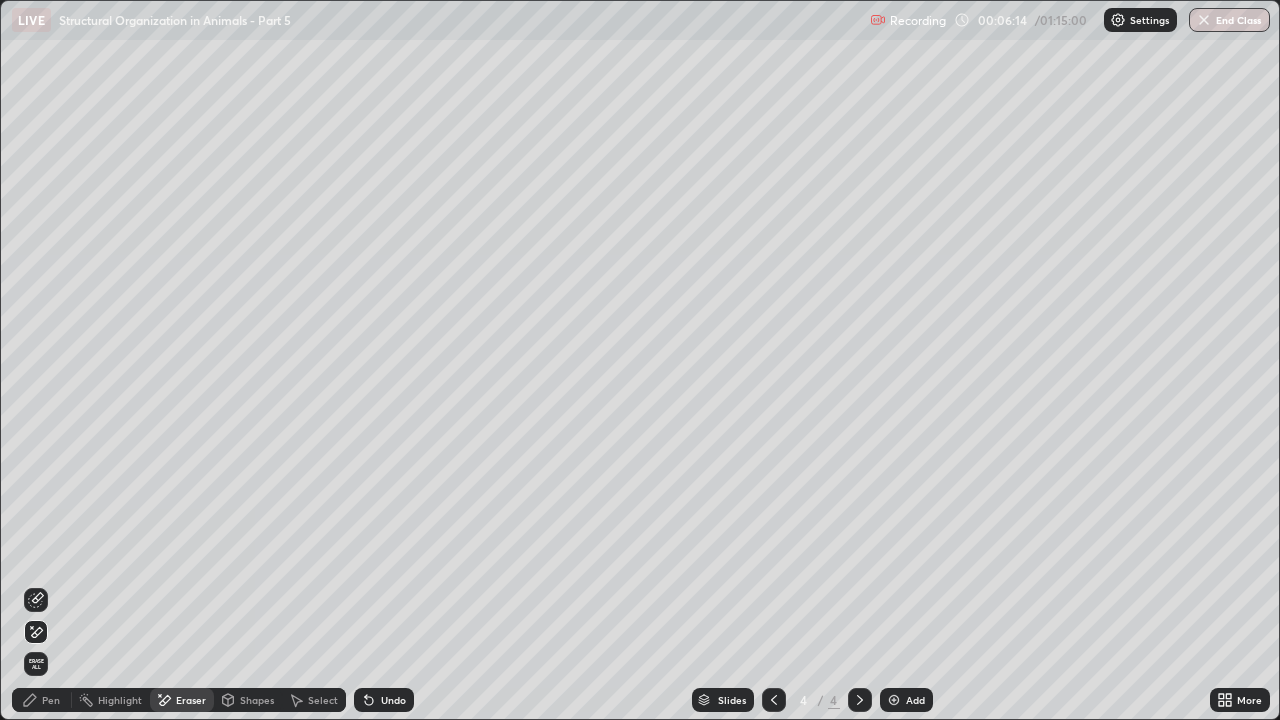 click on "Pen" at bounding box center [51, 700] 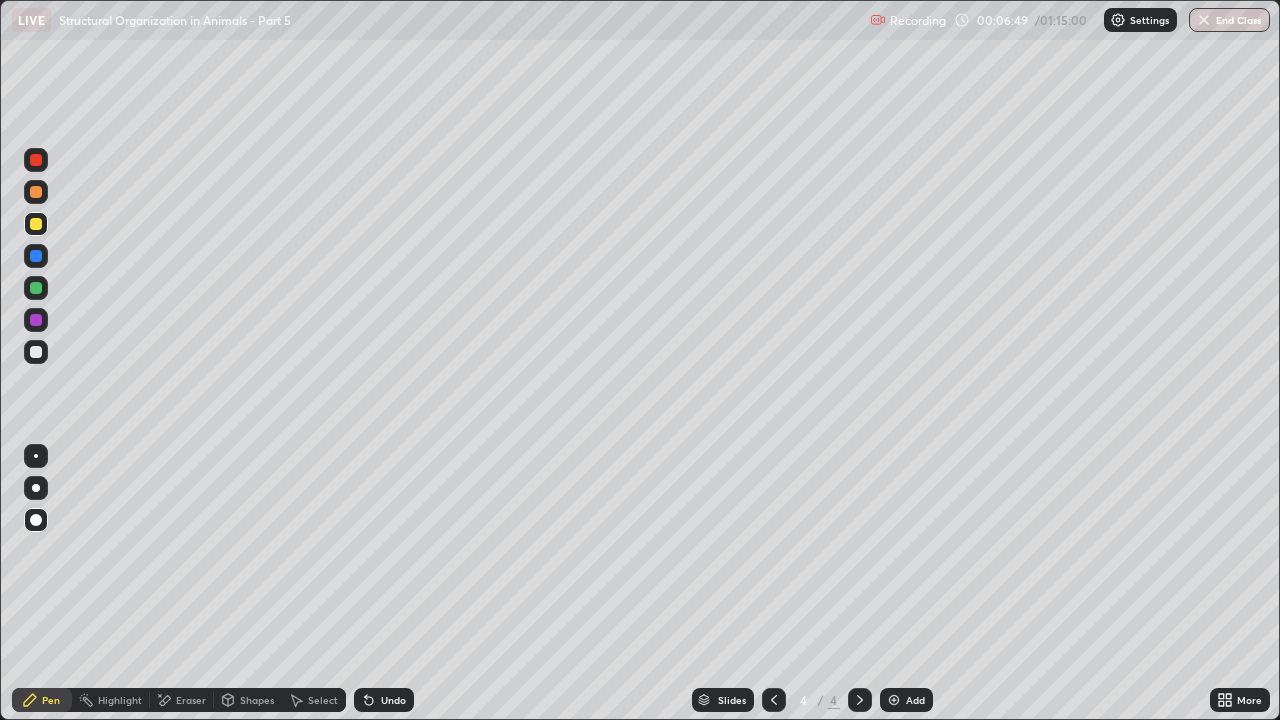 click 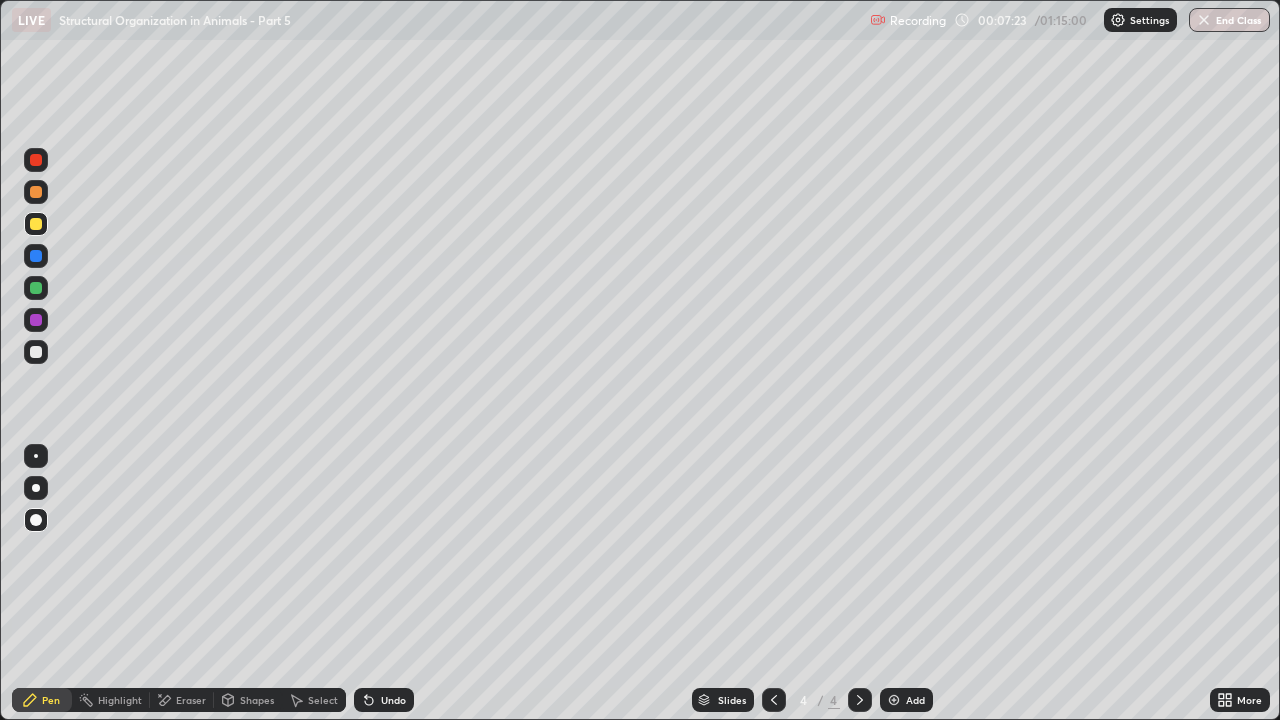 click 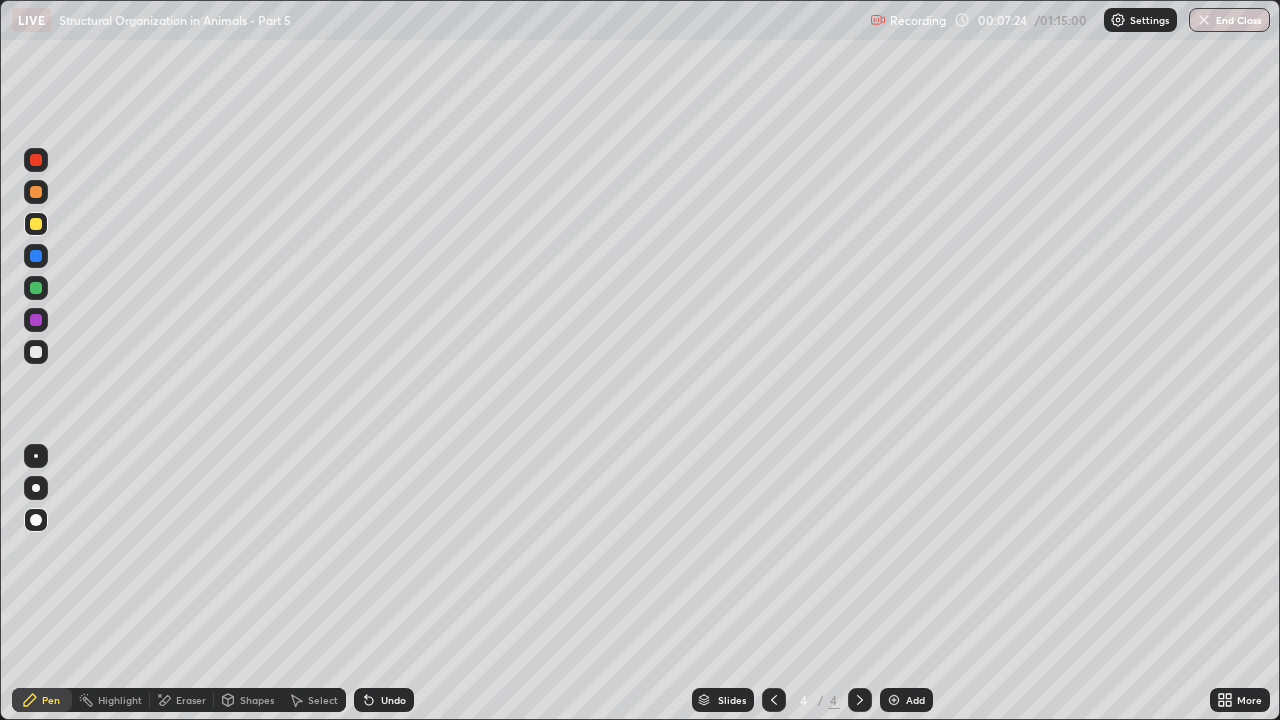 click 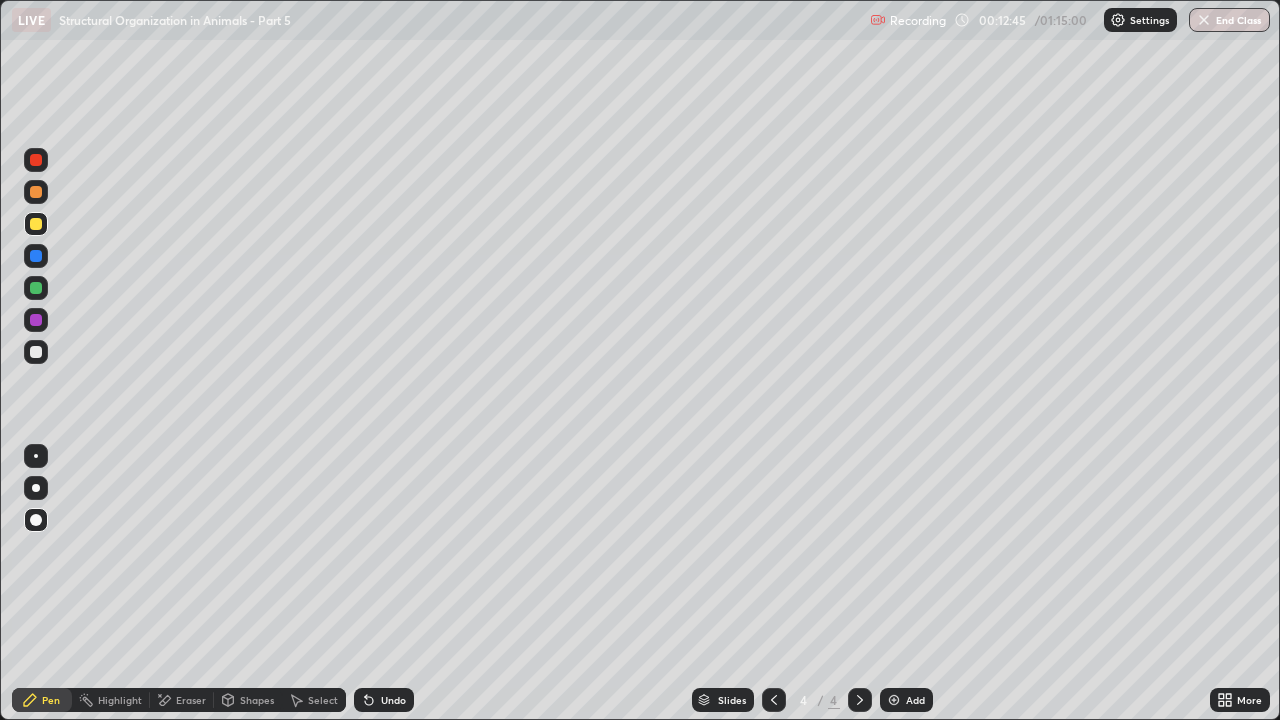 click at bounding box center [36, 256] 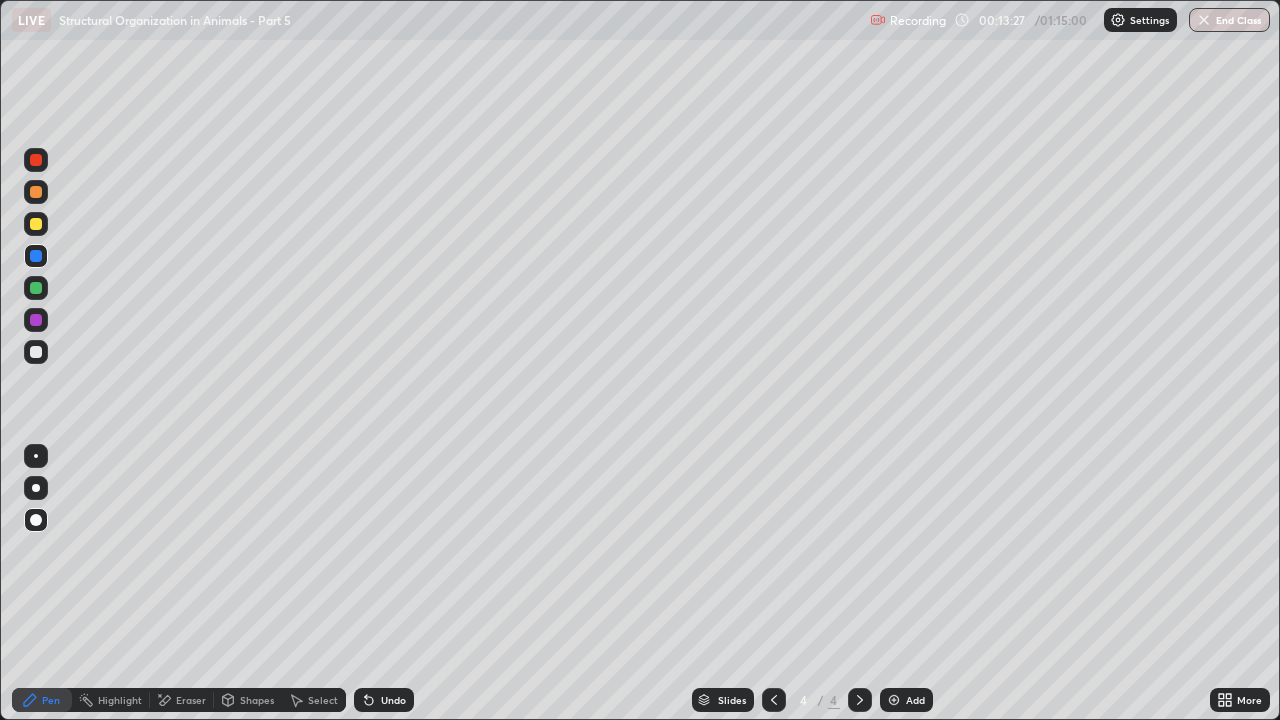 click at bounding box center [894, 700] 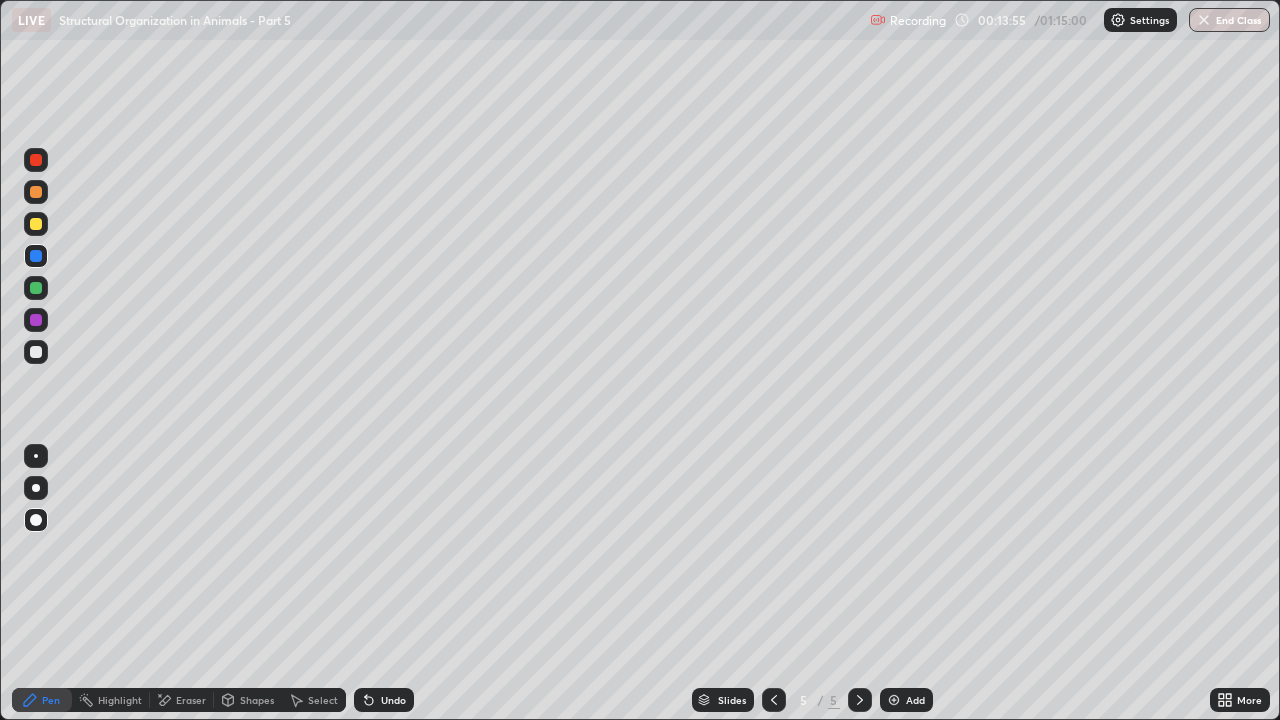 click at bounding box center (36, 224) 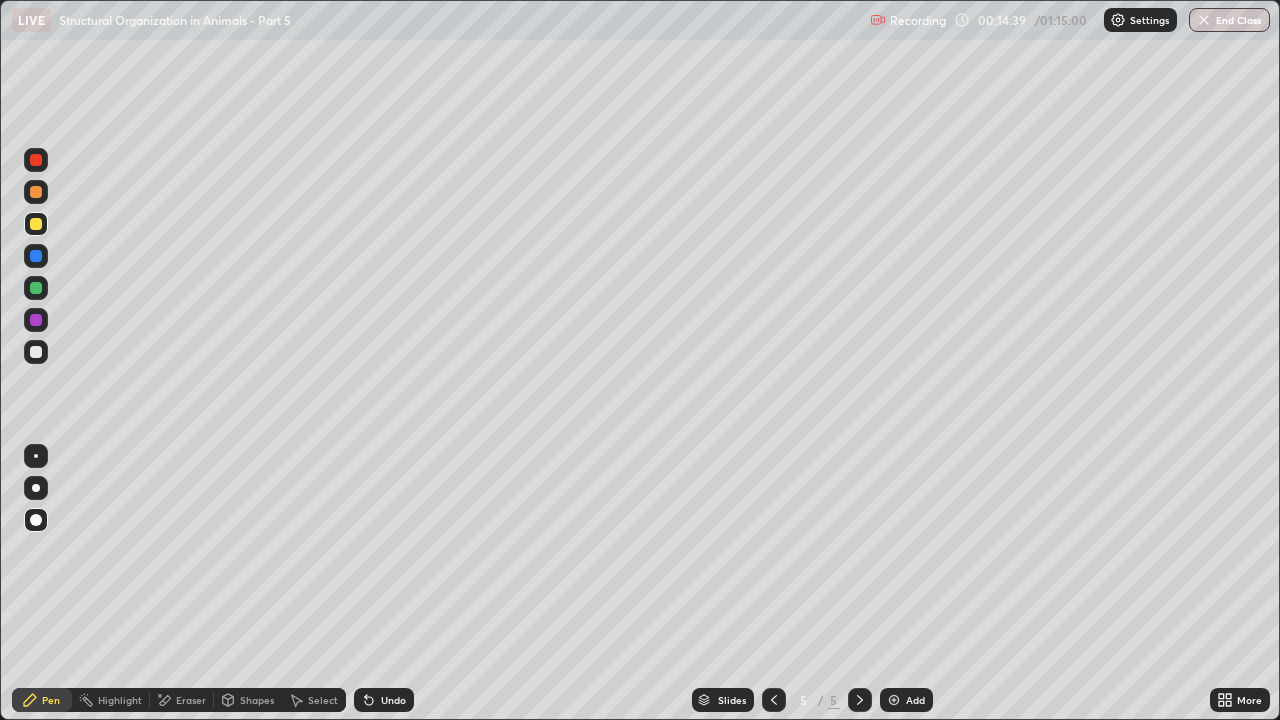 click at bounding box center [36, 352] 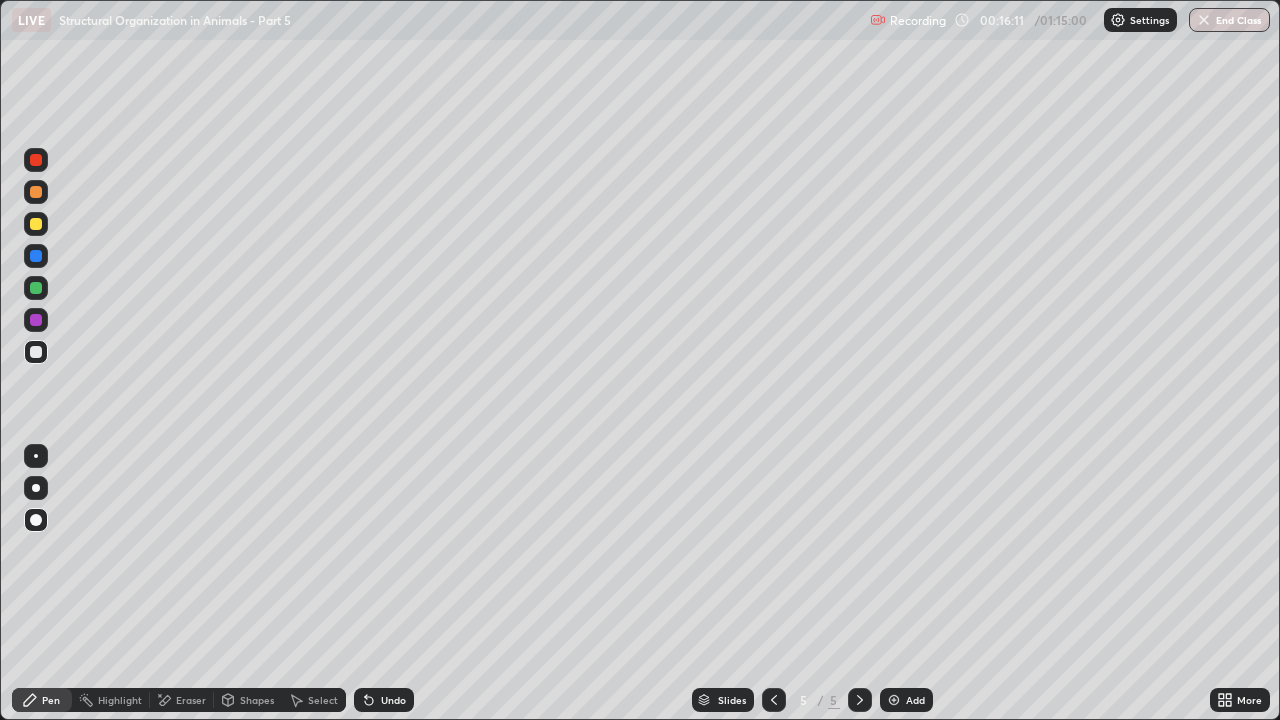 click 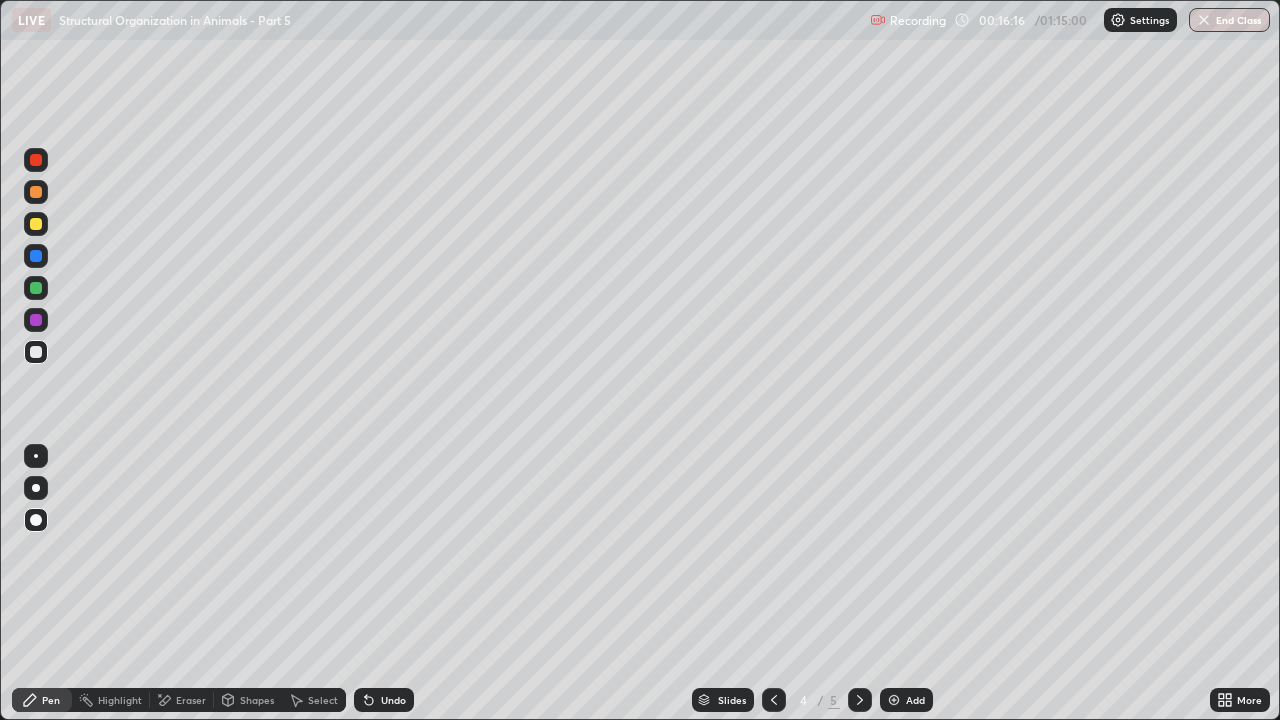 click 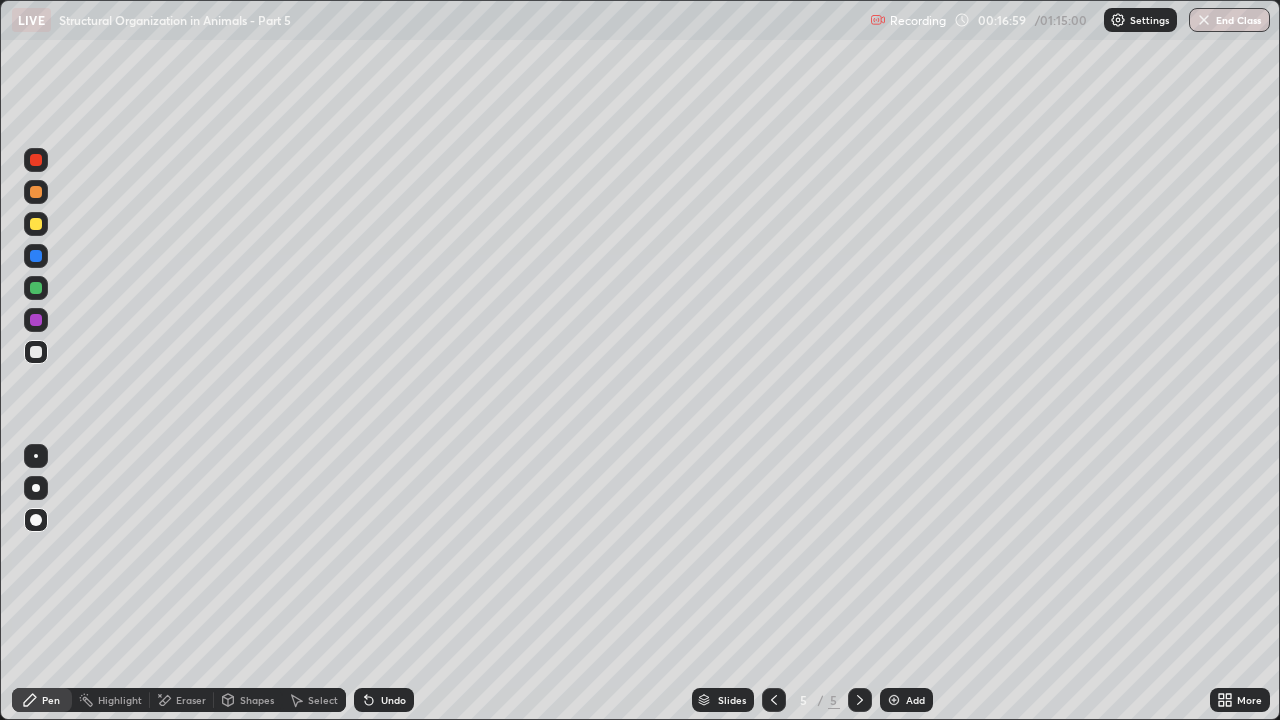 click 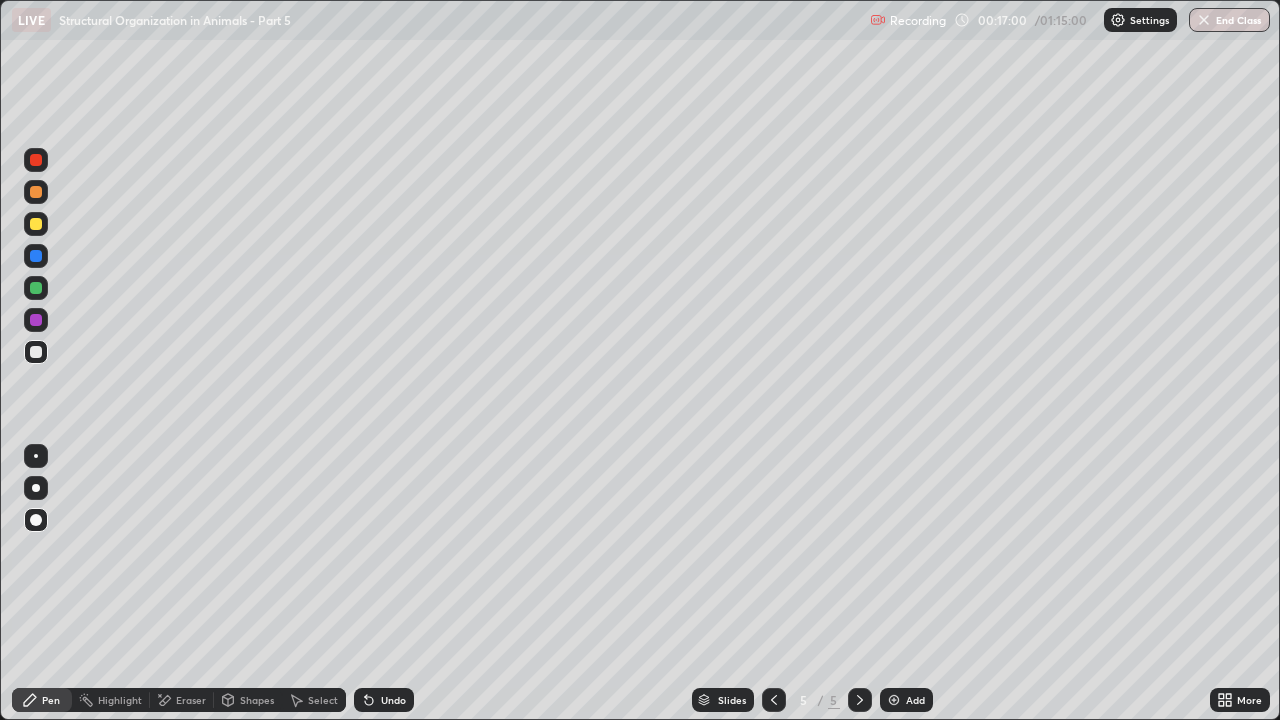 click 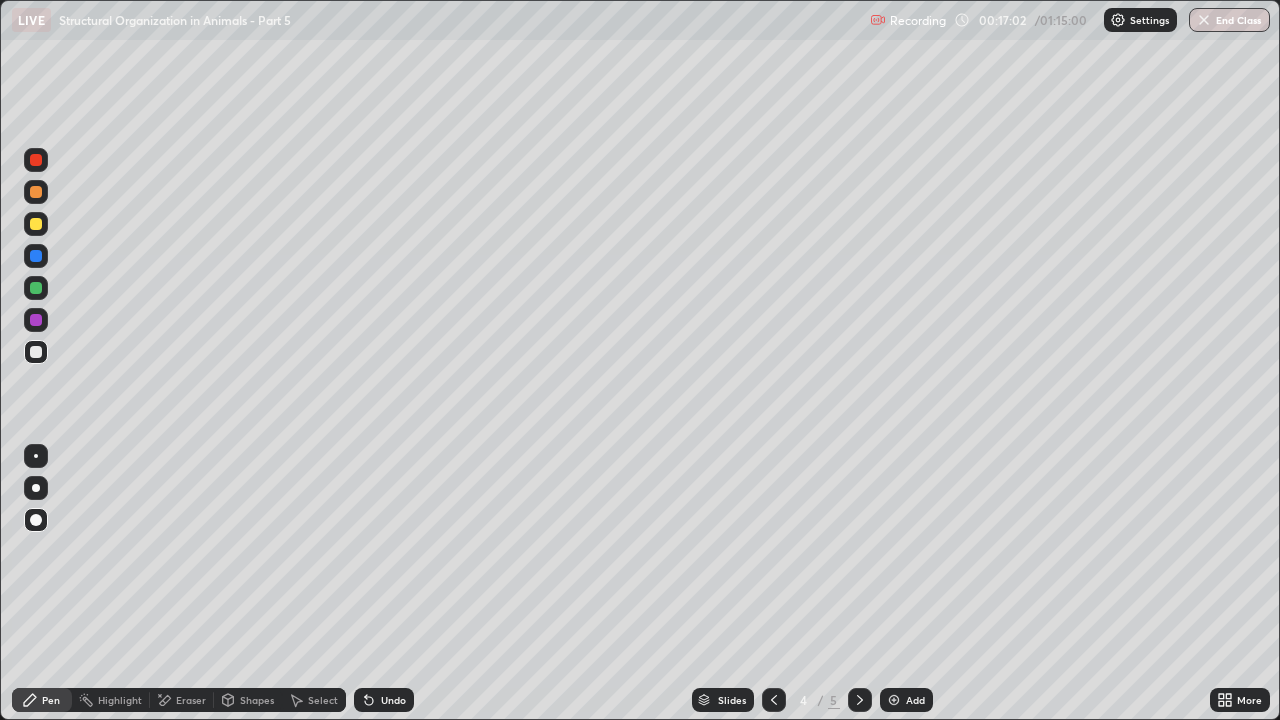 click on "Add" at bounding box center [915, 700] 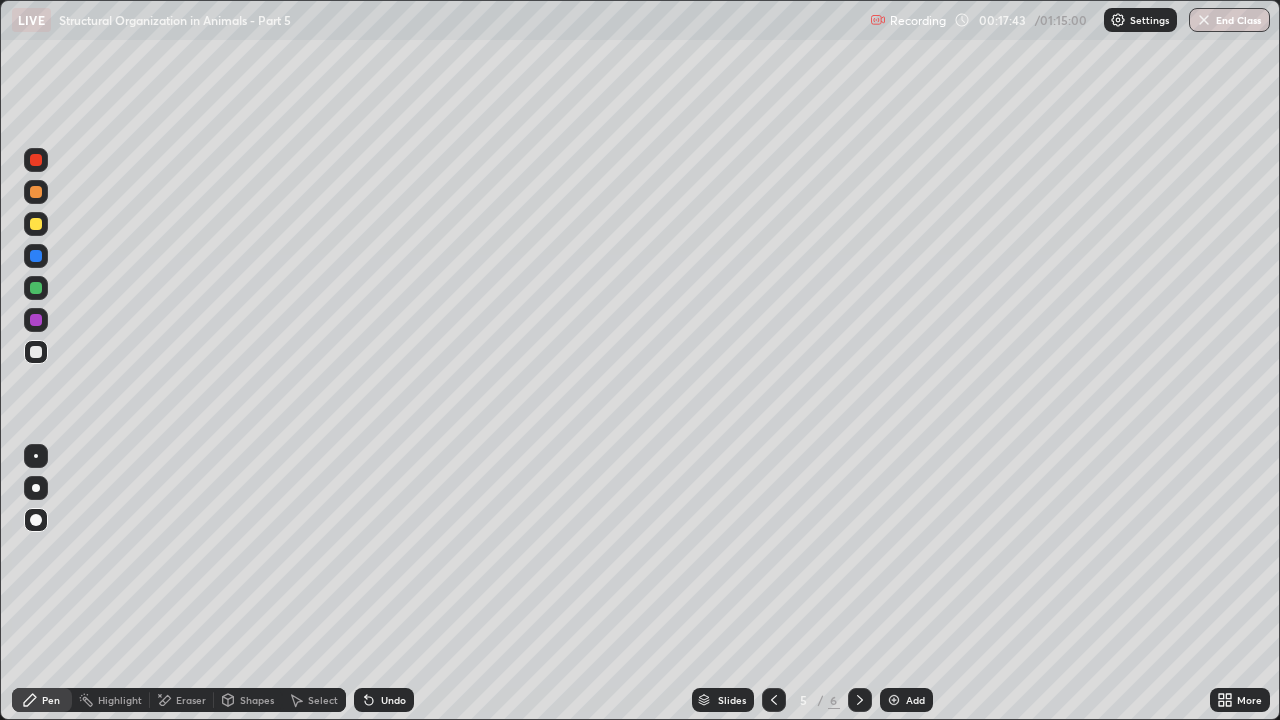 click at bounding box center (36, 288) 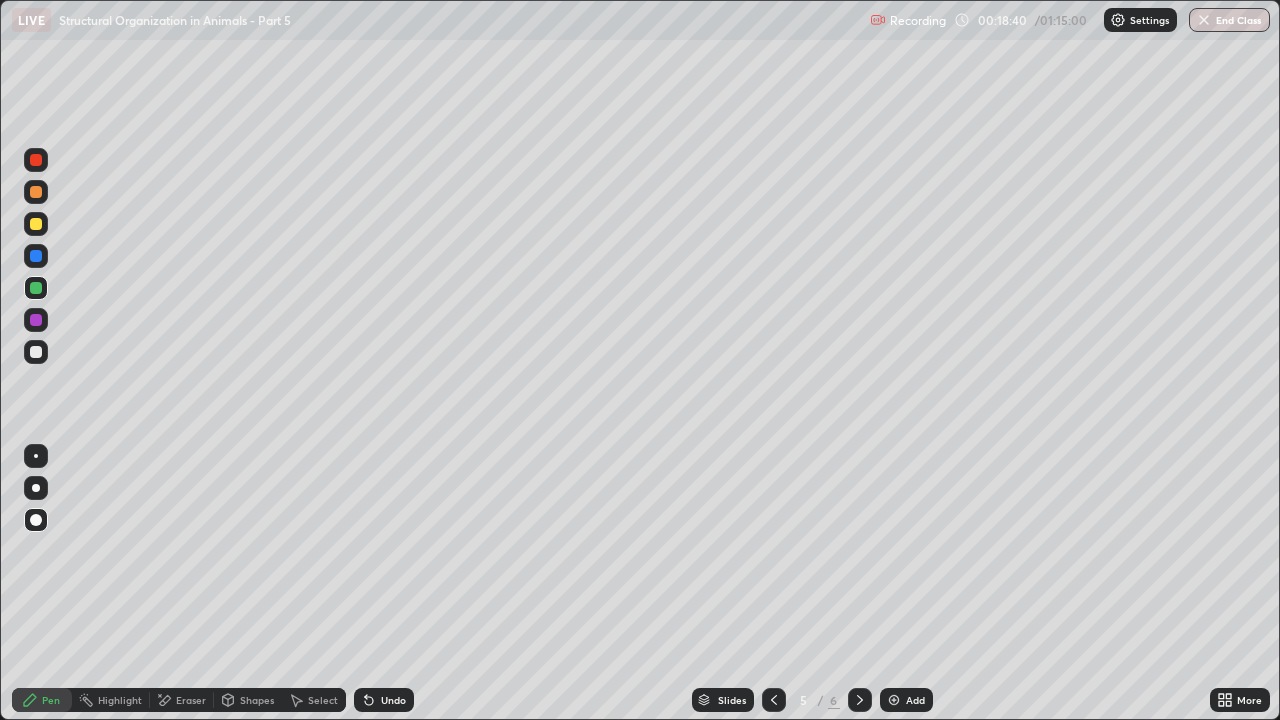 click 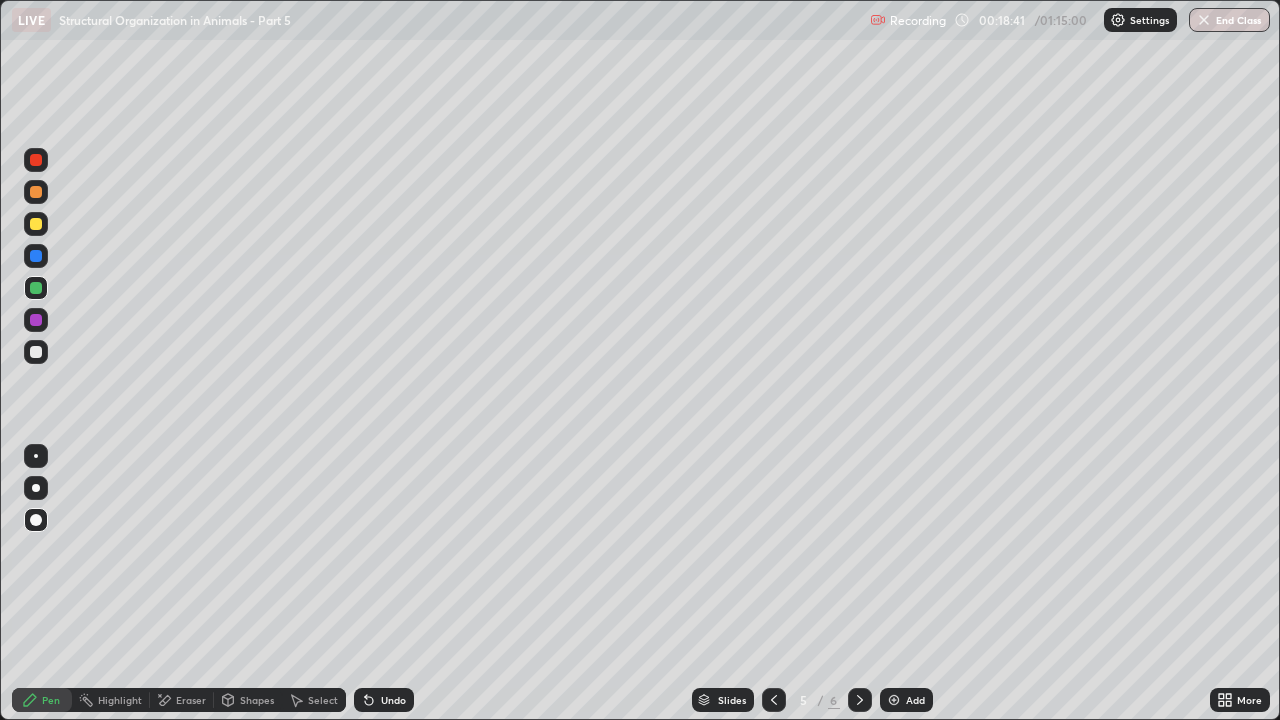 click 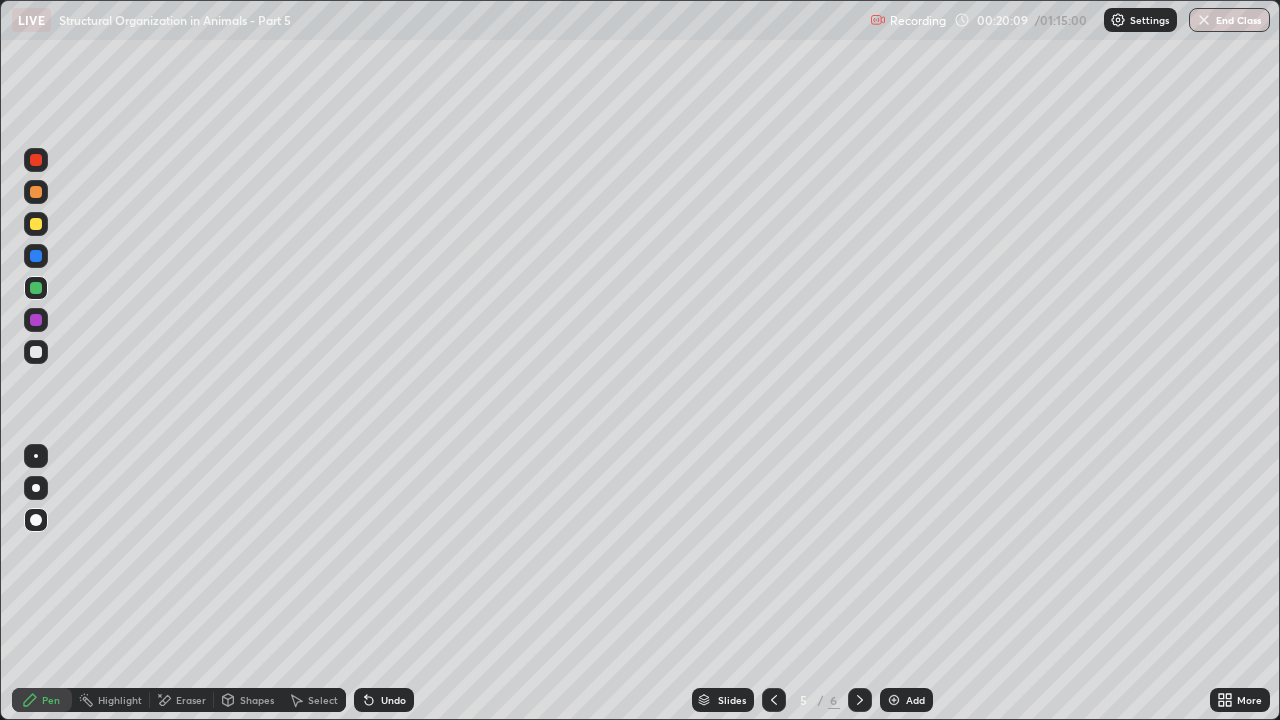 click at bounding box center (894, 700) 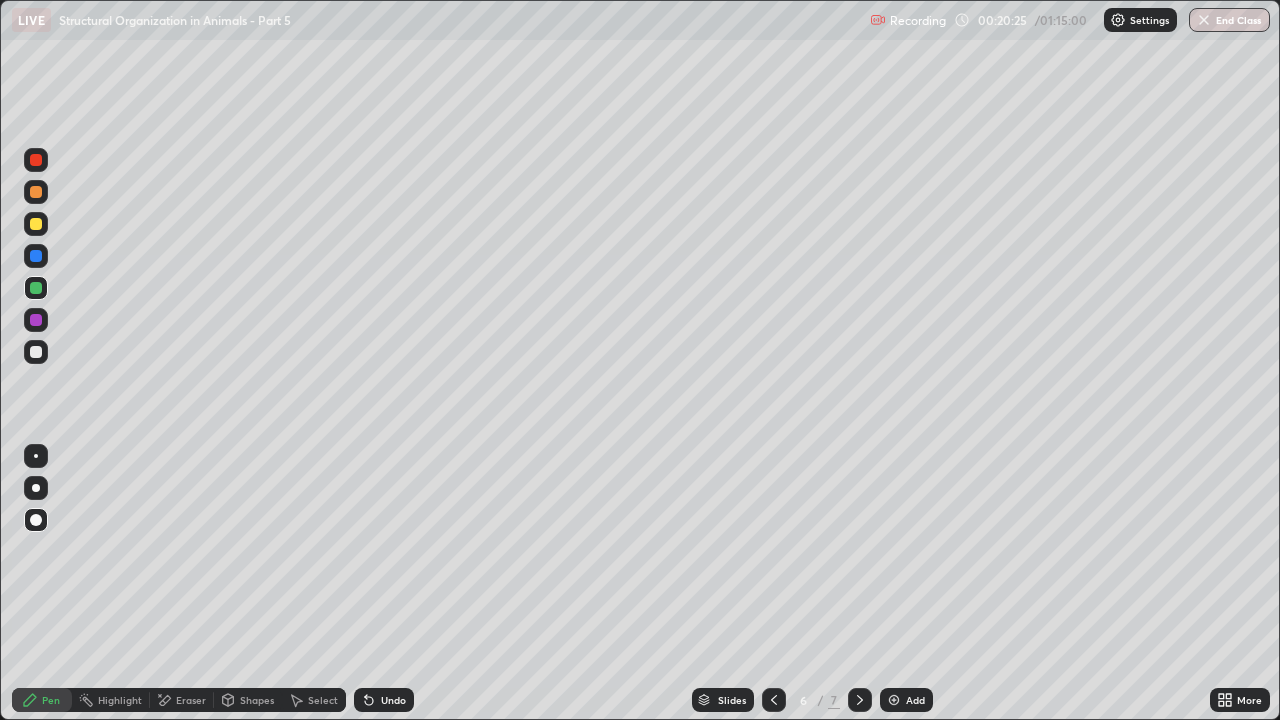 click at bounding box center [36, 224] 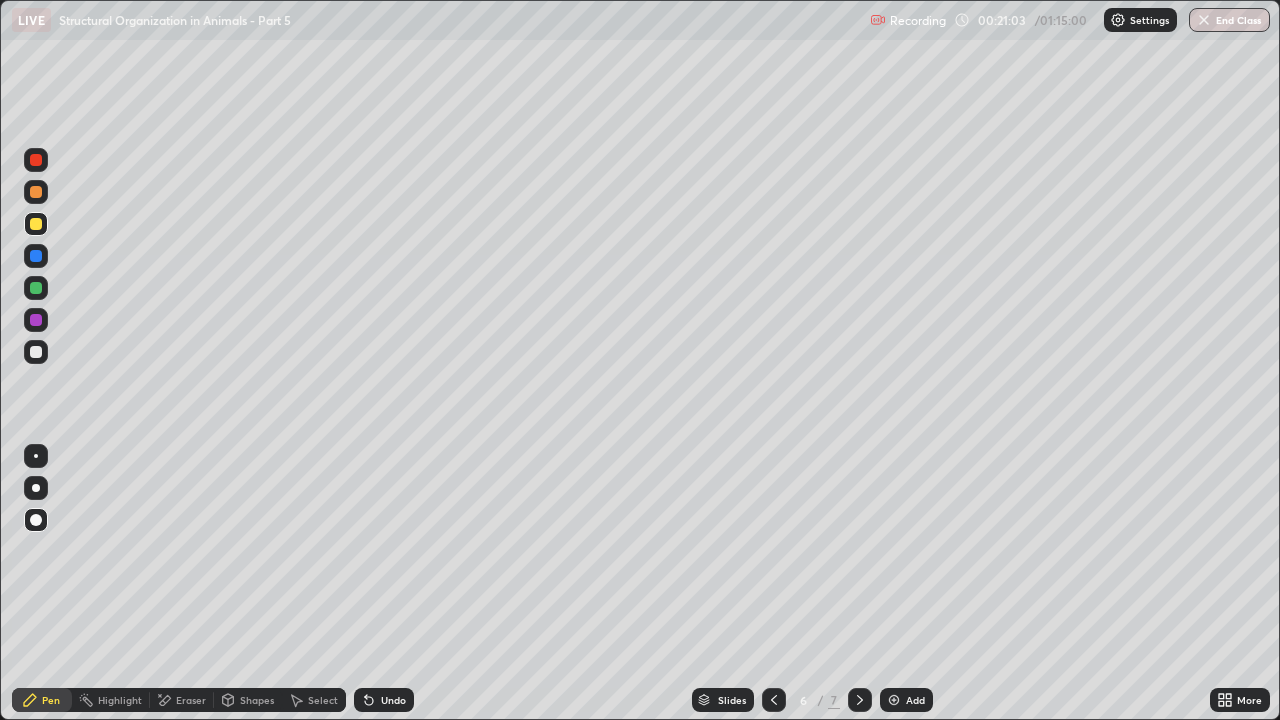 click 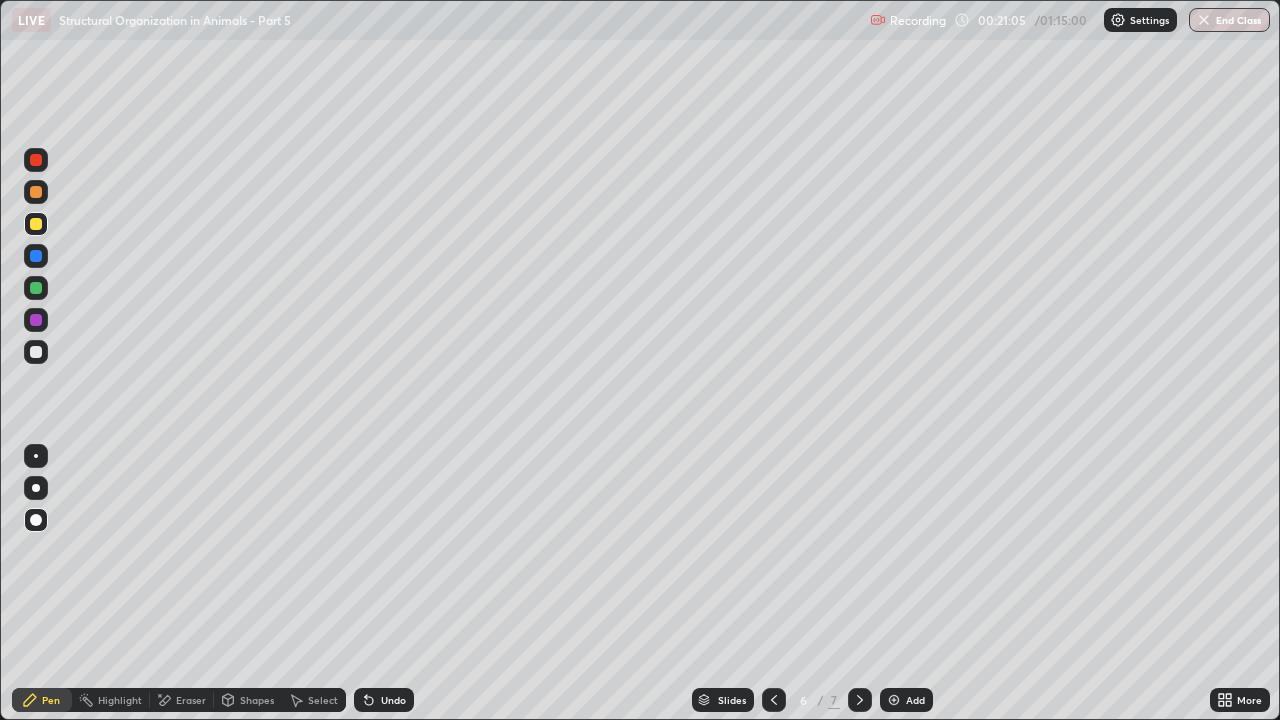 click 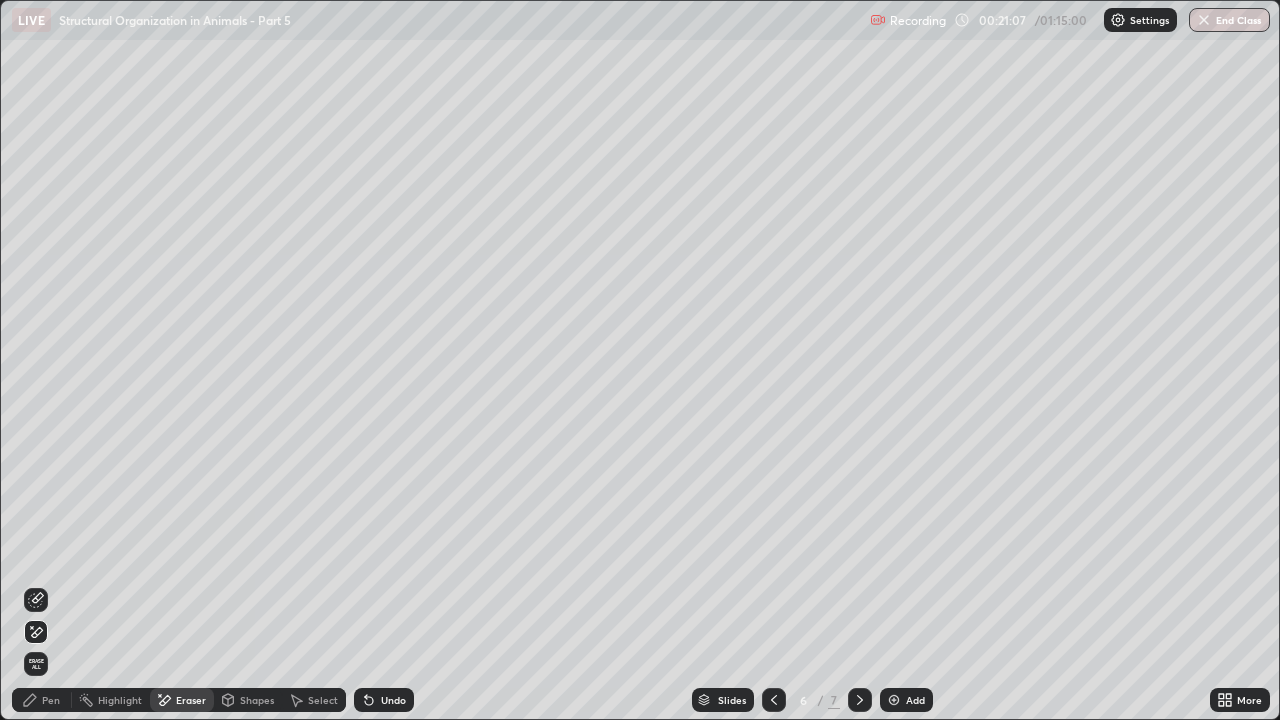 click on "Pen" at bounding box center (51, 700) 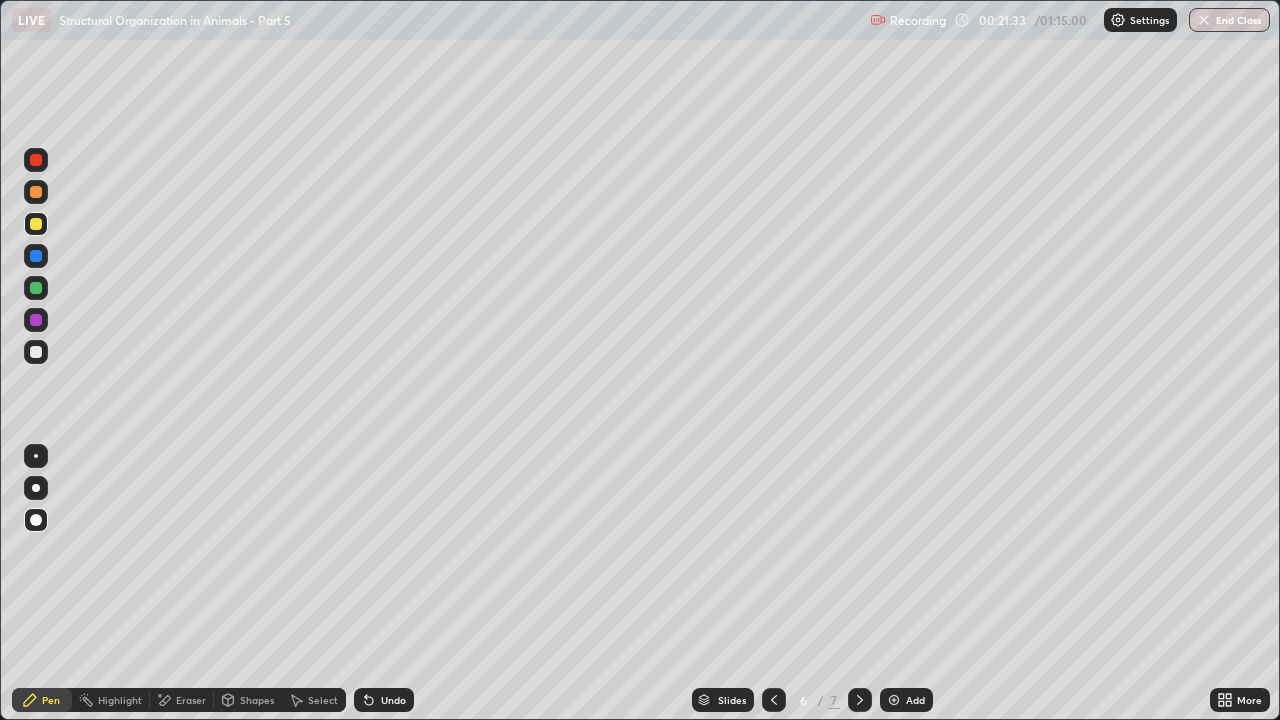 click 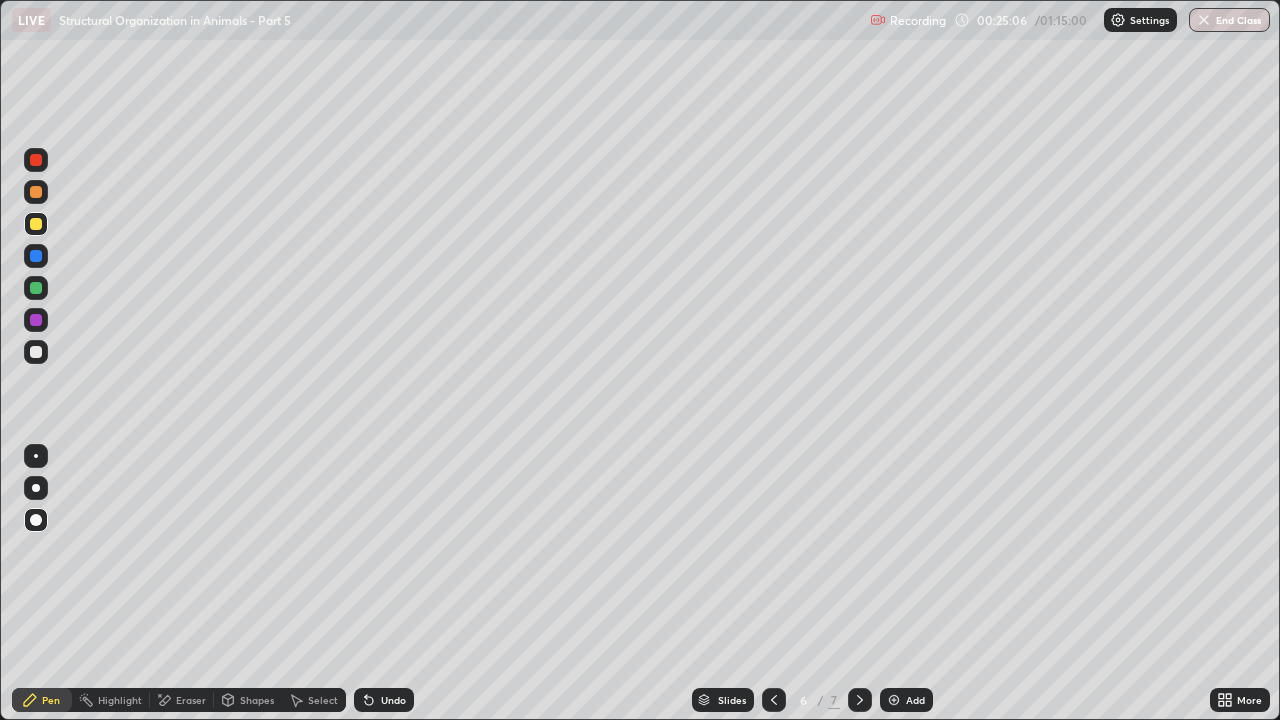 click at bounding box center [894, 700] 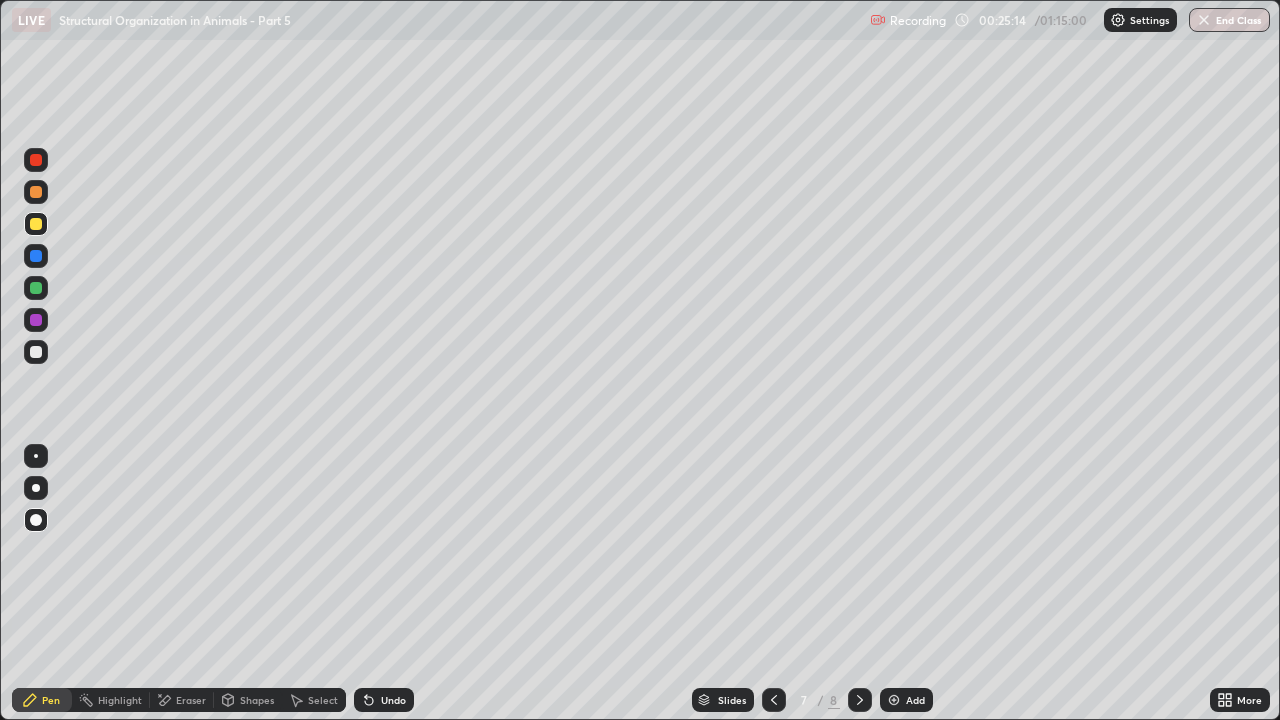 click on "Highlight" at bounding box center (120, 700) 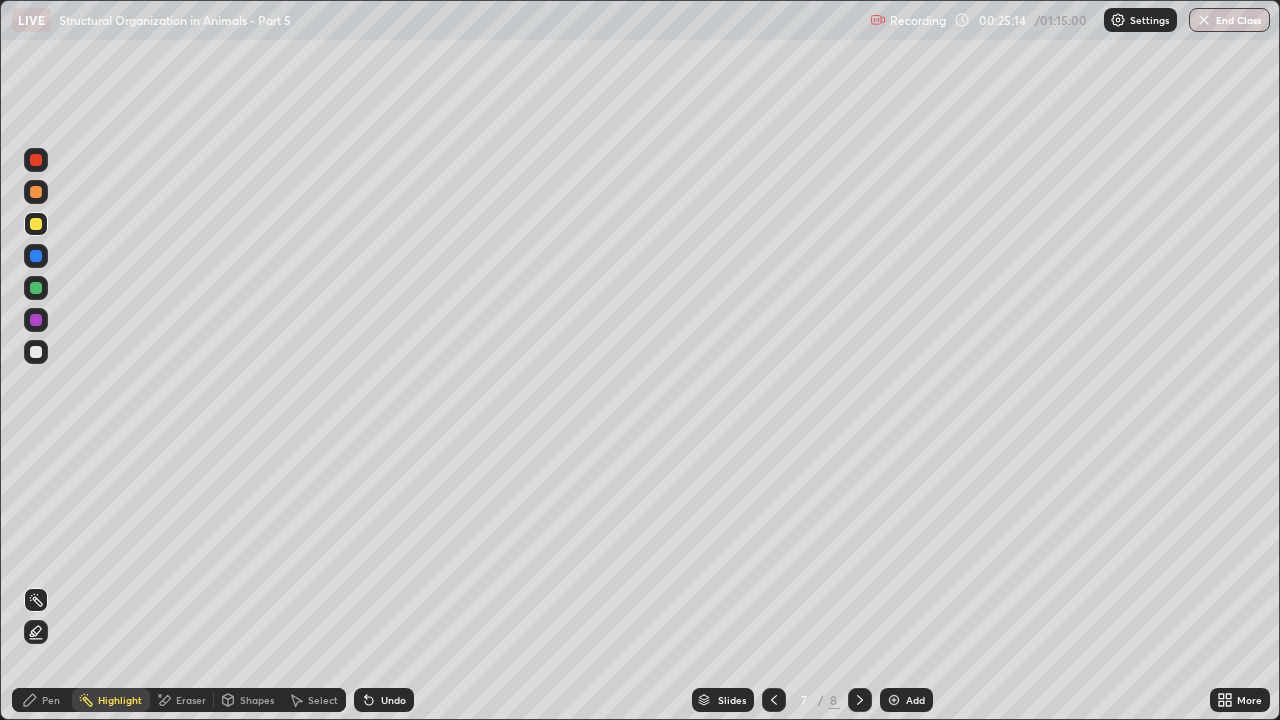 click at bounding box center [36, 632] 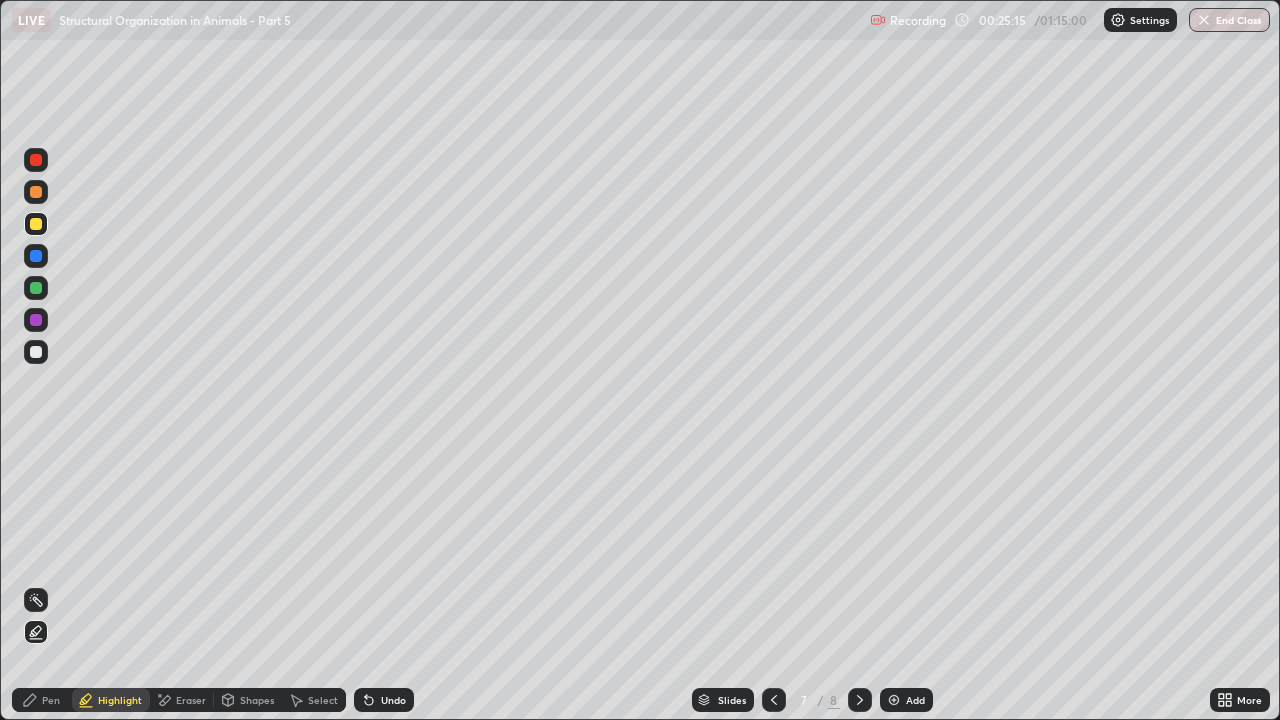 click at bounding box center [36, 288] 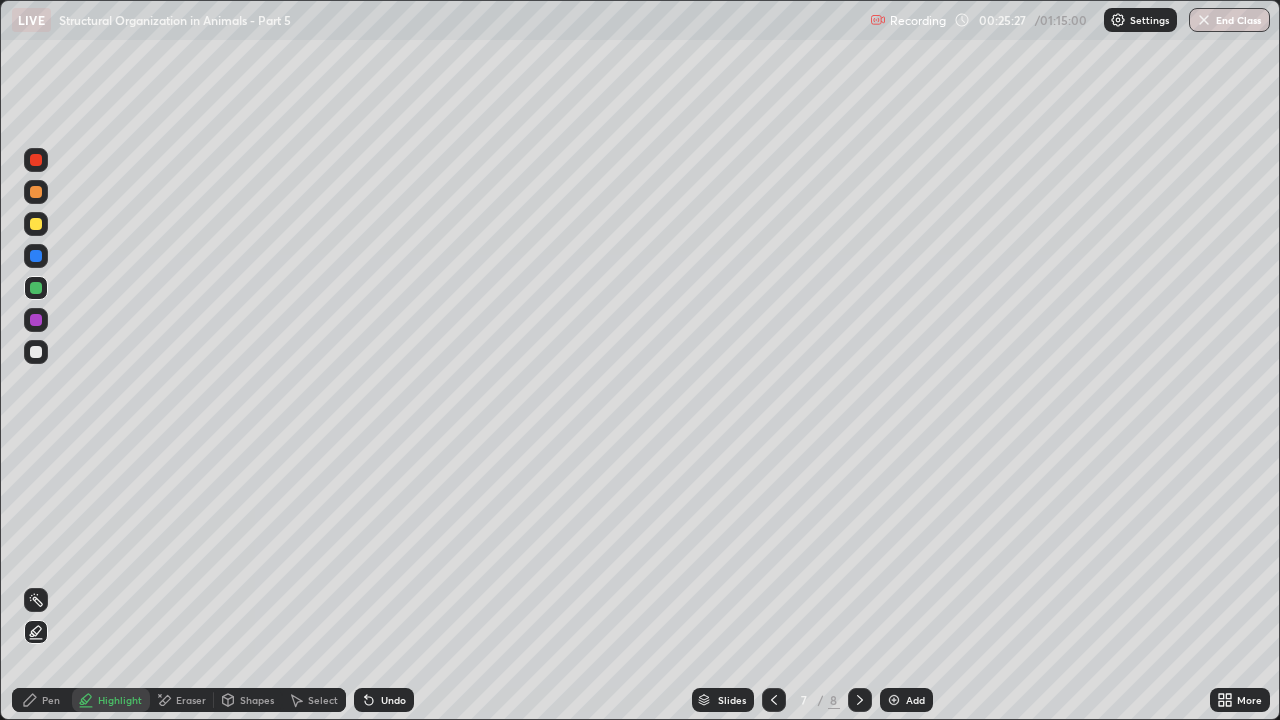 click at bounding box center [71, 700] 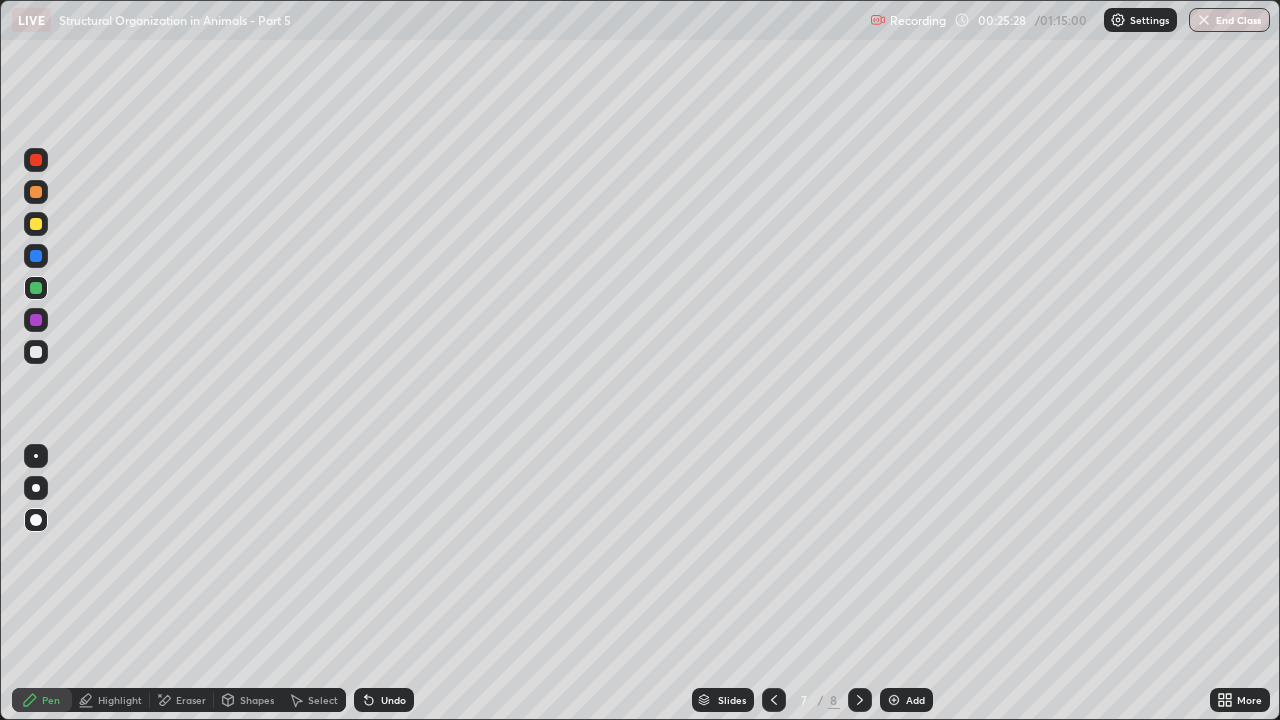click at bounding box center [36, 224] 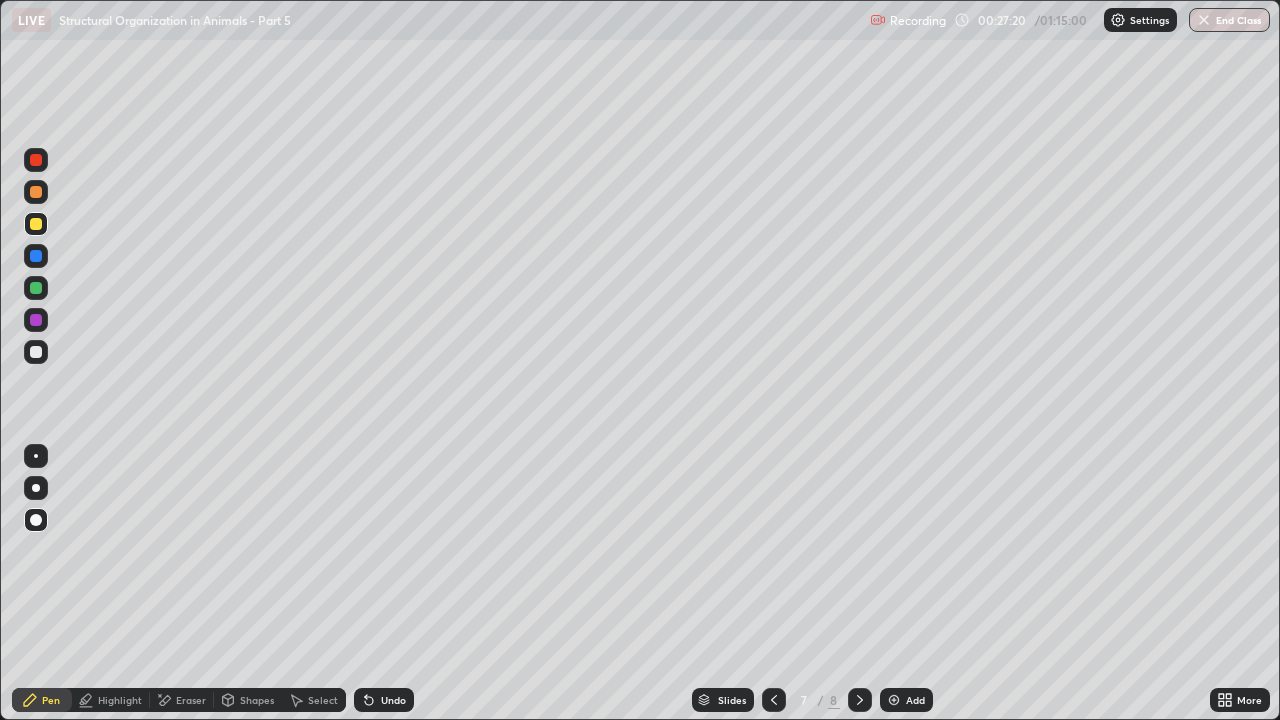 click at bounding box center [36, 160] 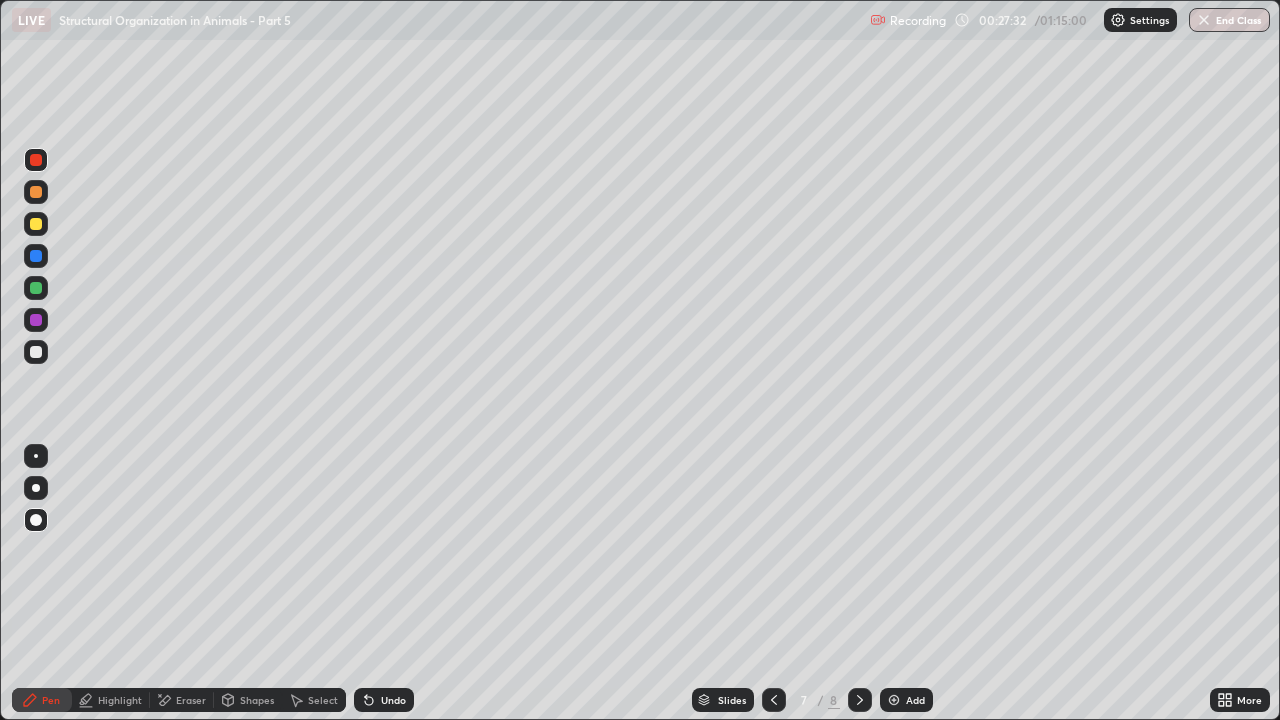 click on "Highlight" at bounding box center [120, 700] 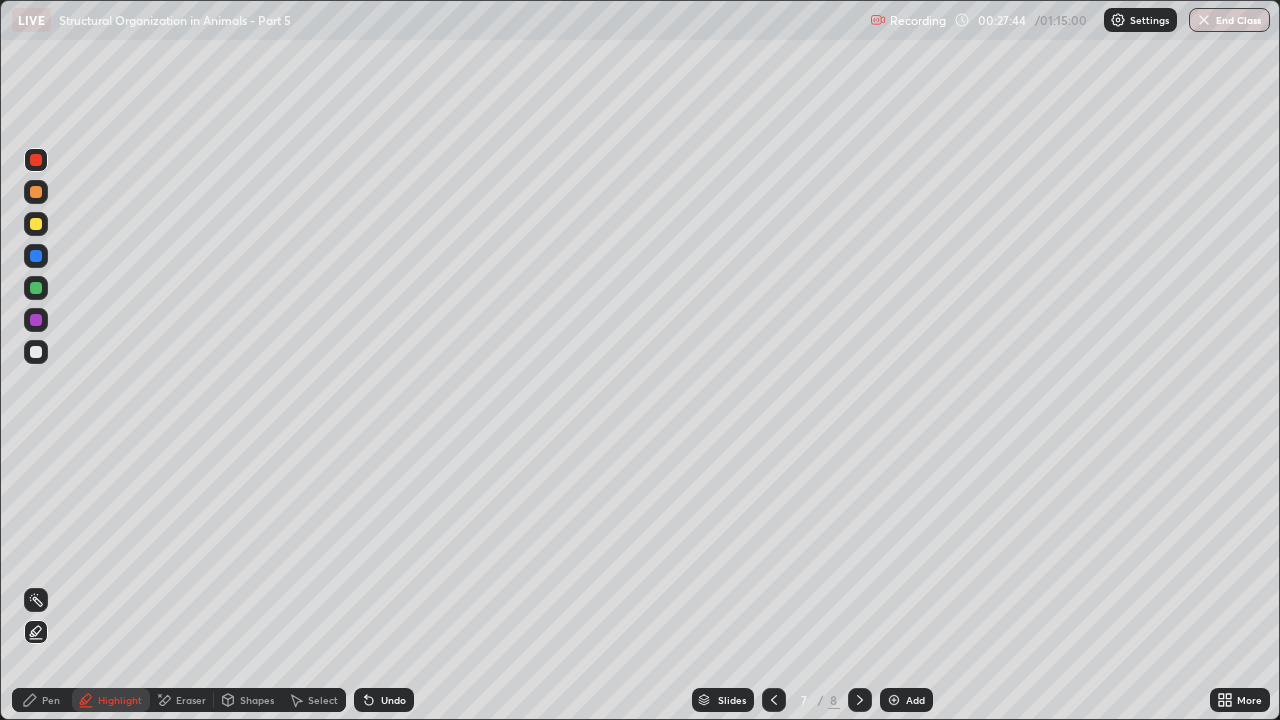 click 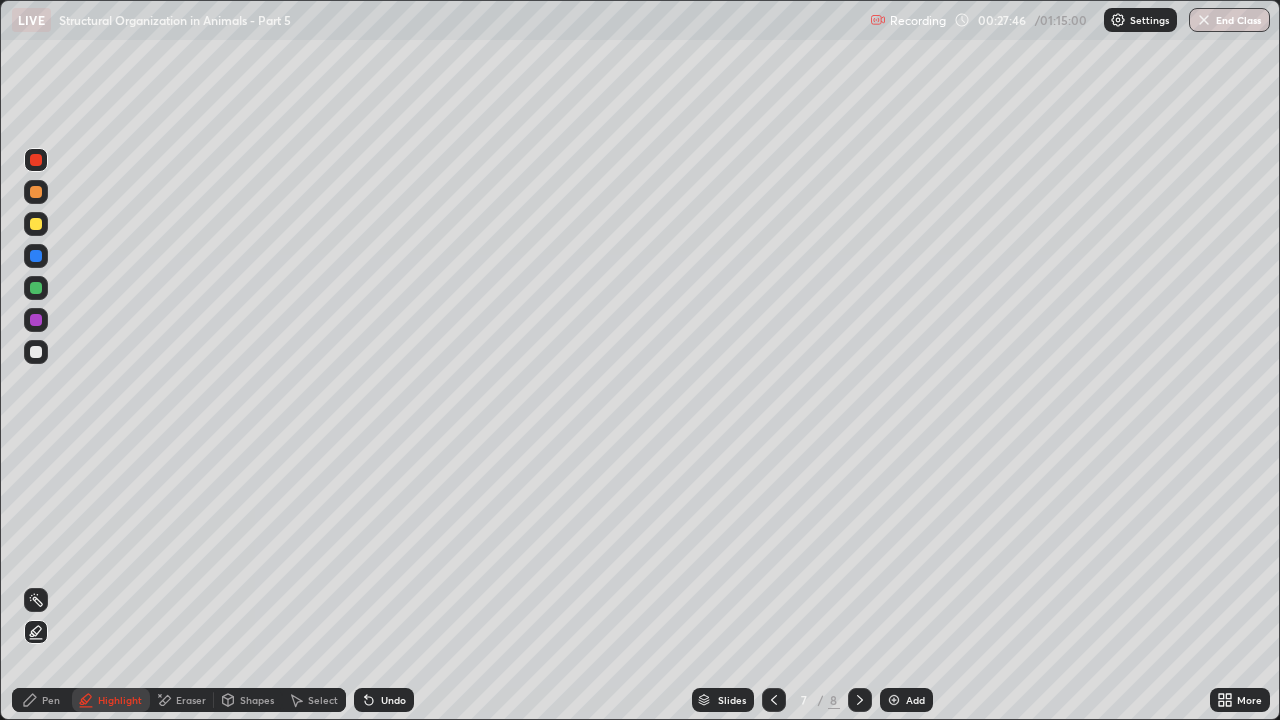 click 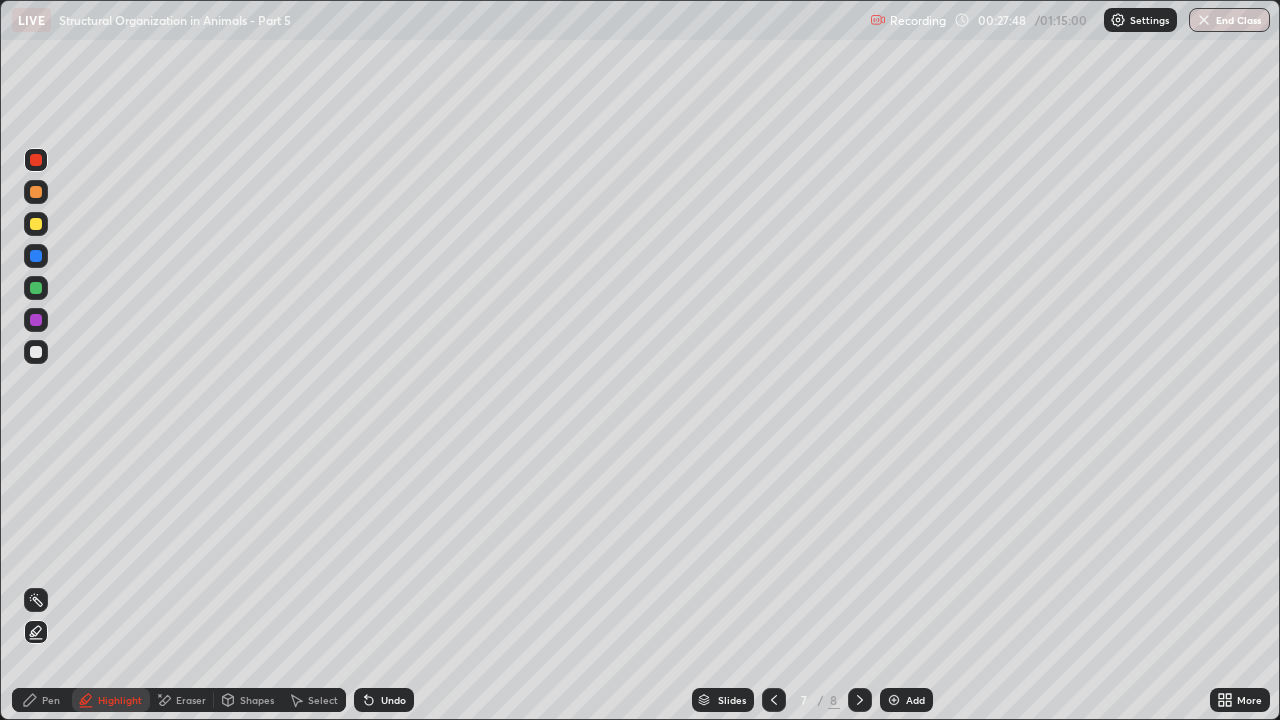 click at bounding box center [36, 352] 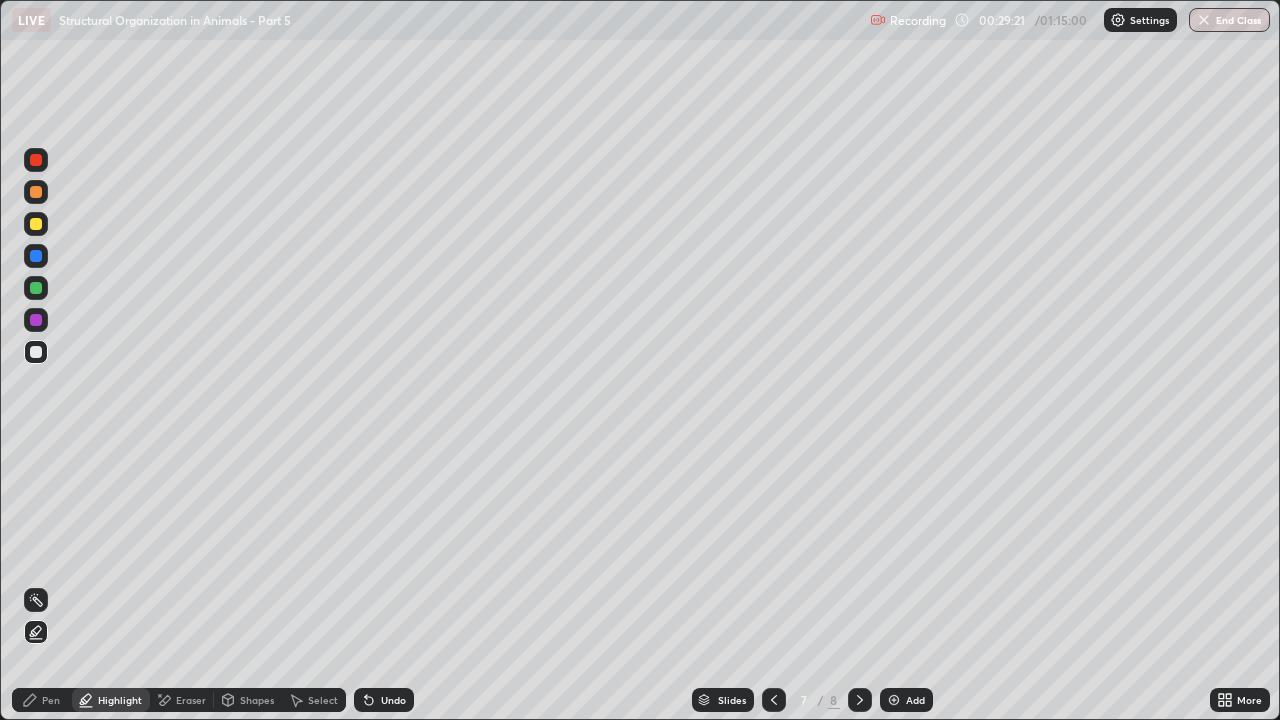 click 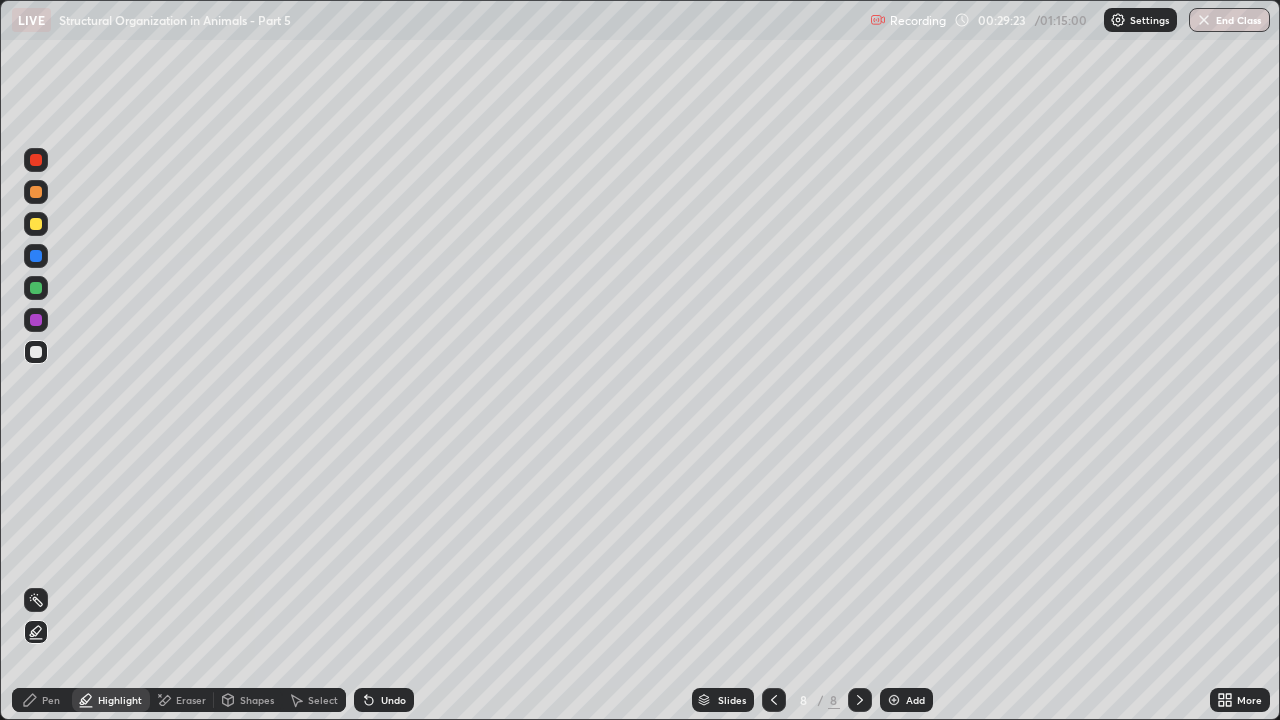 click at bounding box center (860, 700) 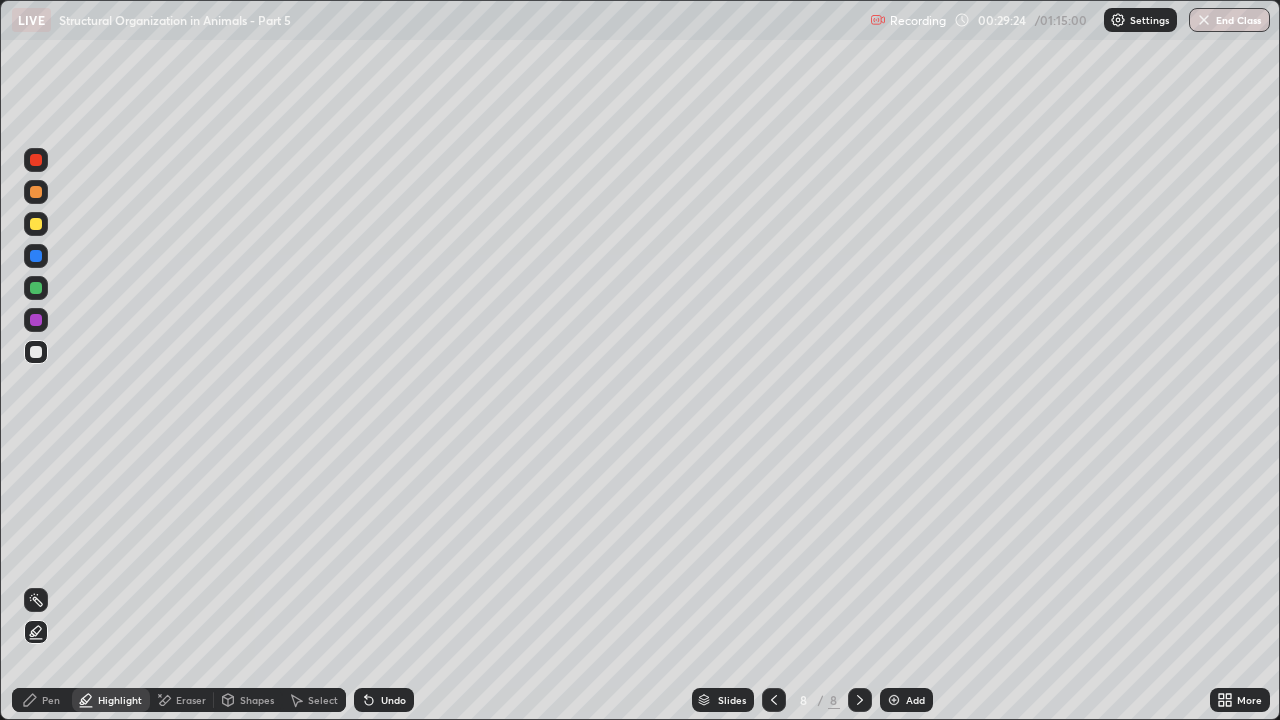 click 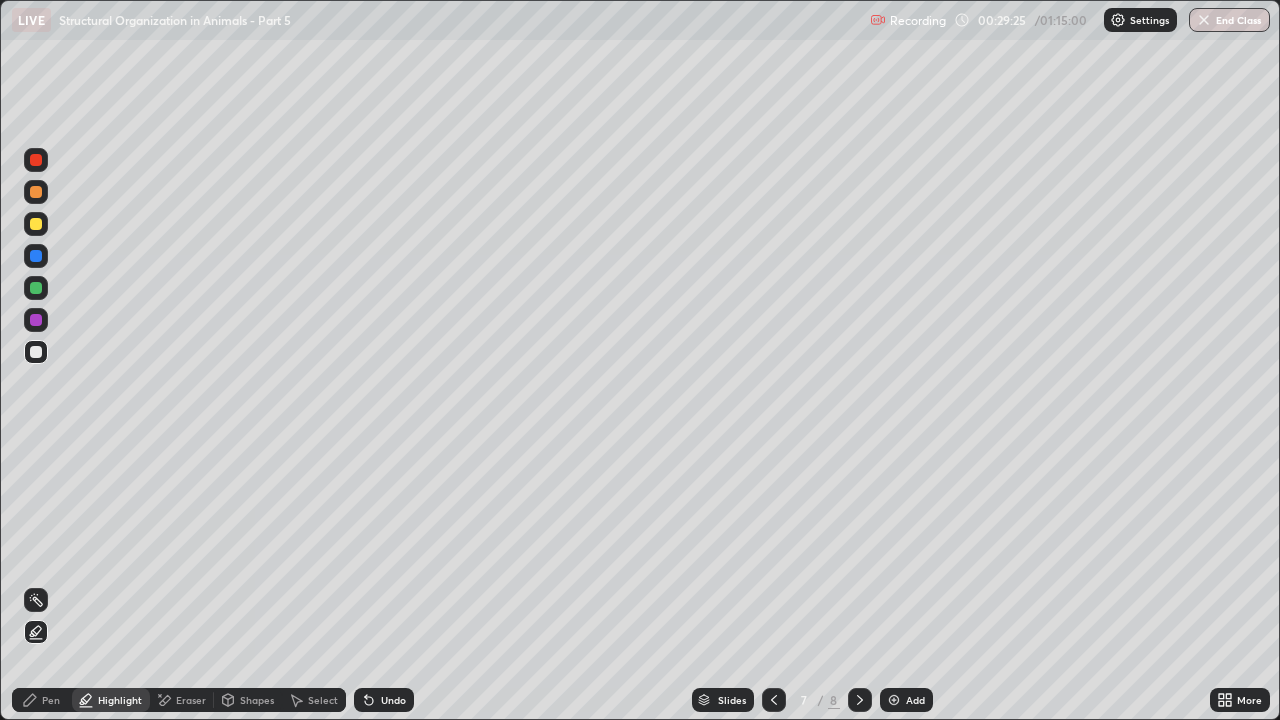 click 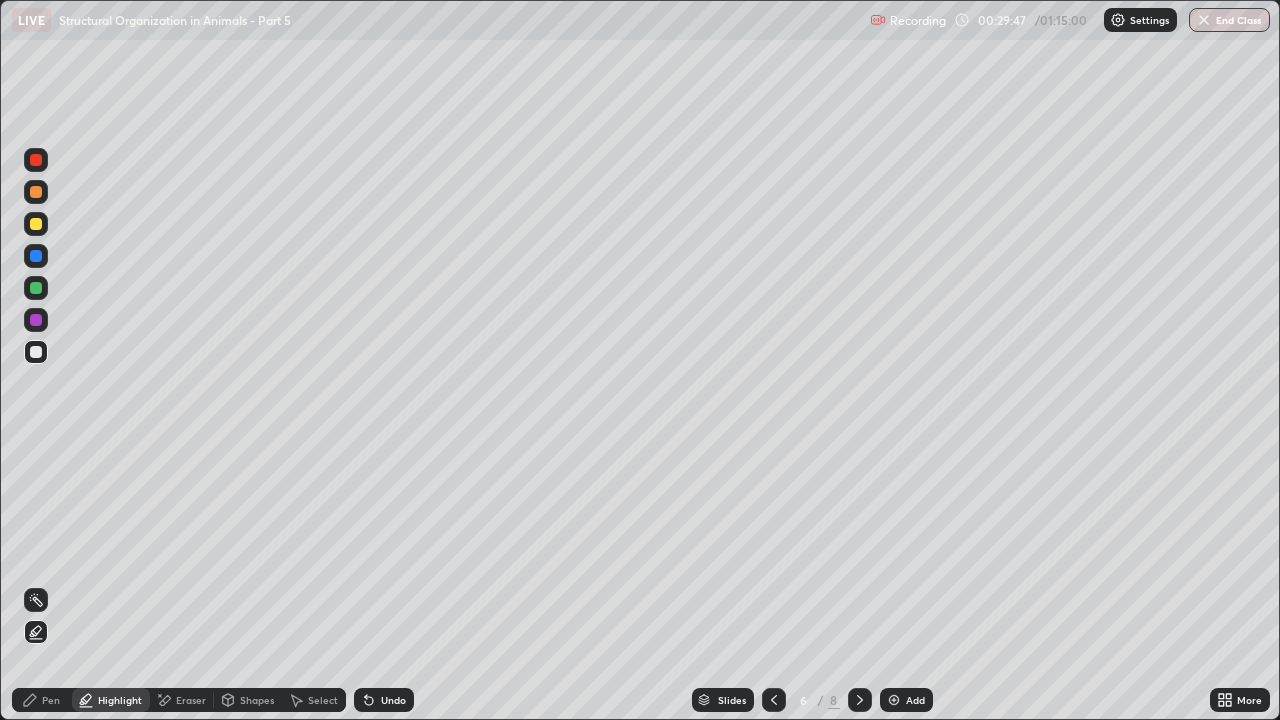 click 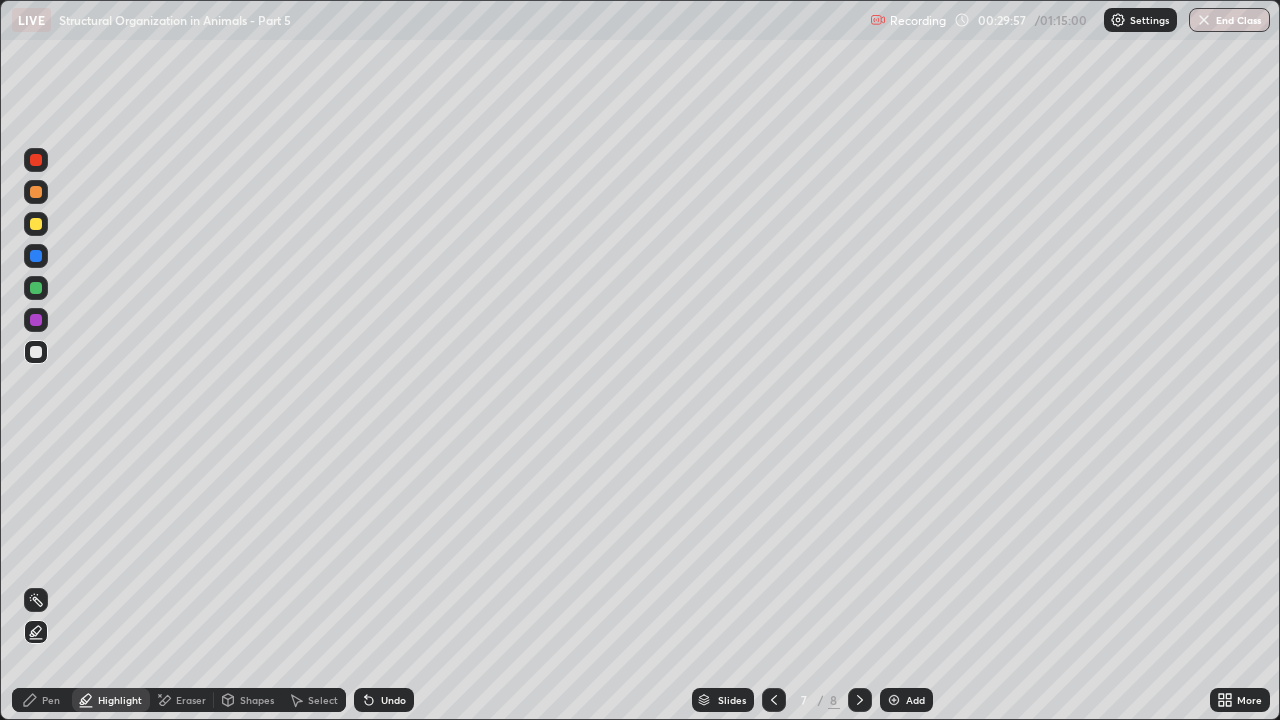 click 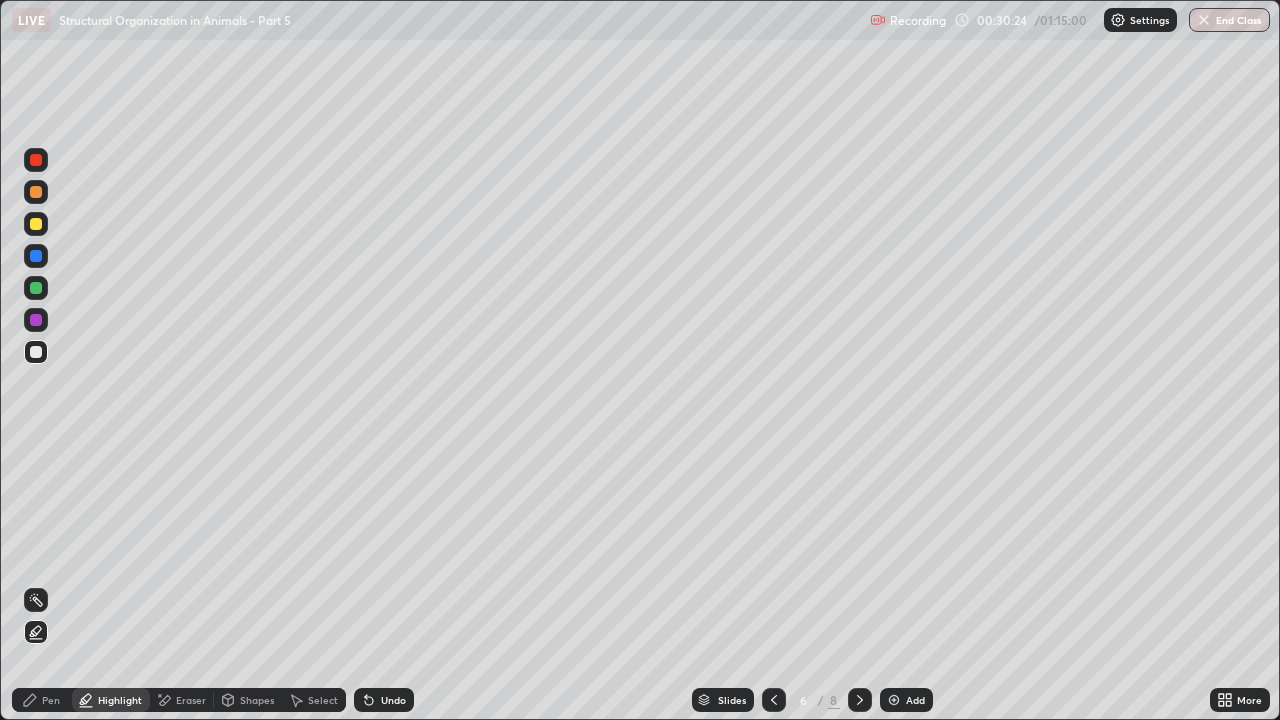 click at bounding box center (894, 700) 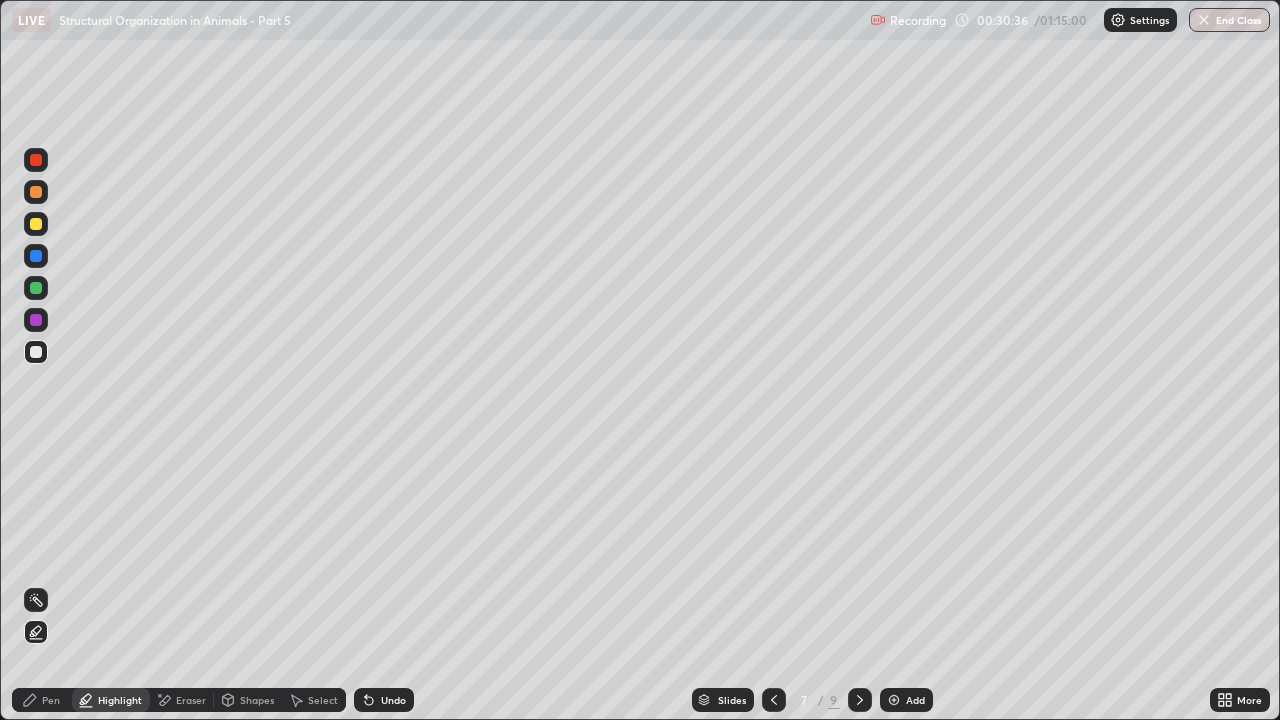 click at bounding box center [36, 288] 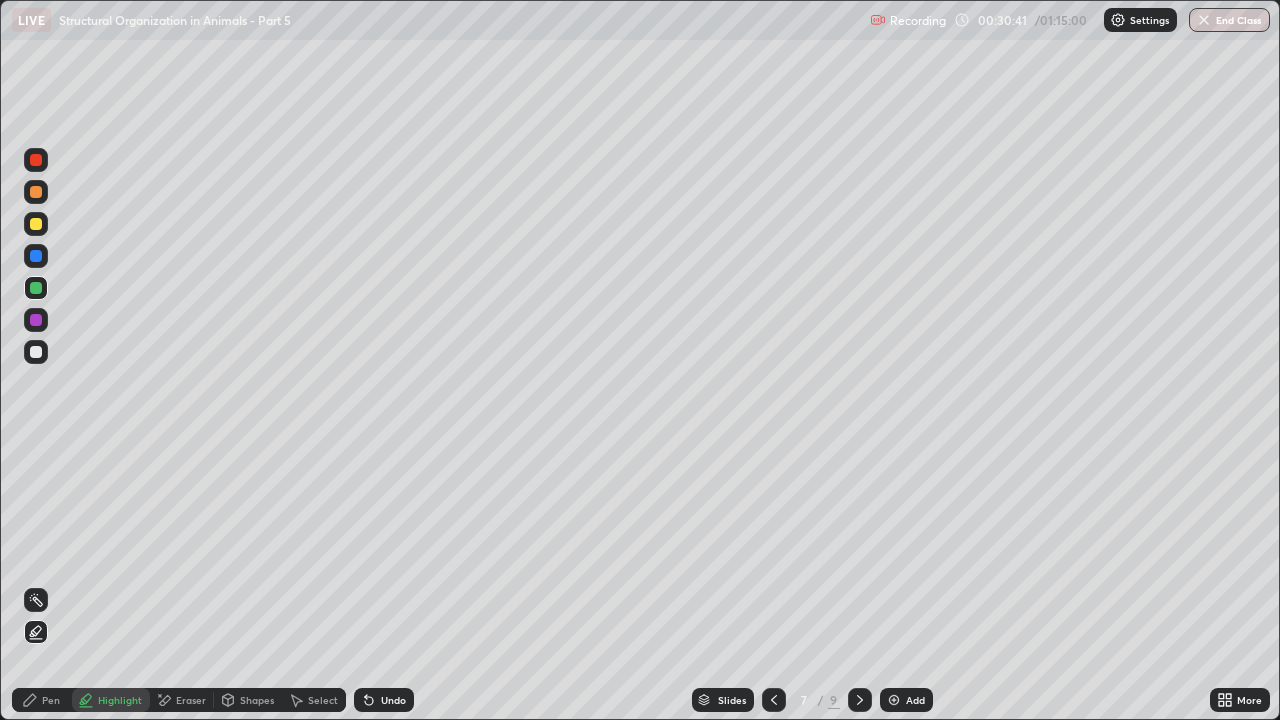 click at bounding box center [36, 224] 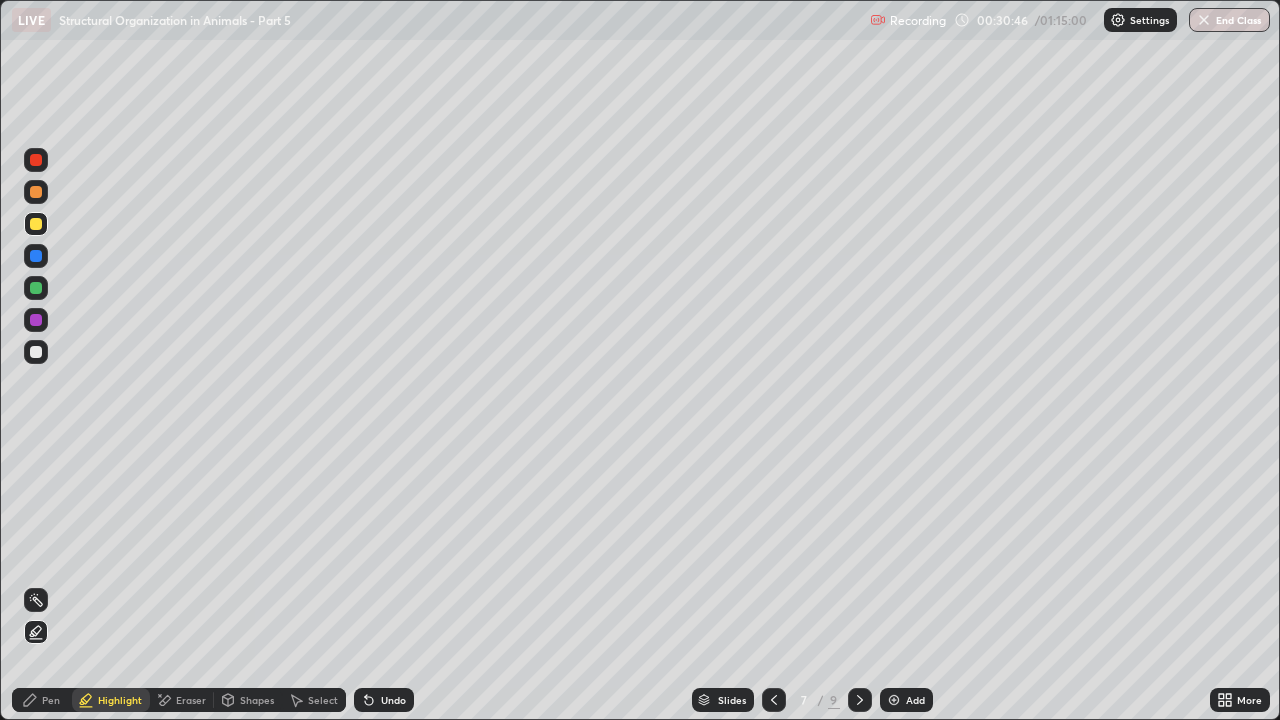 click on "Pen" at bounding box center (51, 700) 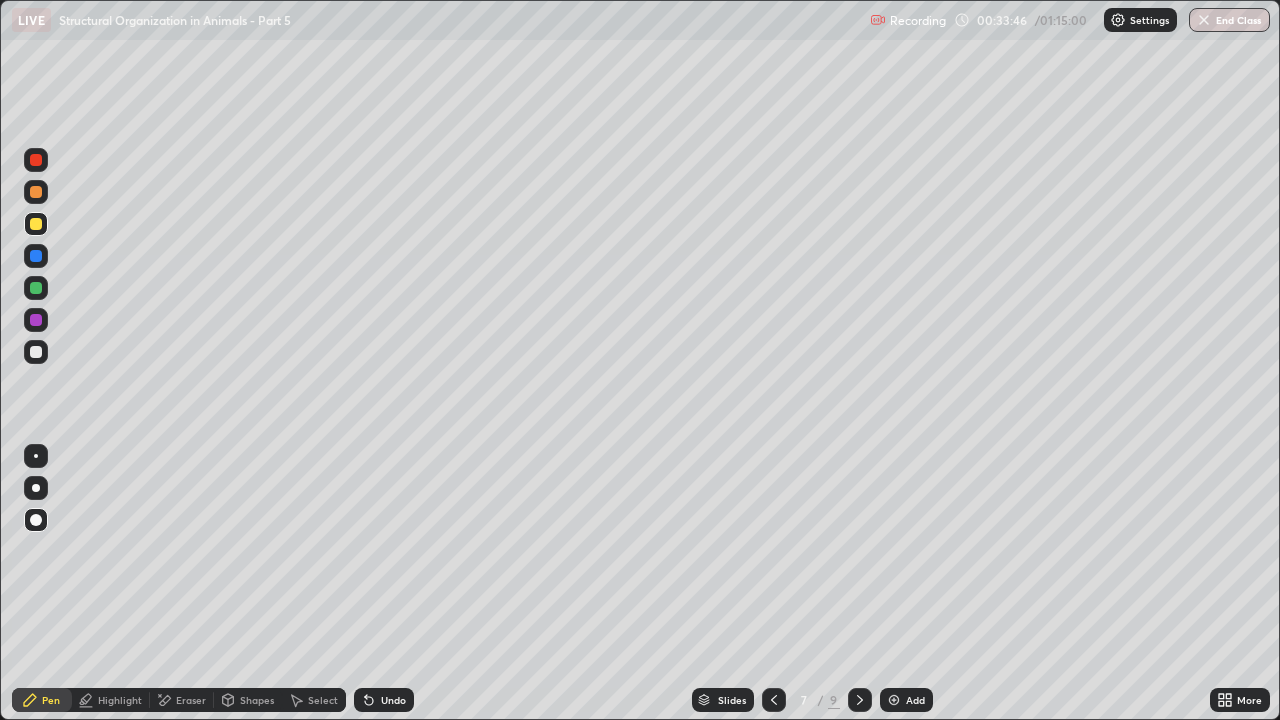 click 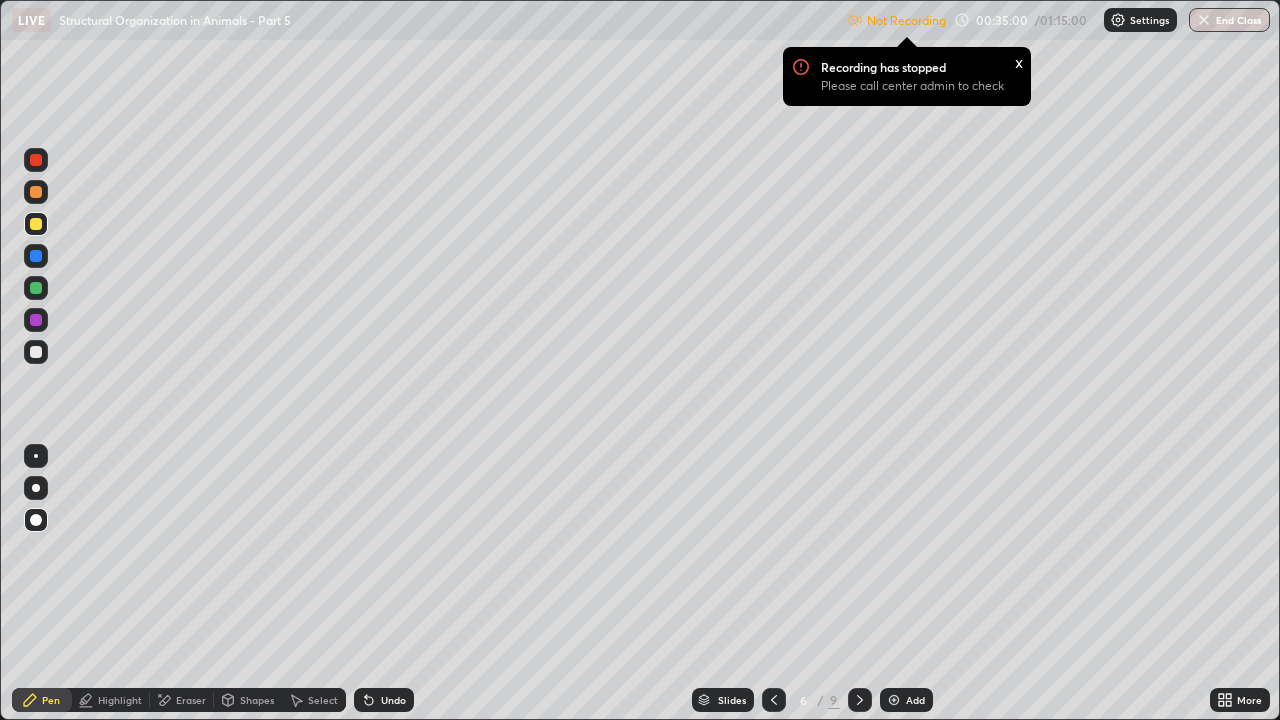 click on "x" at bounding box center [1019, 61] 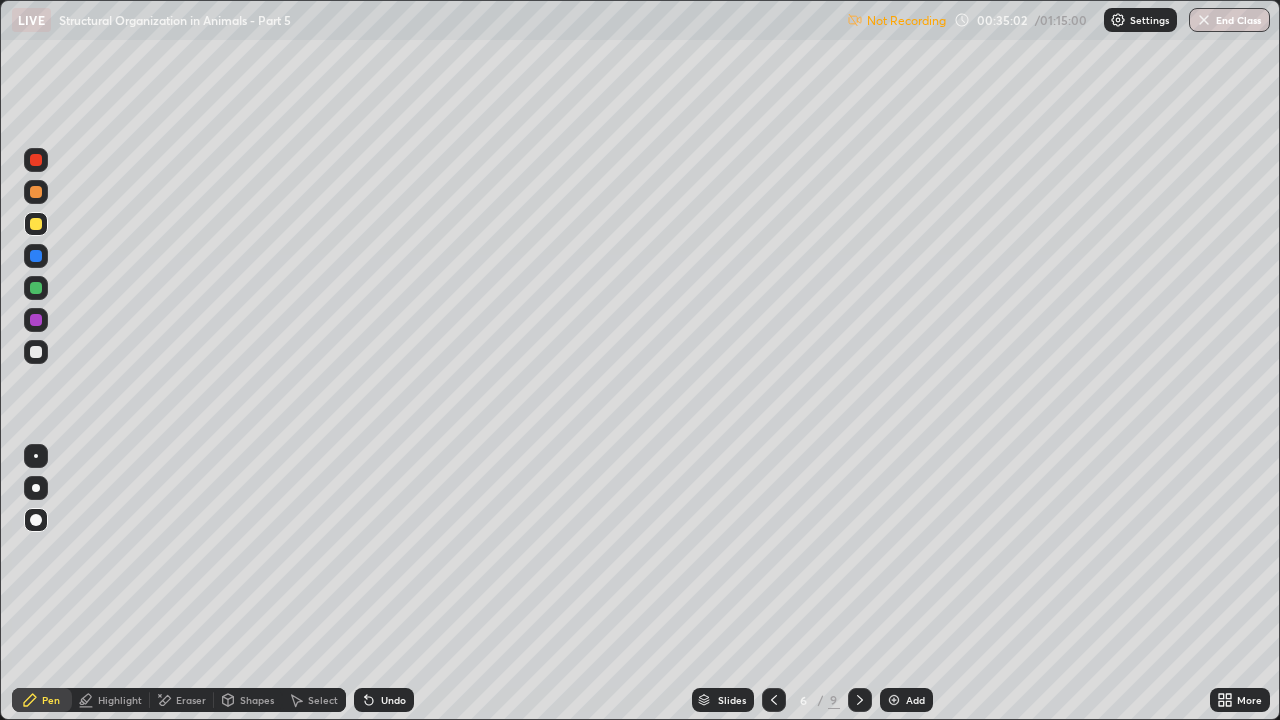 click 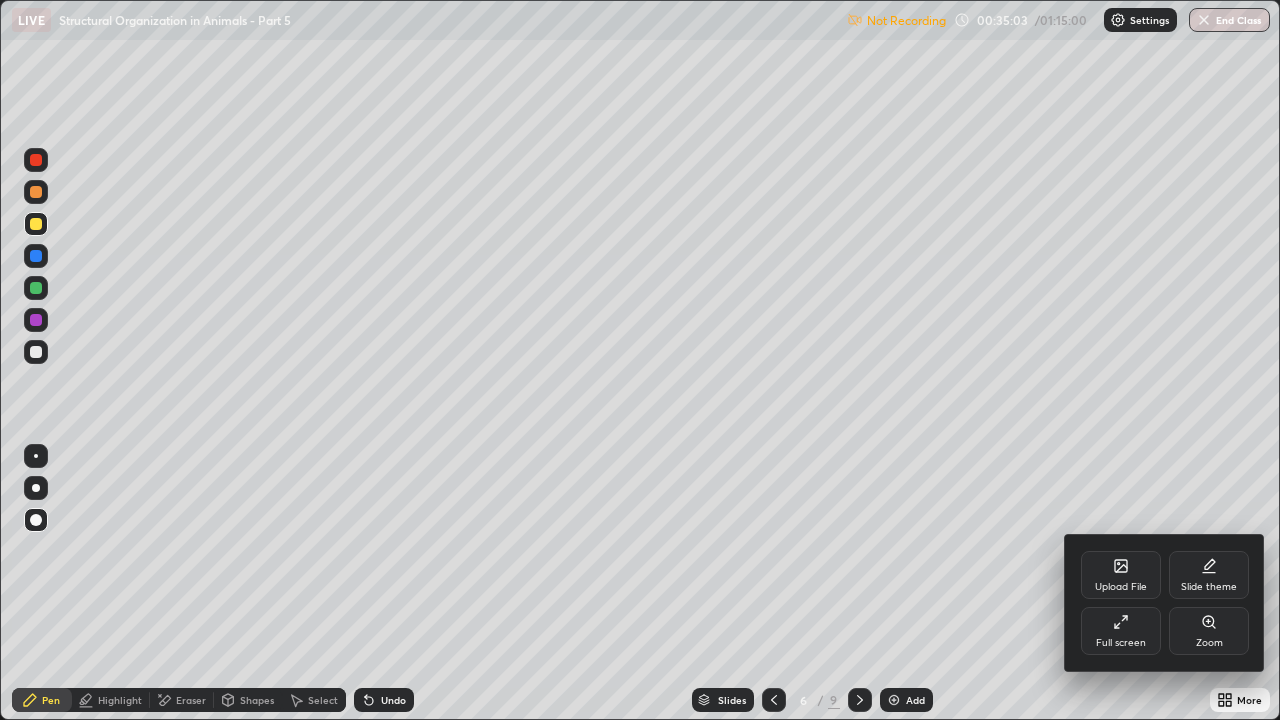 click on "Full screen" at bounding box center (1121, 631) 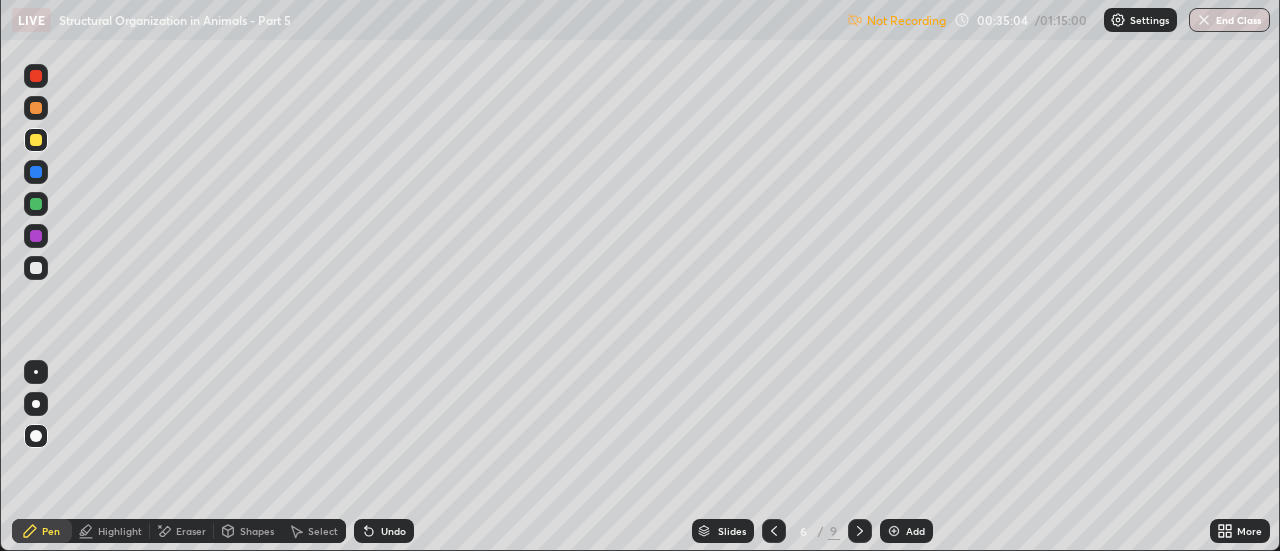 scroll, scrollTop: 551, scrollLeft: 1280, axis: both 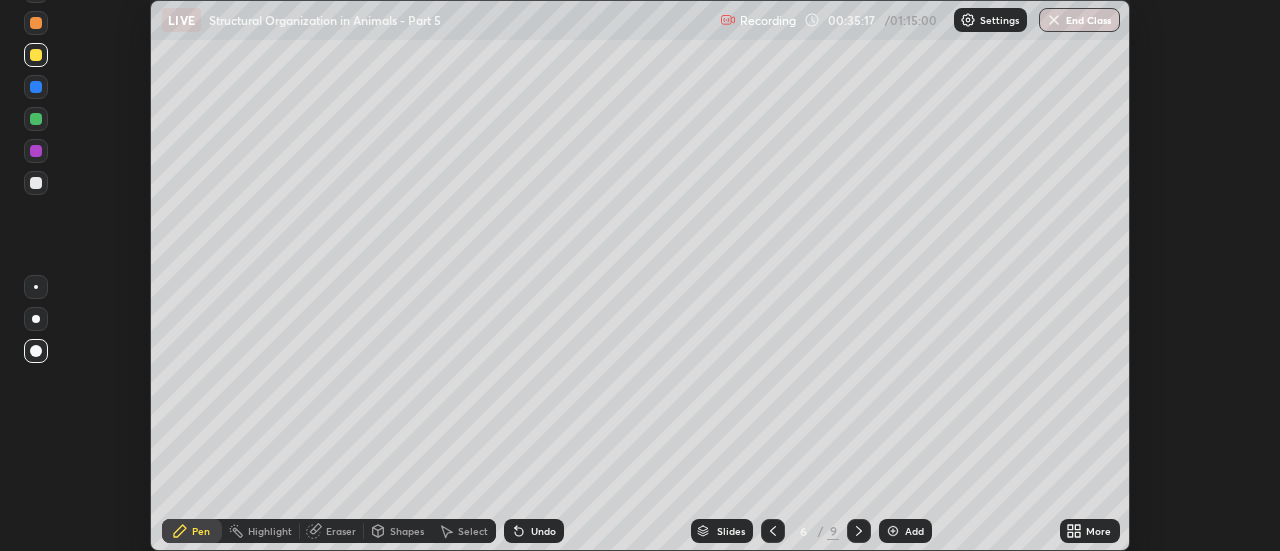 click 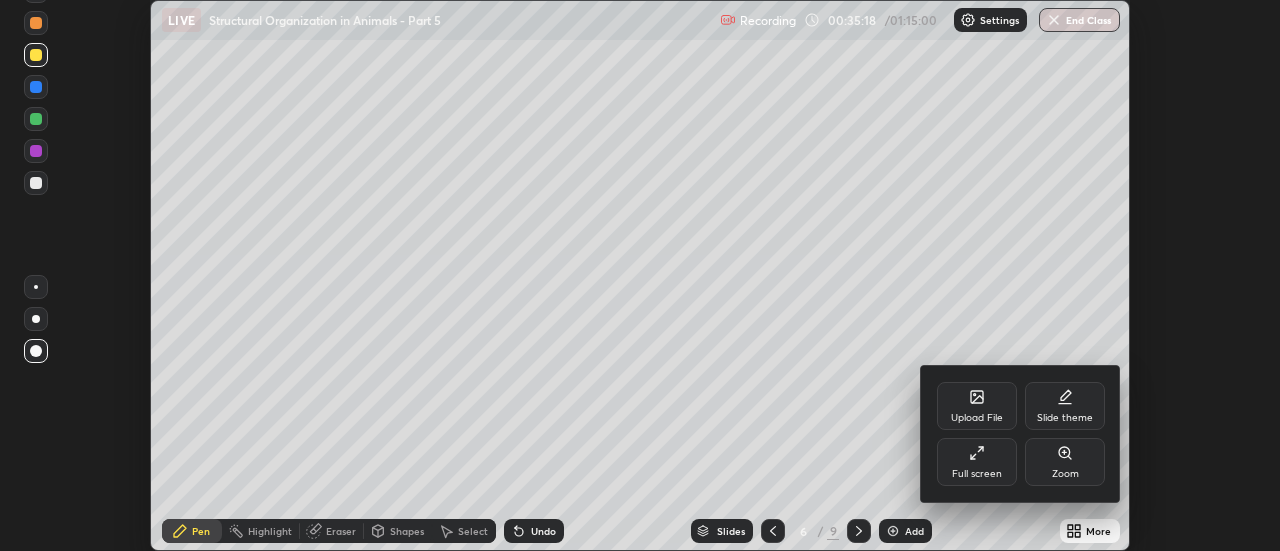 click on "Full screen" at bounding box center [977, 462] 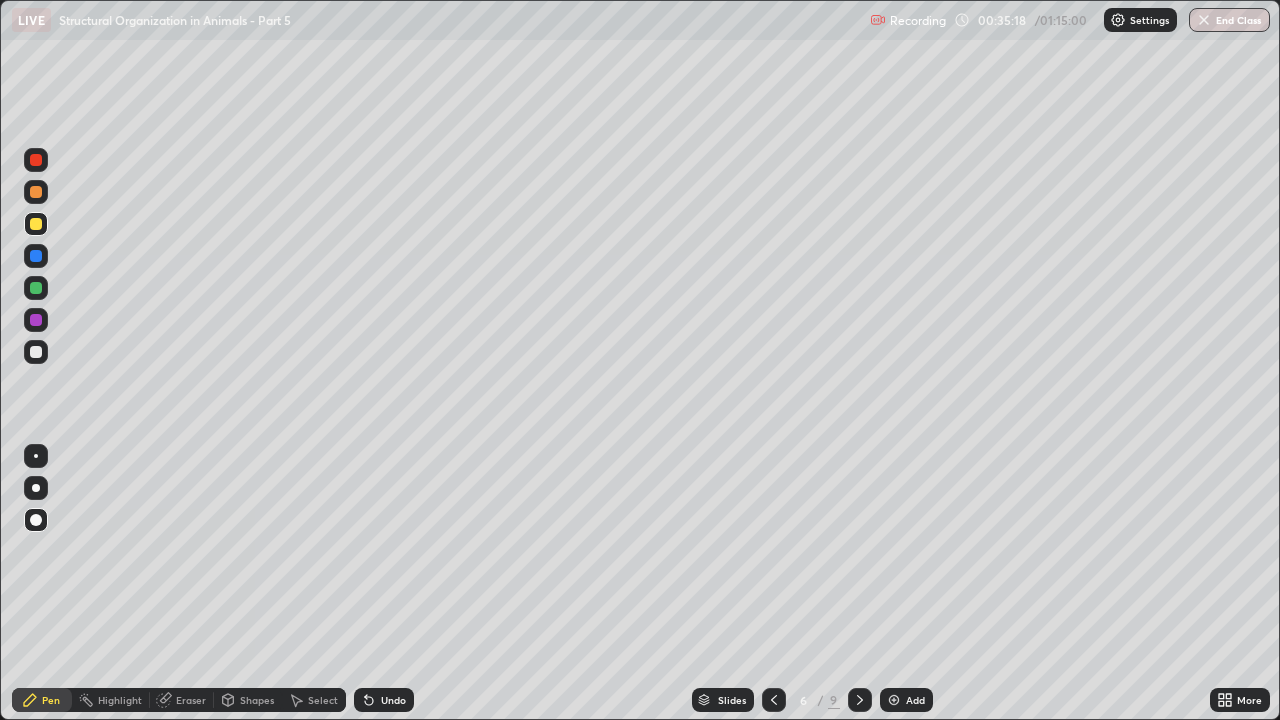 scroll, scrollTop: 99280, scrollLeft: 98720, axis: both 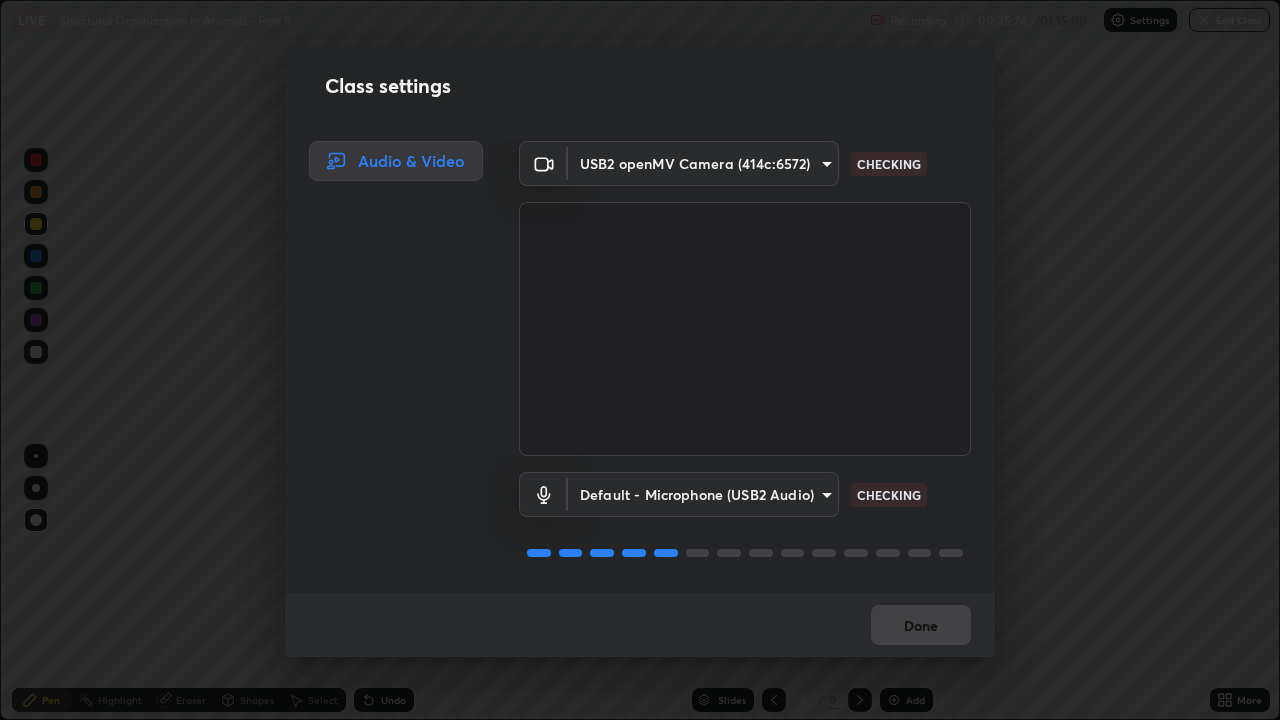 click on "Erase all LIVE Structural Organization in Animals - Part 5 Recording 00:35:24 /  01:15:00 Settings End Class Setting up your live class Structural Organization in Animals - Part 5 • L20 of Course On Zoology for NEET Growth 2 2027 [FIRST] [LAST] Pen Highlight Eraser Shapes Select Undo Slides 6 / 9 Add More No doubts shared Encourage your learners to ask a doubt for better clarity Report an issue Reason for reporting Buffering Chat not working Audio - Video sync issue Educator video quality low ​ Attach an image Report Class settings Audio & Video USB2 openMV Camera (414c:6572) 780fd12ca96b43a3cec4f26992e8f73636856aa219aee8b62eae202590f3705c CHECKING Default - Microphone (USB2 Audio) default CHECKING Done" at bounding box center (640, 360) 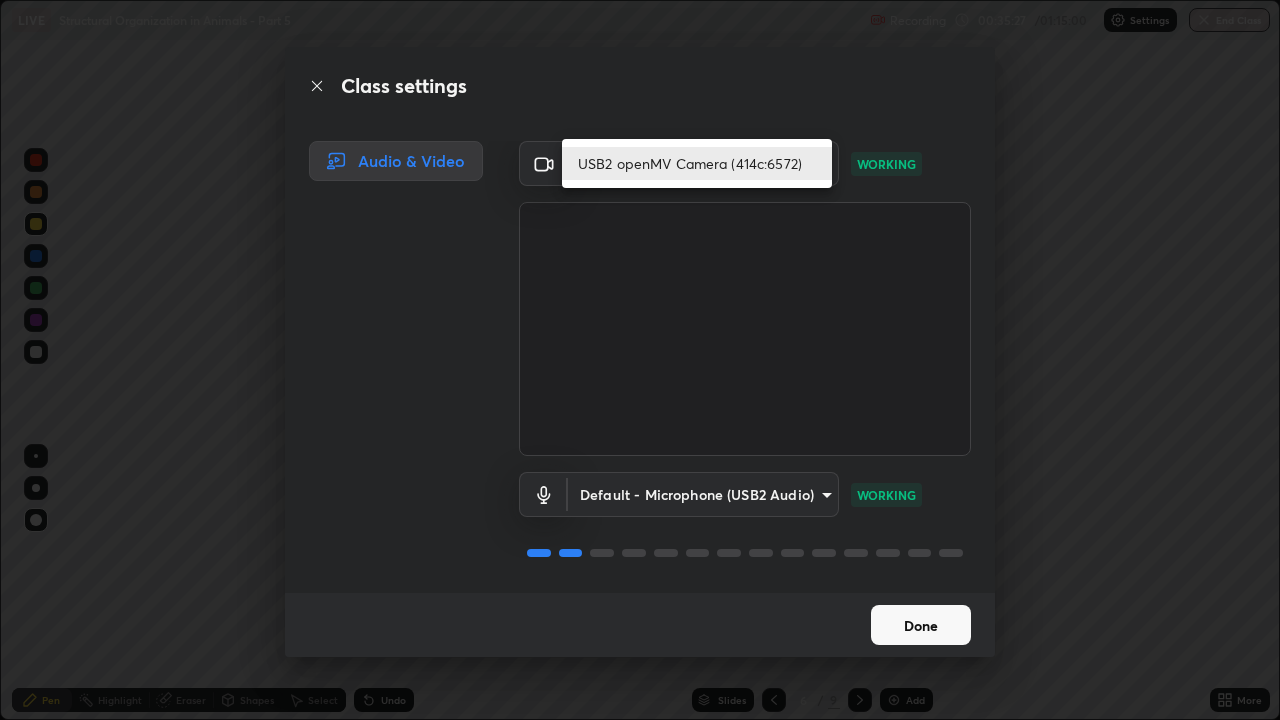 click at bounding box center [640, 360] 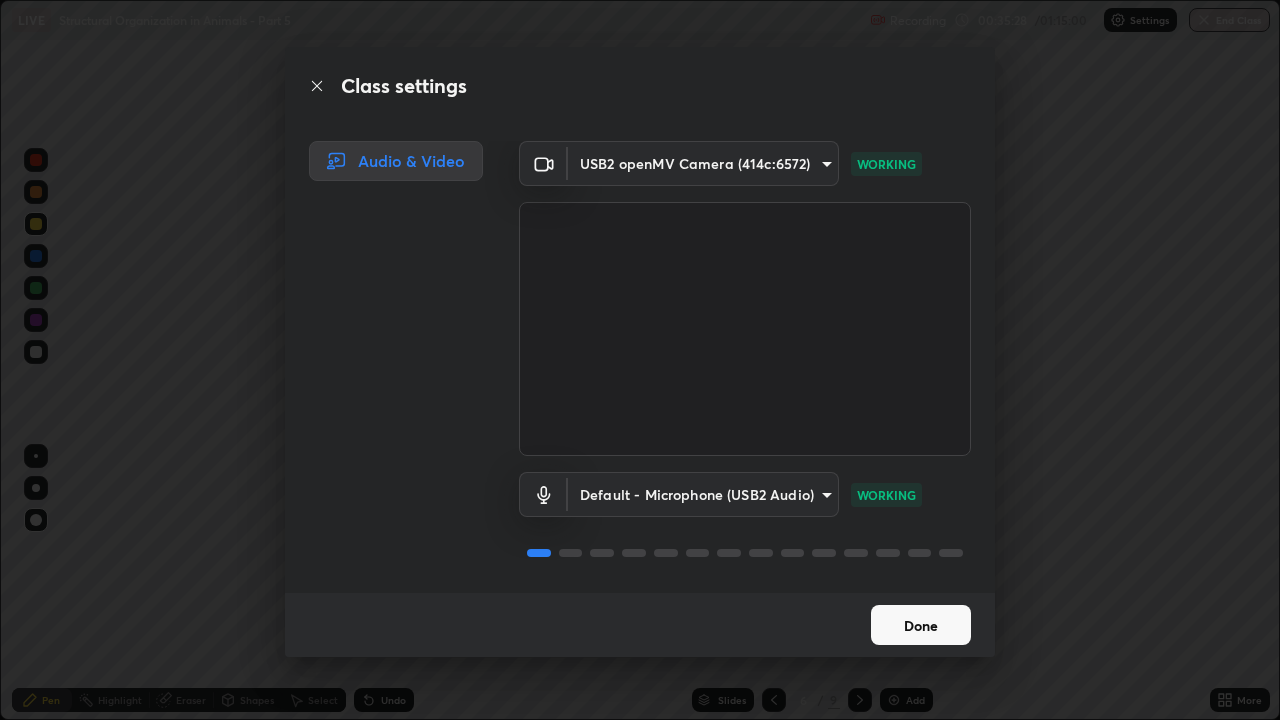 click on "Erase all LIVE Structural Organization in Animals - Part 5 Recording 00:35:28 /  01:15:00 Settings End Class Setting up your live class Structural Organization in Animals - Part 5 • L20 of Course On Zoology for NEET Growth 2 2027 [FIRST] [LAST] Pen Highlight Eraser Shapes Select Undo Slides 6 / 9 Add More No doubts shared Encourage your learners to ask a doubt for better clarity Report an issue Reason for reporting Buffering Chat not working Audio - Video sync issue Educator video quality low ​ Attach an image Report Class settings Audio & Video USB2 openMV Camera (414c:6572) 780fd12ca96b43a3cec4f26992e8f73636856aa219aee8b62eae202590f3705c WORKING Default - Microphone (USB2 Audio) default WORKING Done" at bounding box center (640, 360) 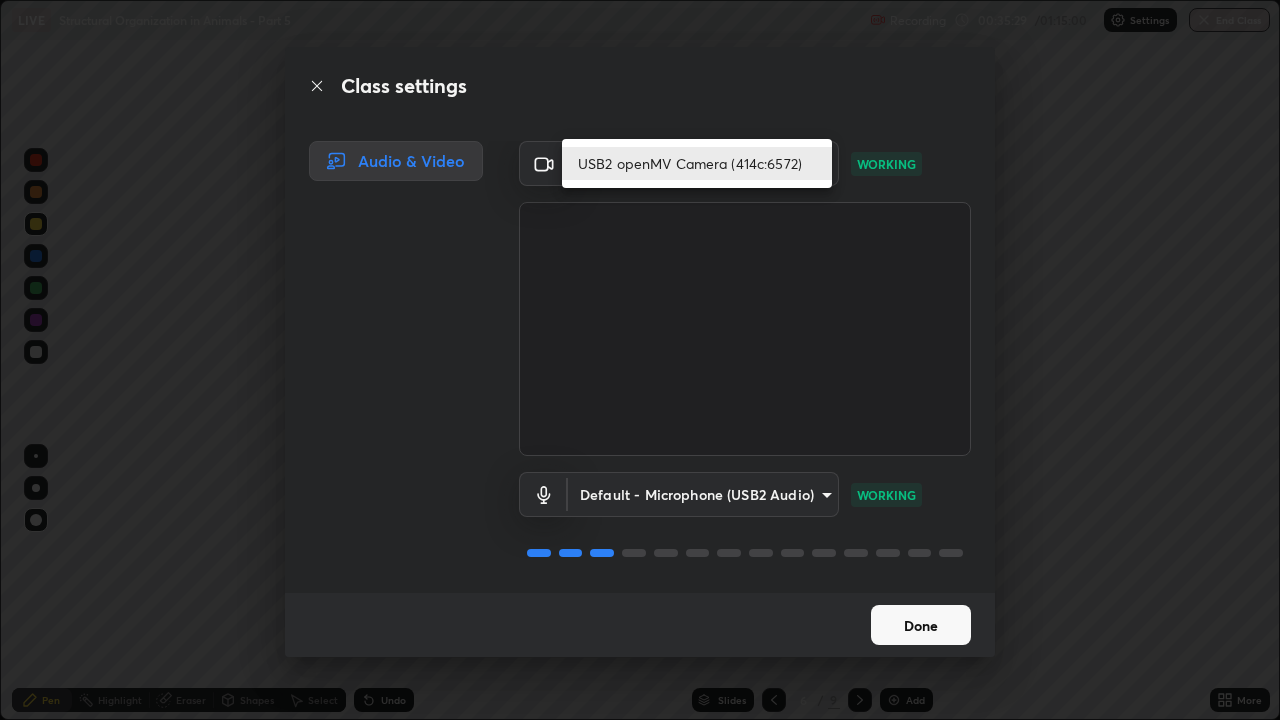click on "USB2 openMV Camera (414c:6572)" at bounding box center (697, 163) 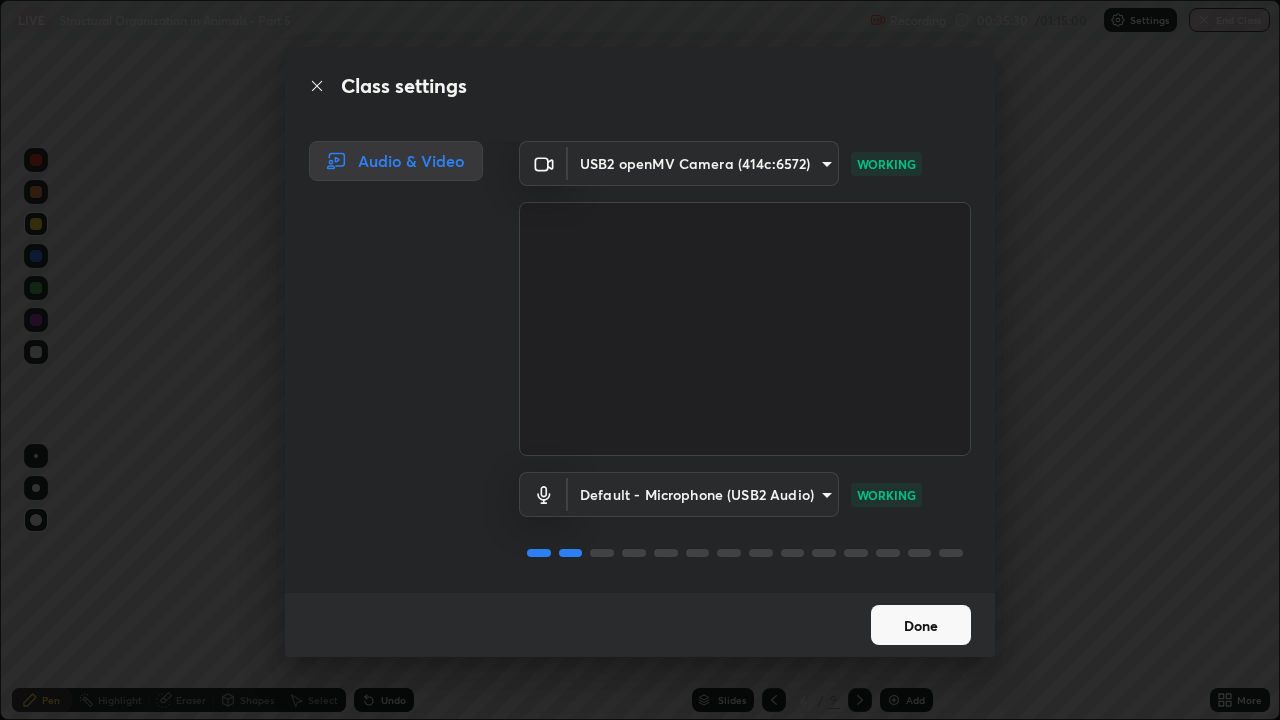 click on "Erase all LIVE Structural Organization in Animals - Part 5 Recording 00:35:30 /  01:15:00 Settings End Class Setting up your live class Structural Organization in Animals - Part 5 • L20 of Course On Zoology for NEET Growth 2 2027 [FIRST] [LAST] Pen Highlight Eraser Shapes Select Undo Slides 6 / 9 Add More No doubts shared Encourage your learners to ask a doubt for better clarity Report an issue Reason for reporting Buffering Chat not working Audio - Video sync issue Educator video quality low ​ Attach an image Report Class settings Audio & Video USB2 openMV Camera (414c:6572) 780fd12ca96b43a3cec4f26992e8f73636856aa219aee8b62eae202590f3705c WORKING Default - Microphone (USB2 Audio) default WORKING Done" at bounding box center [640, 360] 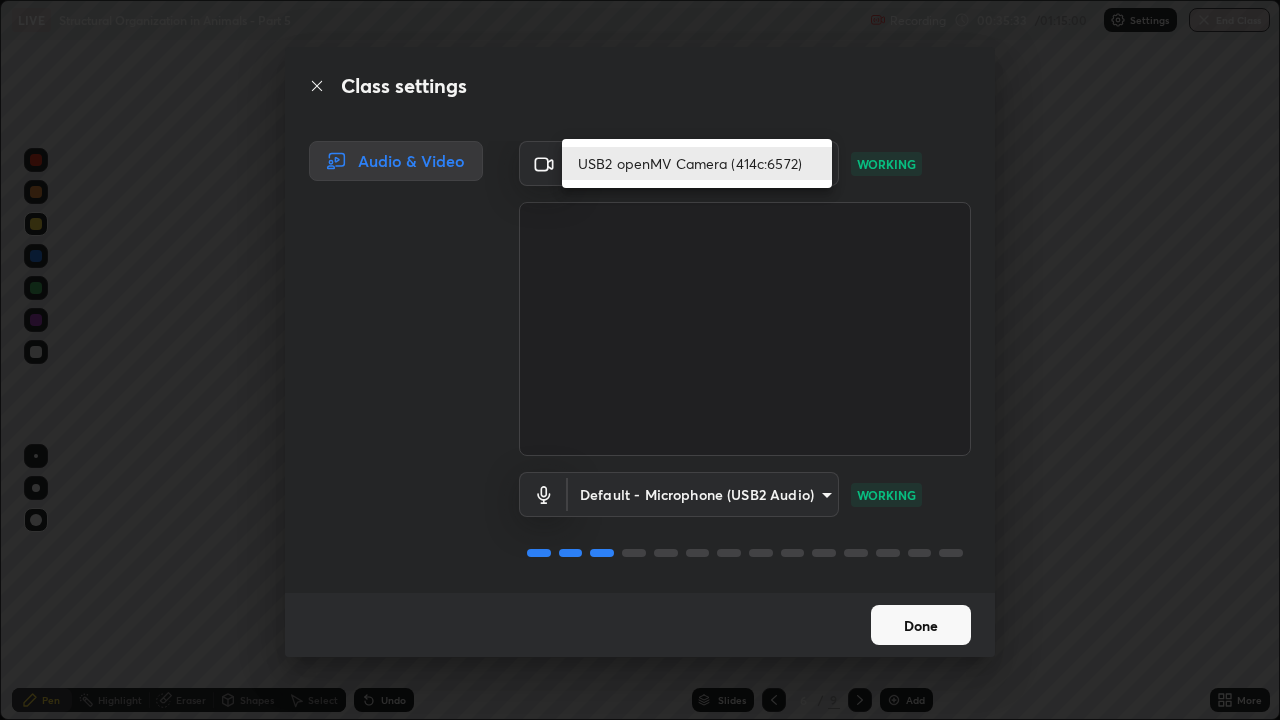 click at bounding box center (640, 360) 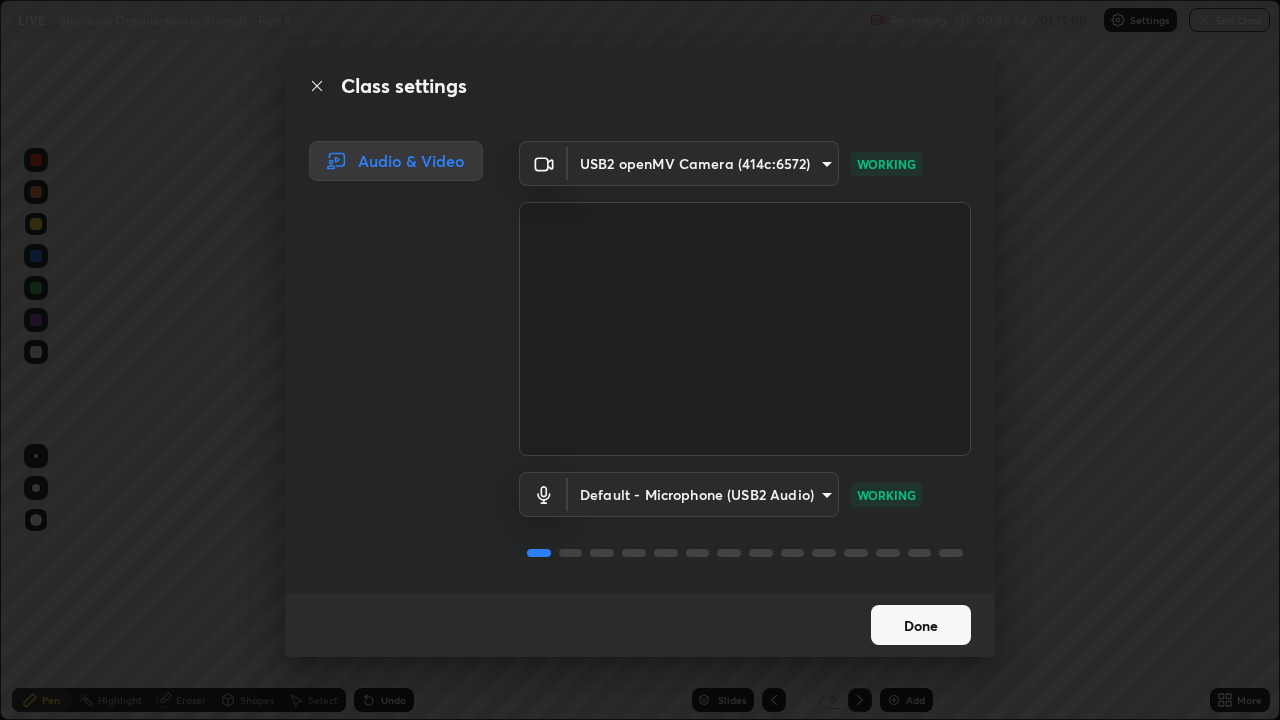 click on "Erase all LIVE Structural Organization in Animals - Part 5 Recording 00:35:34 /  01:15:00 Settings End Class Setting up your live class Structural Organization in Animals - Part 5 • L20 of Course On Zoology for NEET Growth 2 2027 [FIRST] [LAST] Pen Highlight Eraser Shapes Select Undo Slides 6 / 9 Add More No doubts shared Encourage your learners to ask a doubt for better clarity Report an issue Reason for reporting Buffering Chat not working Audio - Video sync issue Educator video quality low ​ Attach an image Report Class settings Audio & Video USB2 openMV Camera (414c:6572) 780fd12ca96b43a3cec4f26992e8f73636856aa219aee8b62eae202590f3705c WORKING Default - Microphone (USB2 Audio) default WORKING Done" at bounding box center [640, 360] 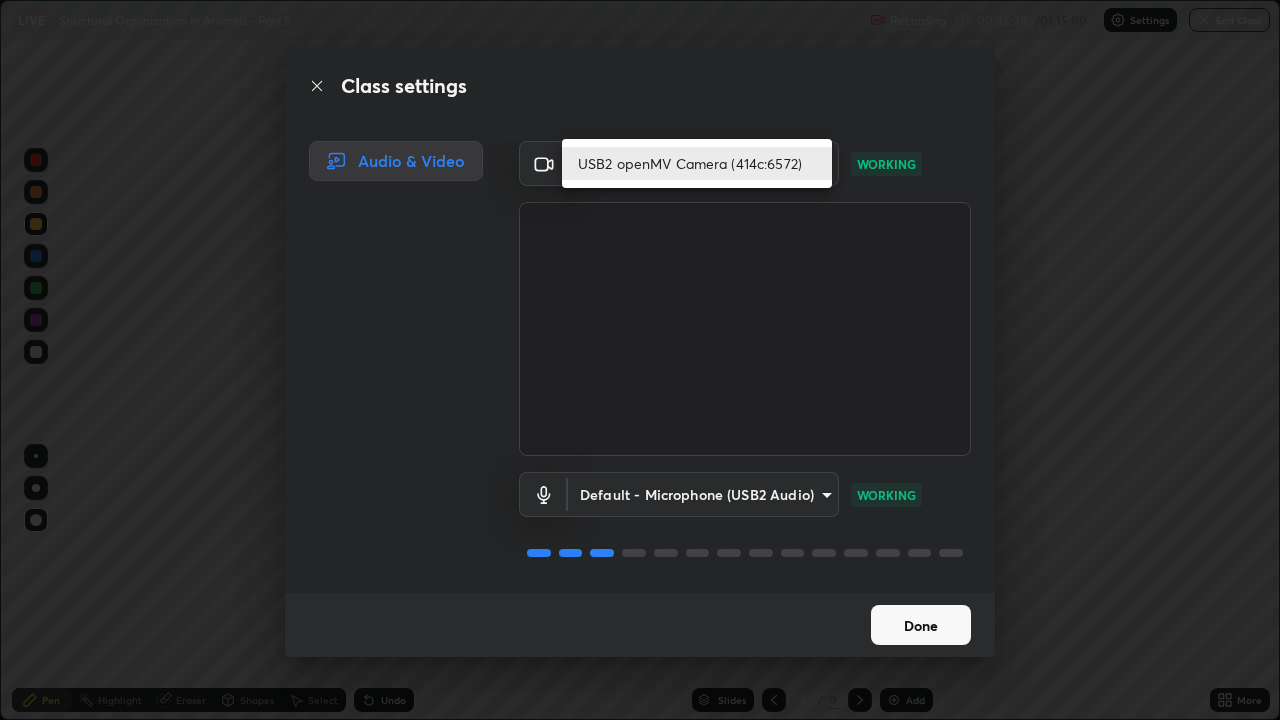 click at bounding box center [640, 360] 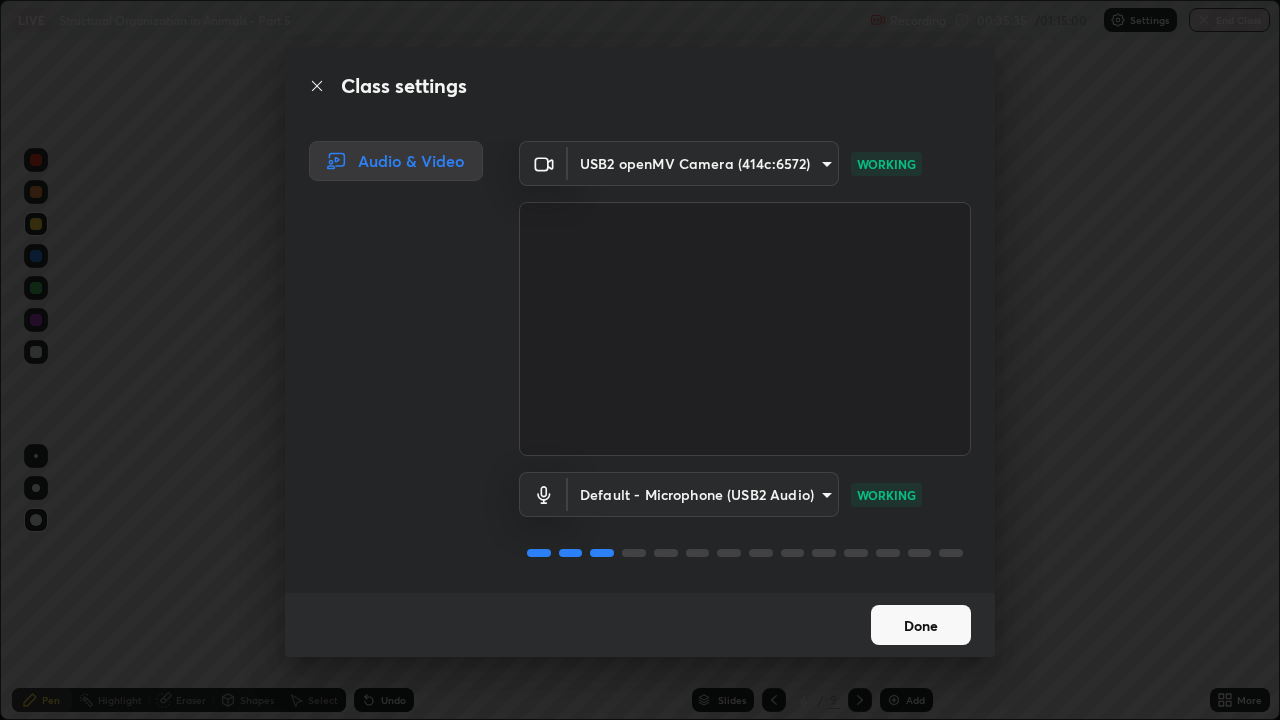 click on "Erase all LIVE Structural Organization in Animals - Part 5 Recording 00:35:35 /  01:15:00 Settings End Class Setting up your live class Structural Organization in Animals - Part 5 • L20 of Course On Zoology for NEET Growth 2 2027 [FIRST] [LAST] Pen Highlight Eraser Shapes Select Undo Slides 6 / 9 Add More No doubts shared Encourage your learners to ask a doubt for better clarity Report an issue Reason for reporting Buffering Chat not working Audio - Video sync issue Educator video quality low ​ Attach an image Report Class settings Audio & Video USB2 openMV Camera (414c:6572) 780fd12ca96b43a3cec4f26992e8f73636856aa219aee8b62eae202590f3705c WORKING Default - Microphone (USB2 Audio) default WORKING Done" at bounding box center [640, 360] 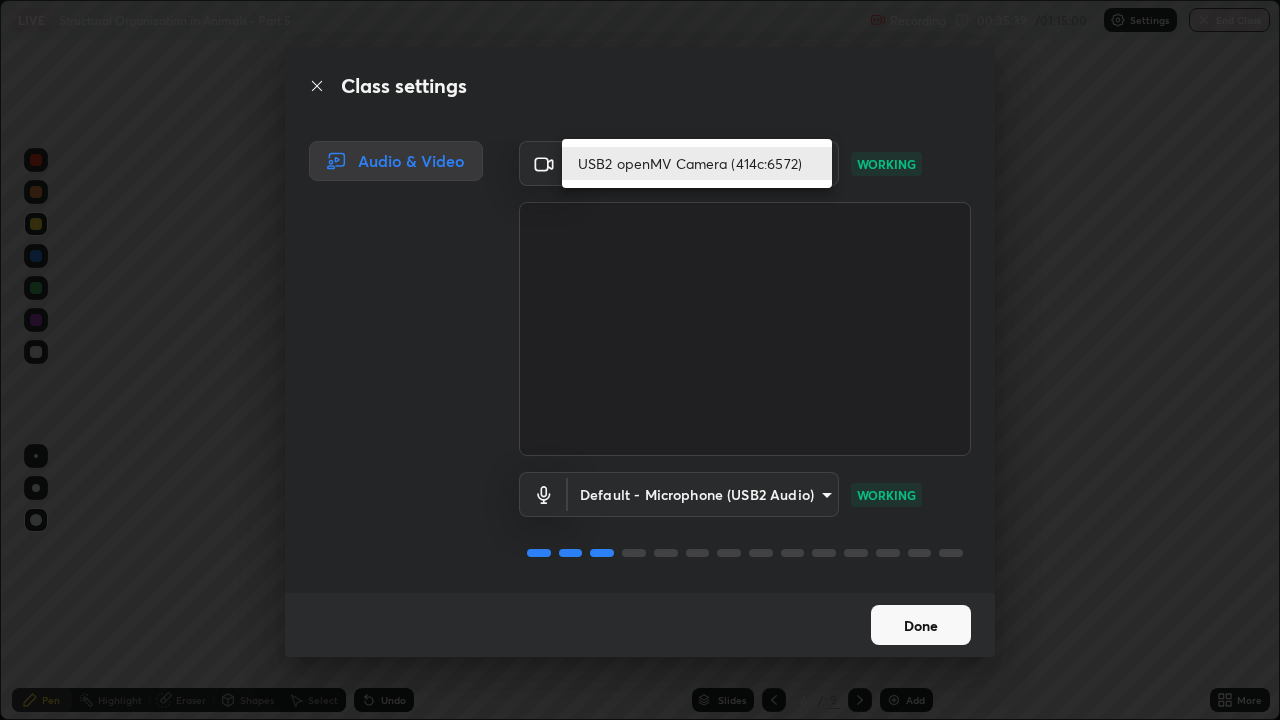 click at bounding box center [640, 360] 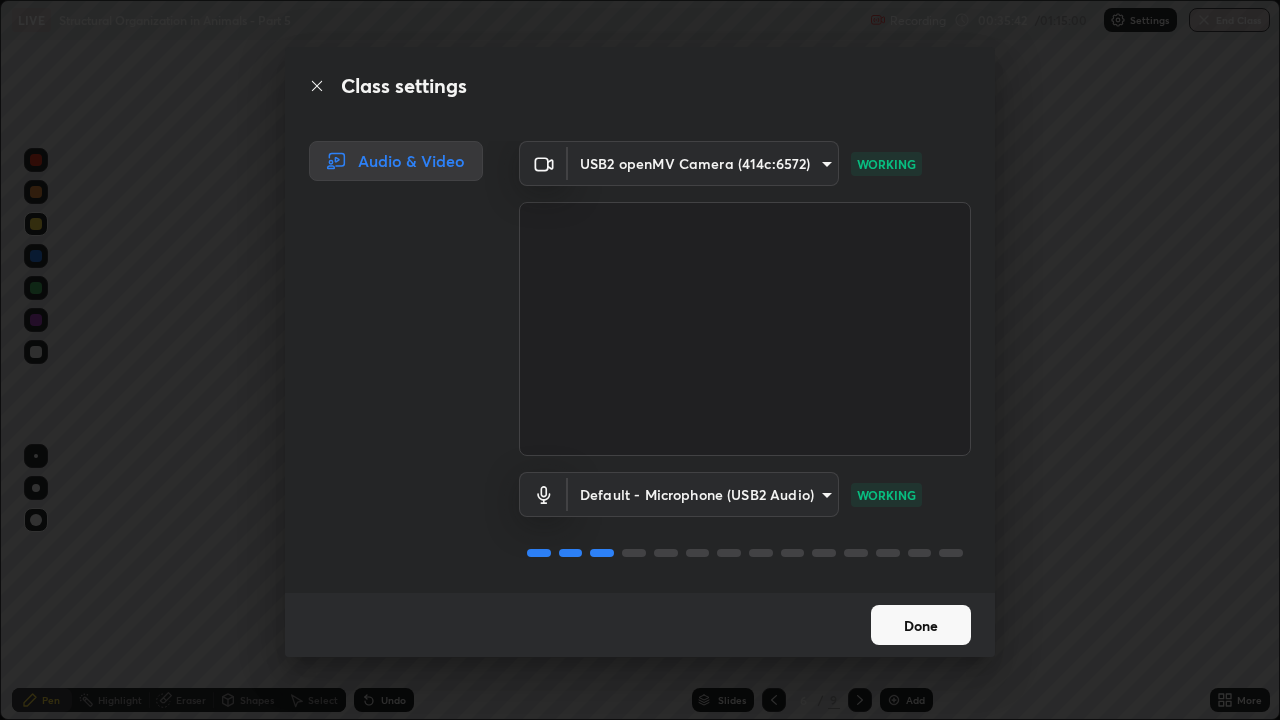 scroll, scrollTop: 0, scrollLeft: 0, axis: both 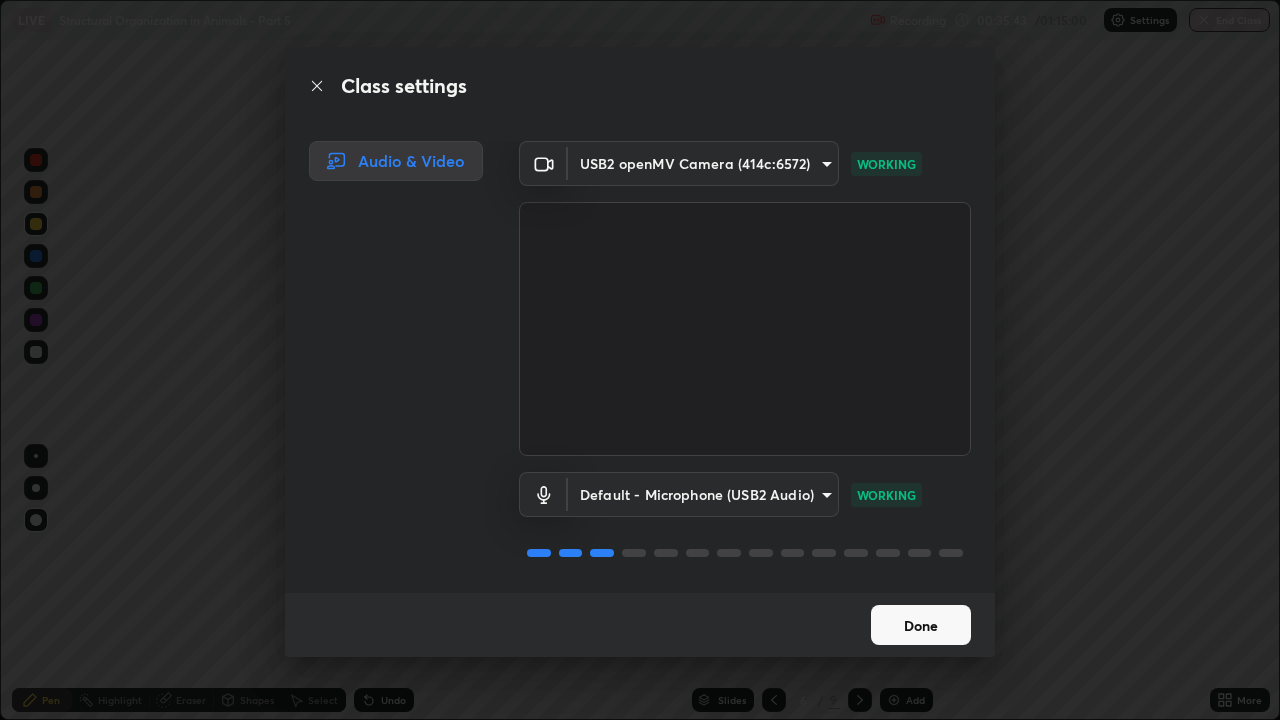 click on "Erase all LIVE Structural Organization in Animals - Part 5 Recording 00:35:43 /  01:15:00 Settings End Class Setting up your live class Structural Organization in Animals - Part 5 • L20 of Course On Zoology for NEET Growth 2 2027 [FIRST] [LAST] Pen Highlight Eraser Shapes Select Undo Slides 6 / 9 Add More No doubts shared Encourage your learners to ask a doubt for better clarity Report an issue Reason for reporting Buffering Chat not working Audio - Video sync issue Educator video quality low ​ Attach an image Report Class settings Audio & Video USB2 openMV Camera (414c:6572) 780fd12ca96b43a3cec4f26992e8f73636856aa219aee8b62eae202590f3705c WORKING Default - Microphone (USB2 Audio) default WORKING Done" at bounding box center [640, 360] 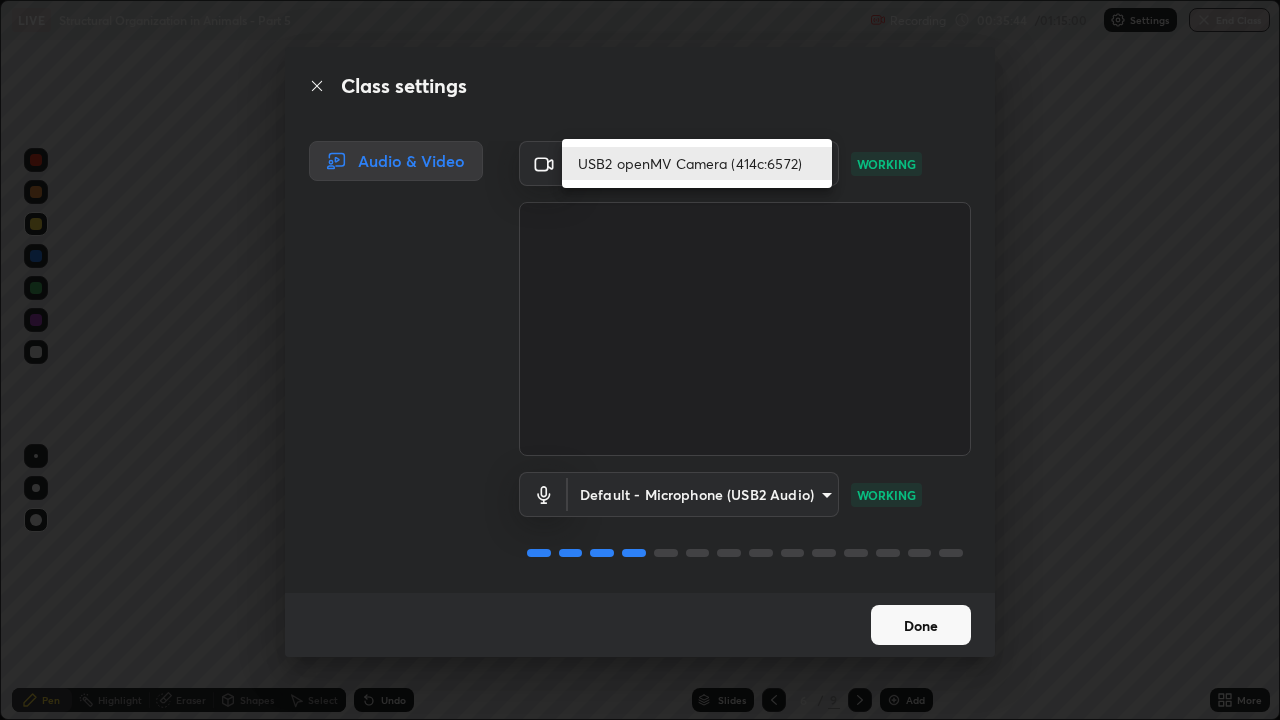 click on "USB2 openMV Camera (414c:6572)" at bounding box center [697, 163] 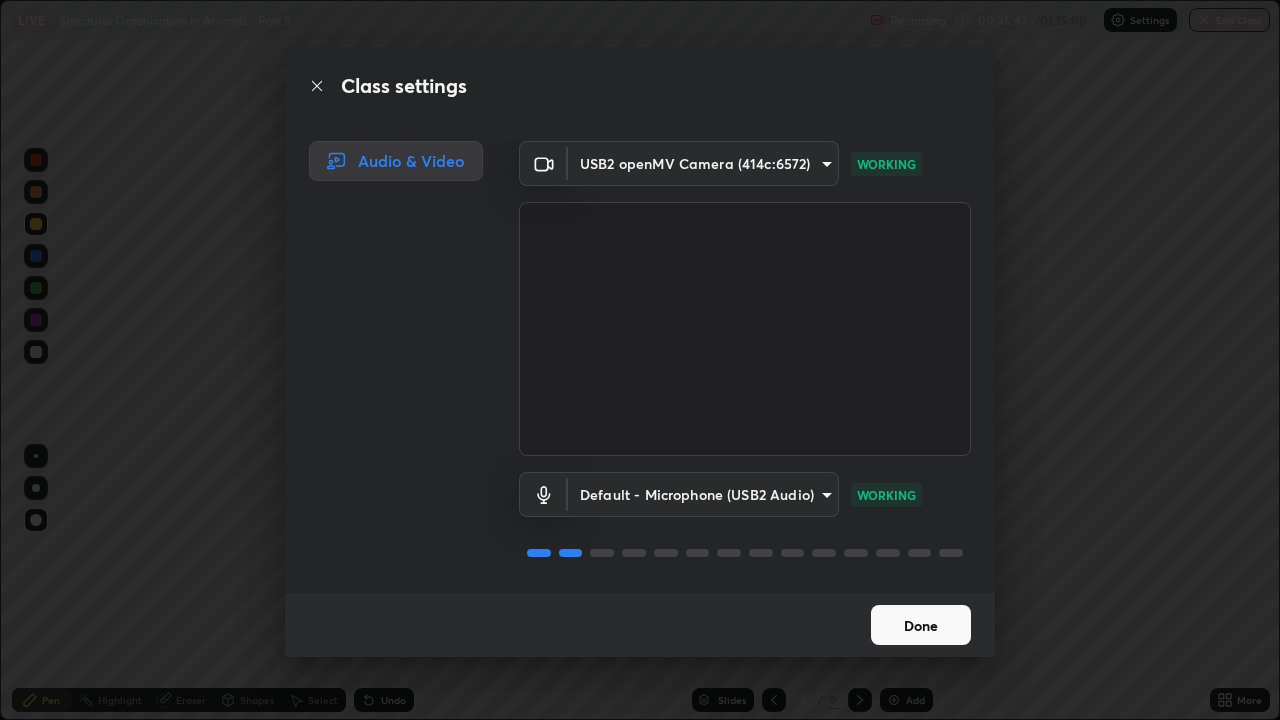 click on "Erase all LIVE Structural Organization in Animals - Part 5 Recording 00:35:47 /  01:15:00 Settings End Class Setting up your live class Structural Organization in Animals - Part 5 • L20 of Course On Zoology for NEET Growth 2 2027 [FIRST] [LAST] Pen Highlight Eraser Shapes Select Undo Slides 6 / 9 Add More No doubts shared Encourage your learners to ask a doubt for better clarity Report an issue Reason for reporting Buffering Chat not working Audio - Video sync issue Educator video quality low ​ Attach an image Report Class settings Audio & Video USB2 openMV Camera (414c:6572) 780fd12ca96b43a3cec4f26992e8f73636856aa219aee8b62eae202590f3705c WORKING Default - Microphone (USB2 Audio) default WORKING Done" at bounding box center (640, 360) 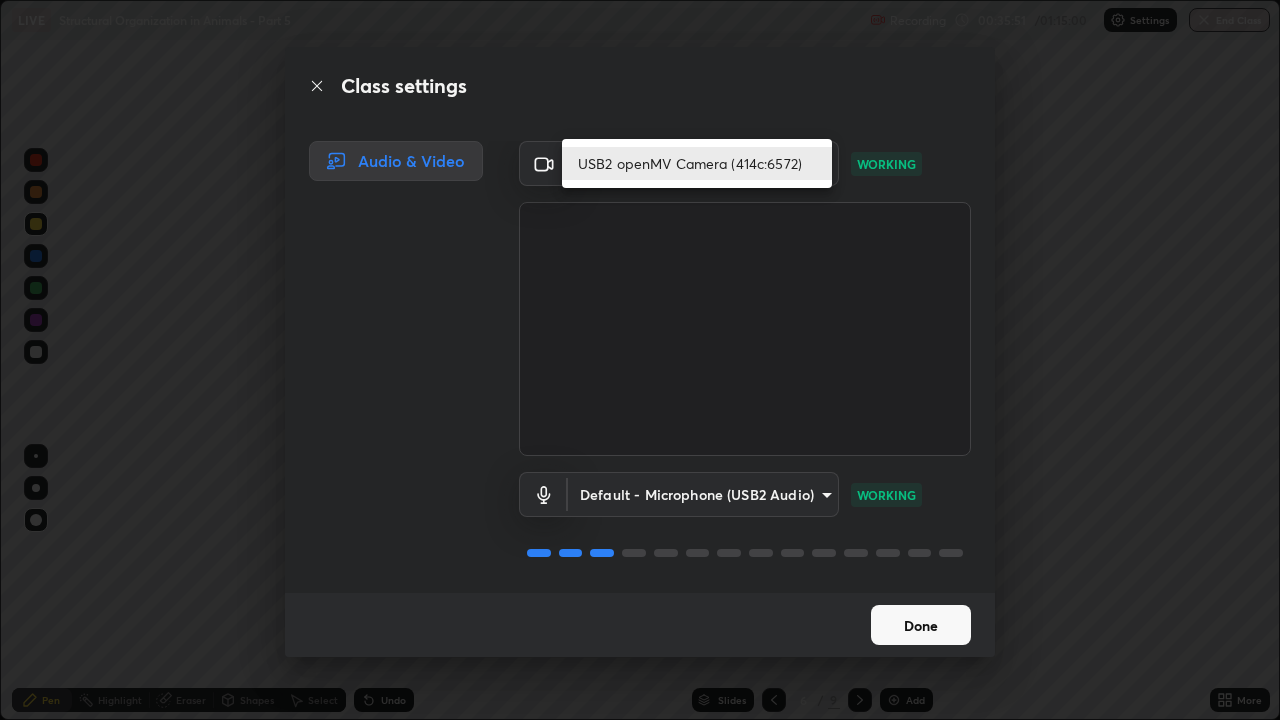 click at bounding box center (640, 360) 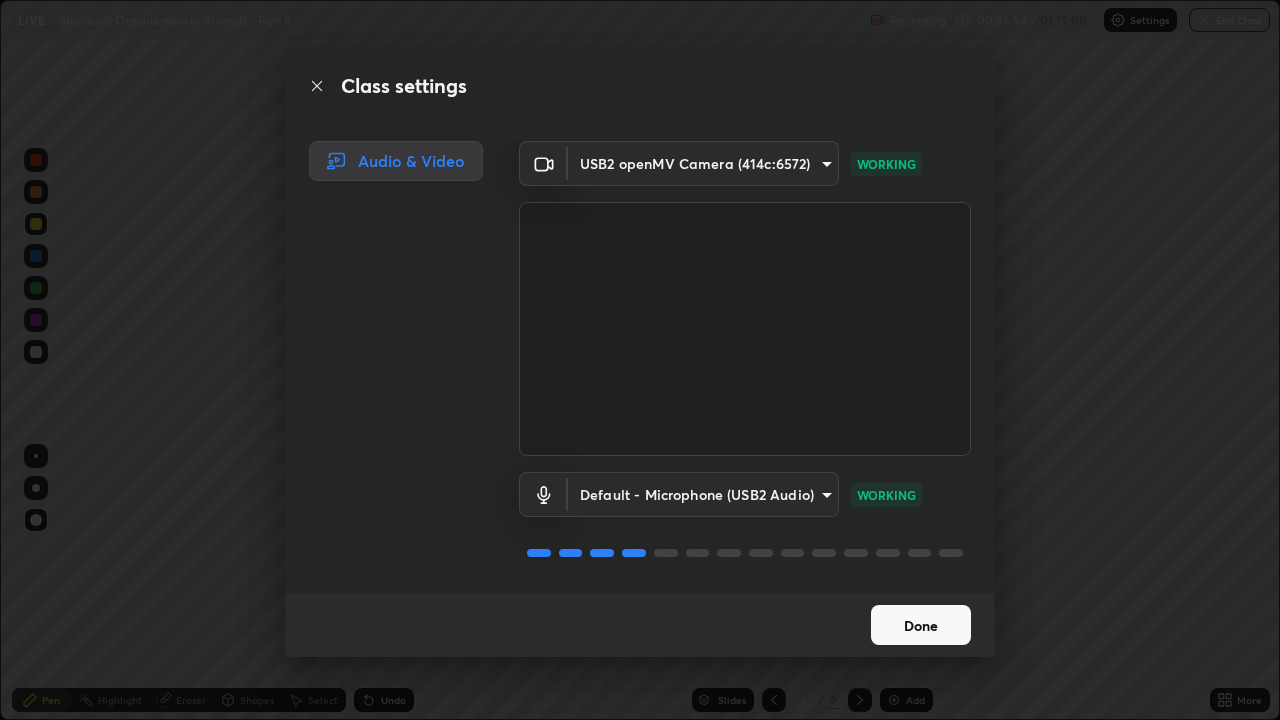 scroll, scrollTop: 2, scrollLeft: 0, axis: vertical 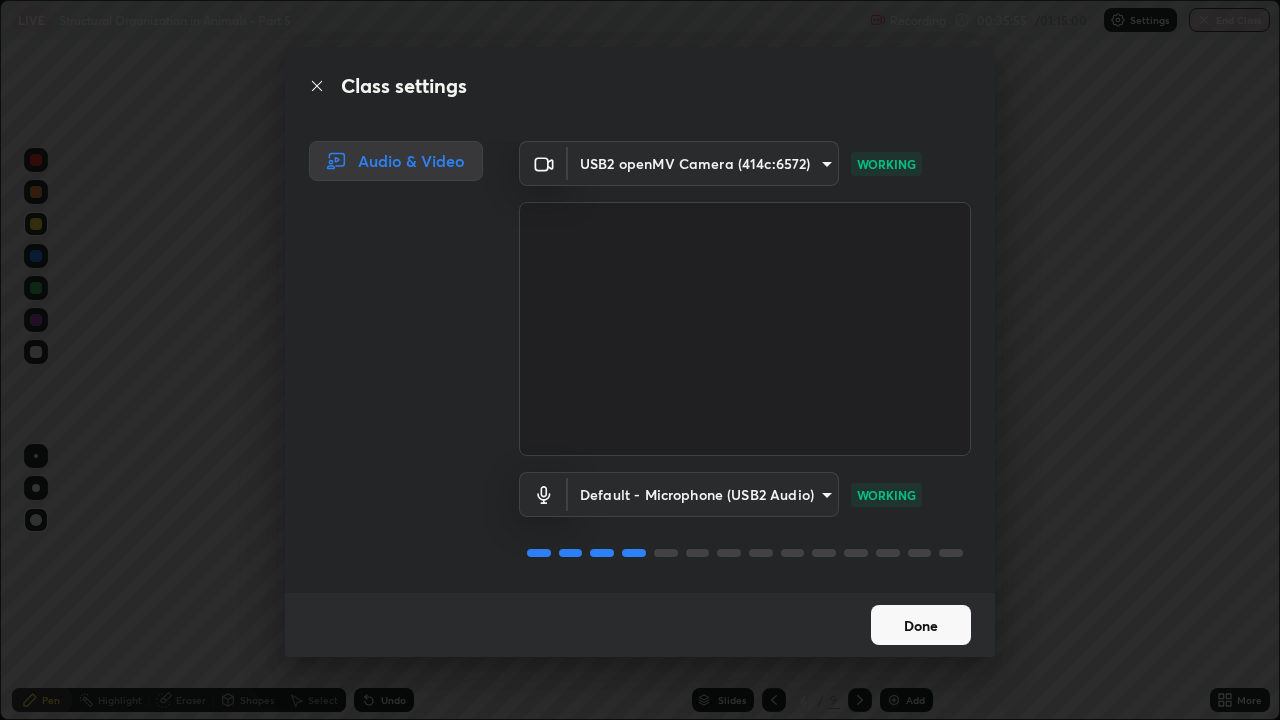 click on "Erase all LIVE Structural Organization in Animals - Part 5 Recording 00:35:55 /  01:15:00 Settings End Class Setting up your live class Structural Organization in Animals - Part 5 • L20 of Course On Zoology for NEET Growth 2 2027 [FIRST] [LAST] Pen Highlight Eraser Shapes Select Undo Slides 6 / 9 Add More No doubts shared Encourage your learners to ask a doubt for better clarity Report an issue Reason for reporting Buffering Chat not working Audio - Video sync issue Educator video quality low ​ Attach an image Report Class settings Audio & Video USB2 openMV Camera (414c:6572) 780fd12ca96b43a3cec4f26992e8f73636856aa219aee8b62eae202590f3705c WORKING Default - Microphone (USB2 Audio) default WORKING Done" at bounding box center (640, 360) 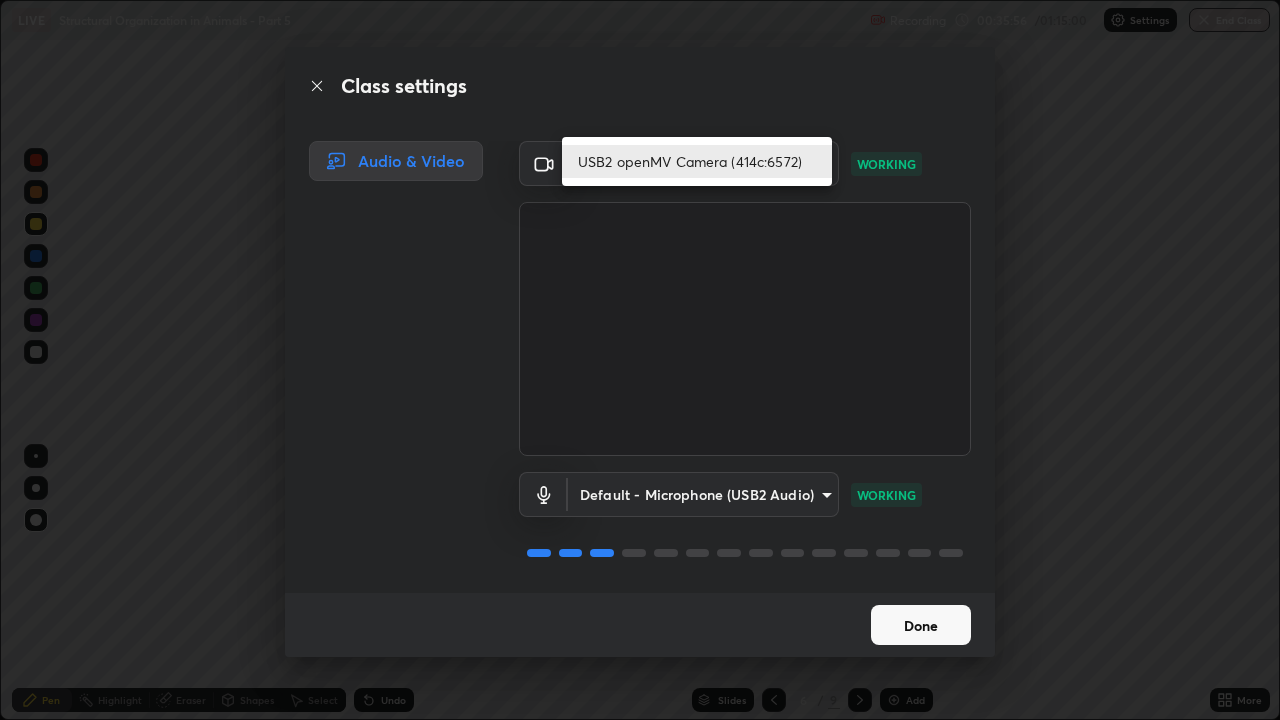 click on "USB2 openMV Camera (414c:6572)" at bounding box center [697, 161] 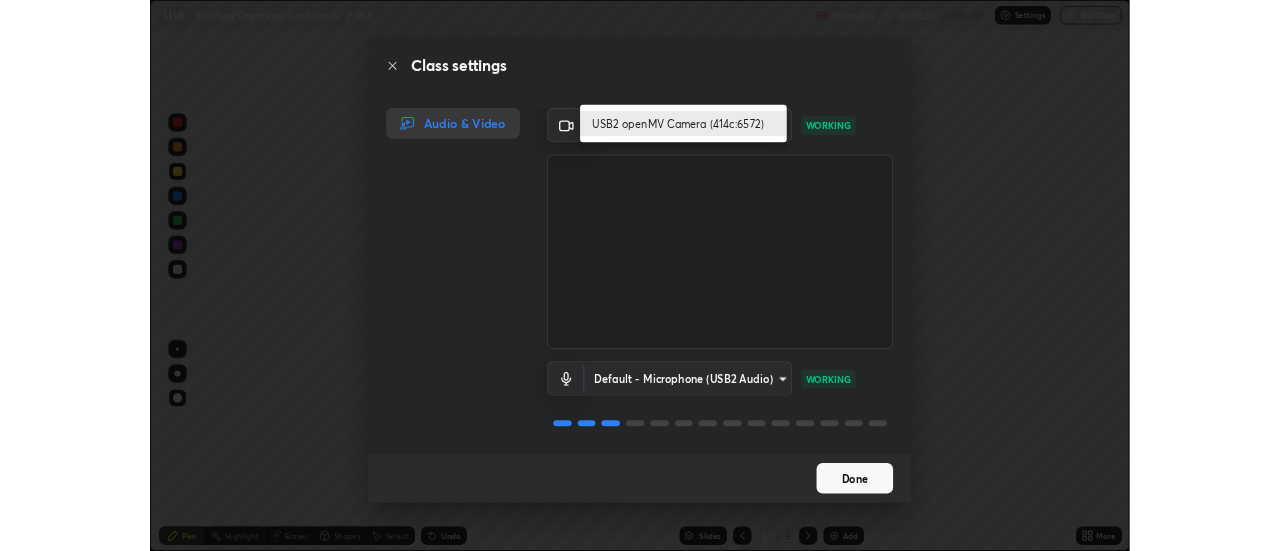 scroll, scrollTop: 1, scrollLeft: 0, axis: vertical 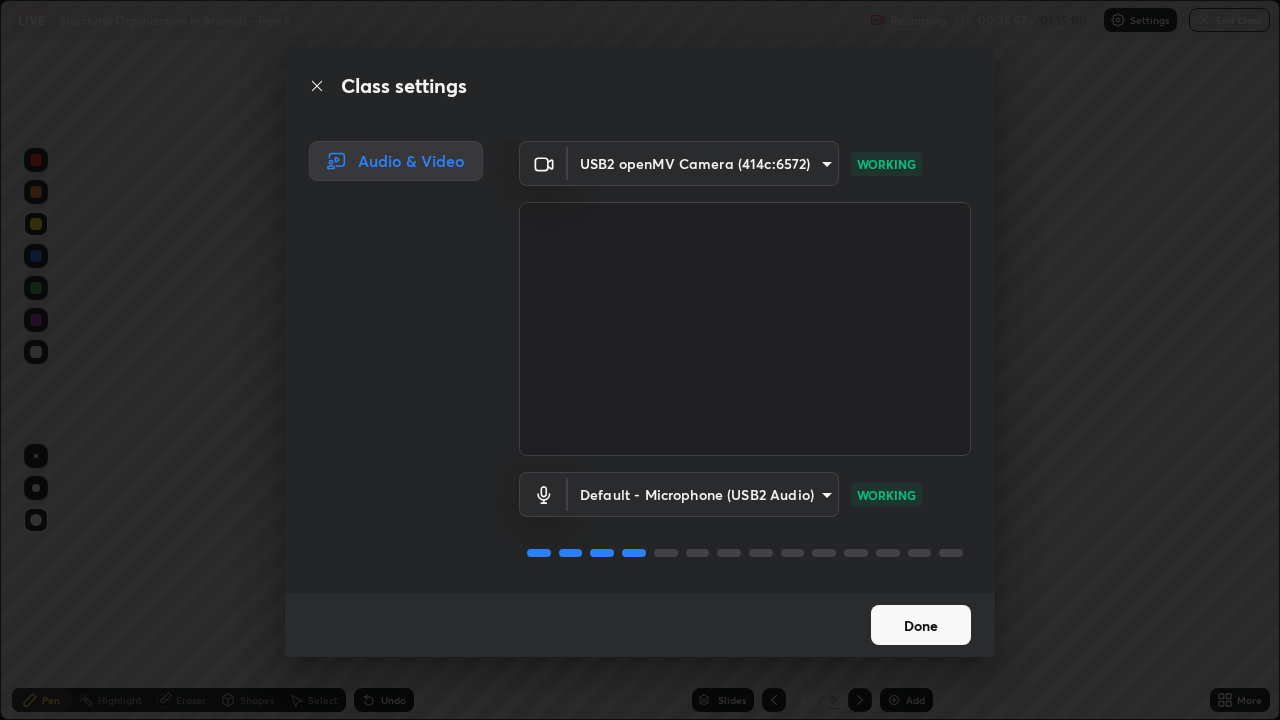 click on "Erase all LIVE Structural Organization in Animals - Part 5 Recording 00:35:57 /  01:15:00 Settings End Class Setting up your live class Structural Organization in Animals - Part 5 • L20 of Course On Zoology for NEET Growth 2 2027 [FIRST] [LAST] Pen Highlight Eraser Shapes Select Undo Slides 6 / 9 Add More No doubts shared Encourage your learners to ask a doubt for better clarity Report an issue Reason for reporting Buffering Chat not working Audio - Video sync issue Educator video quality low ​ Attach an image Report Class settings Audio & Video USB2 openMV Camera (414c:6572) 780fd12ca96b43a3cec4f26992e8f73636856aa219aee8b62eae202590f3705c WORKING Default - Microphone (USB2 Audio) default WORKING Done" at bounding box center [640, 360] 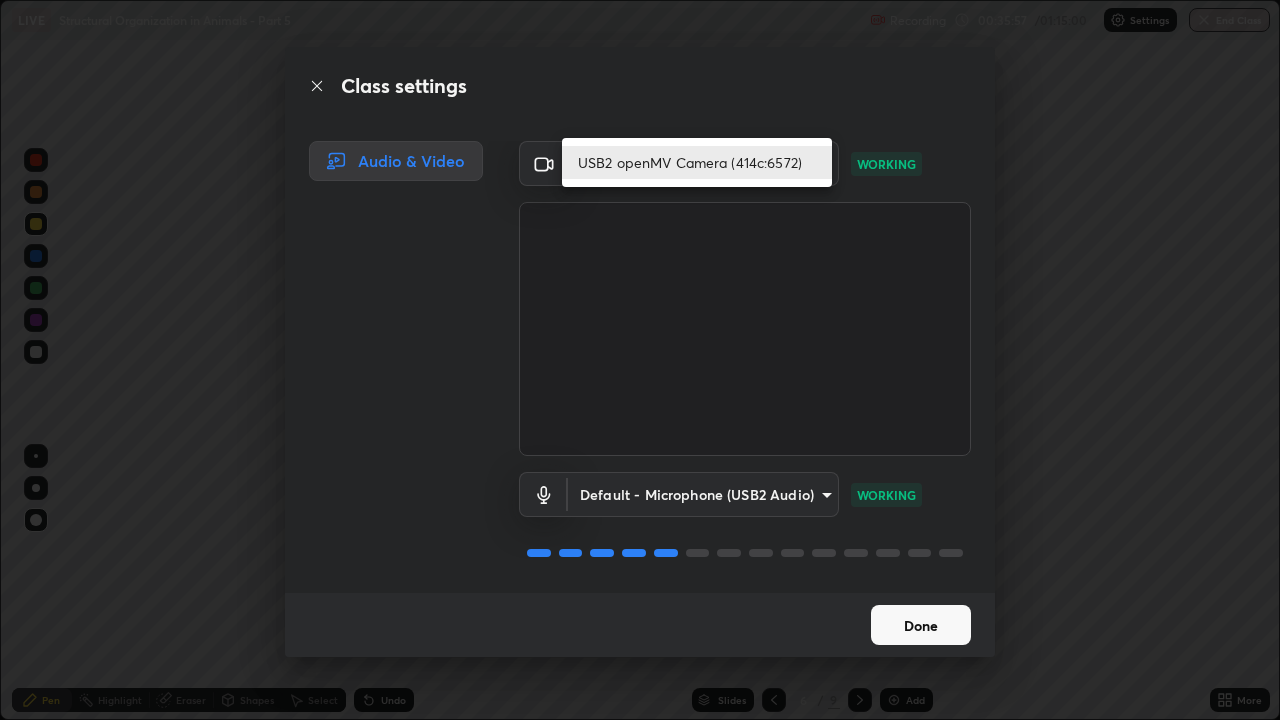 click on "USB2 openMV Camera (414c:6572)" at bounding box center [697, 162] 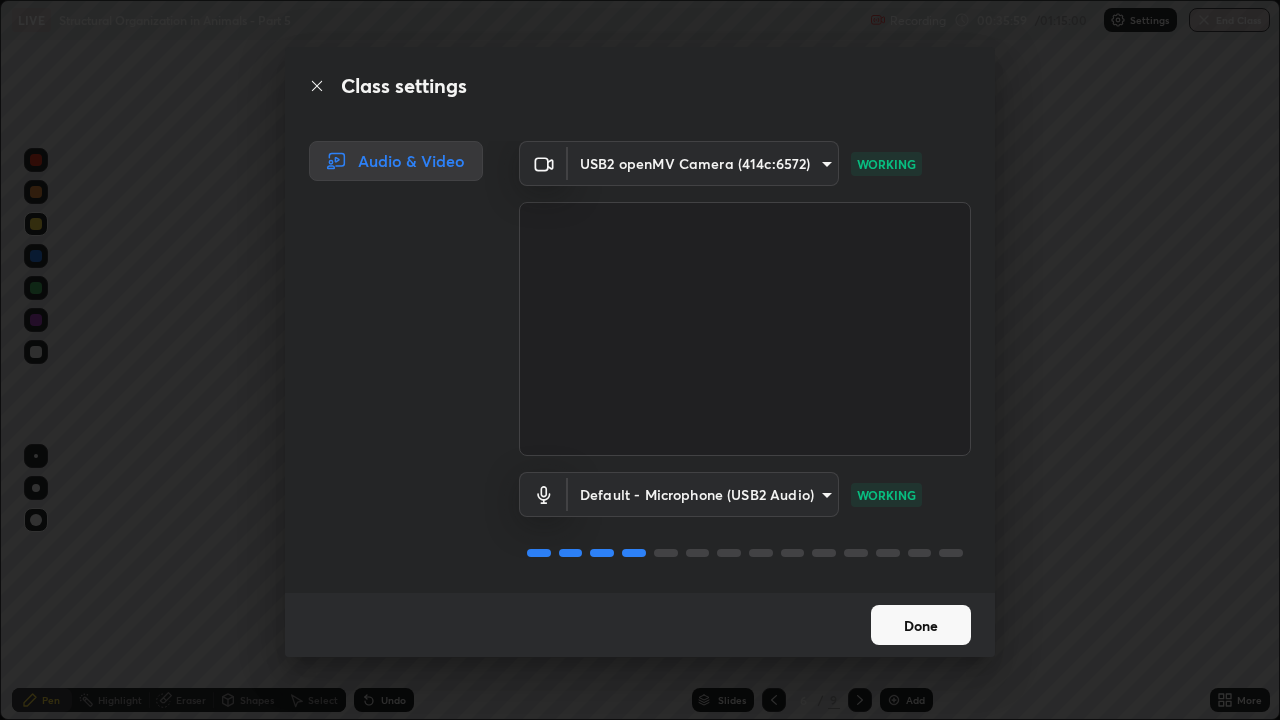 click 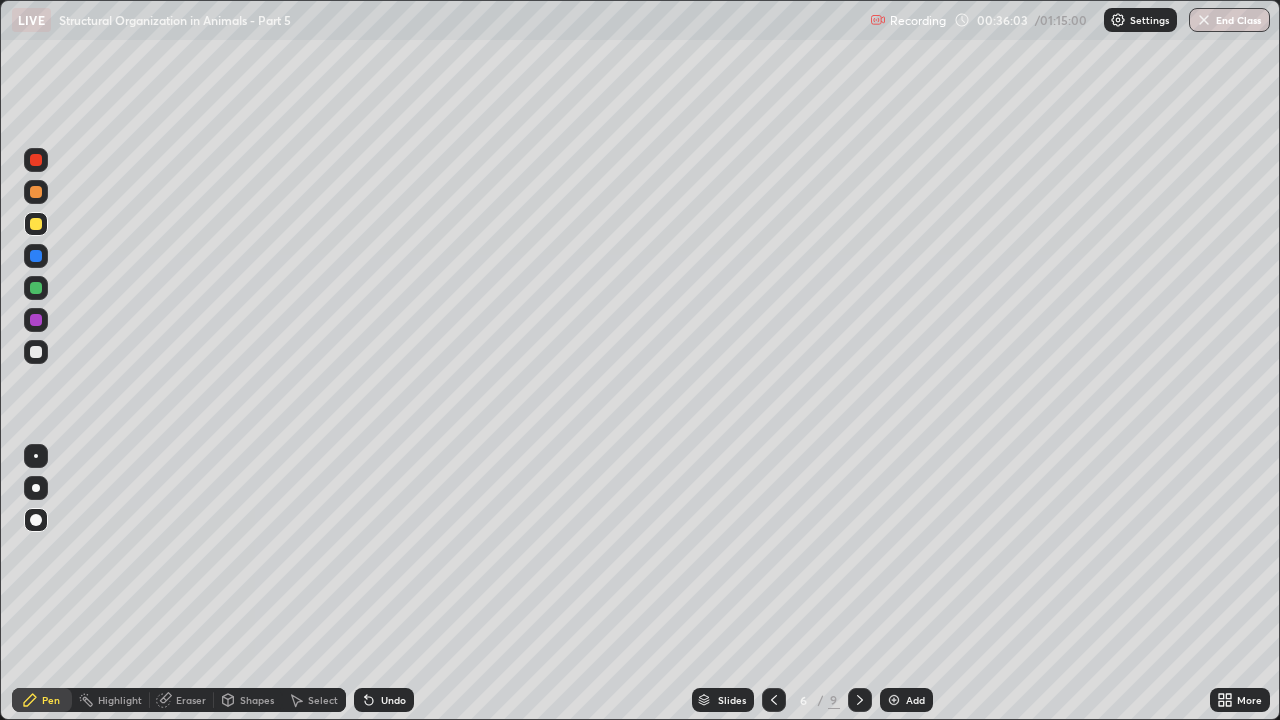 click 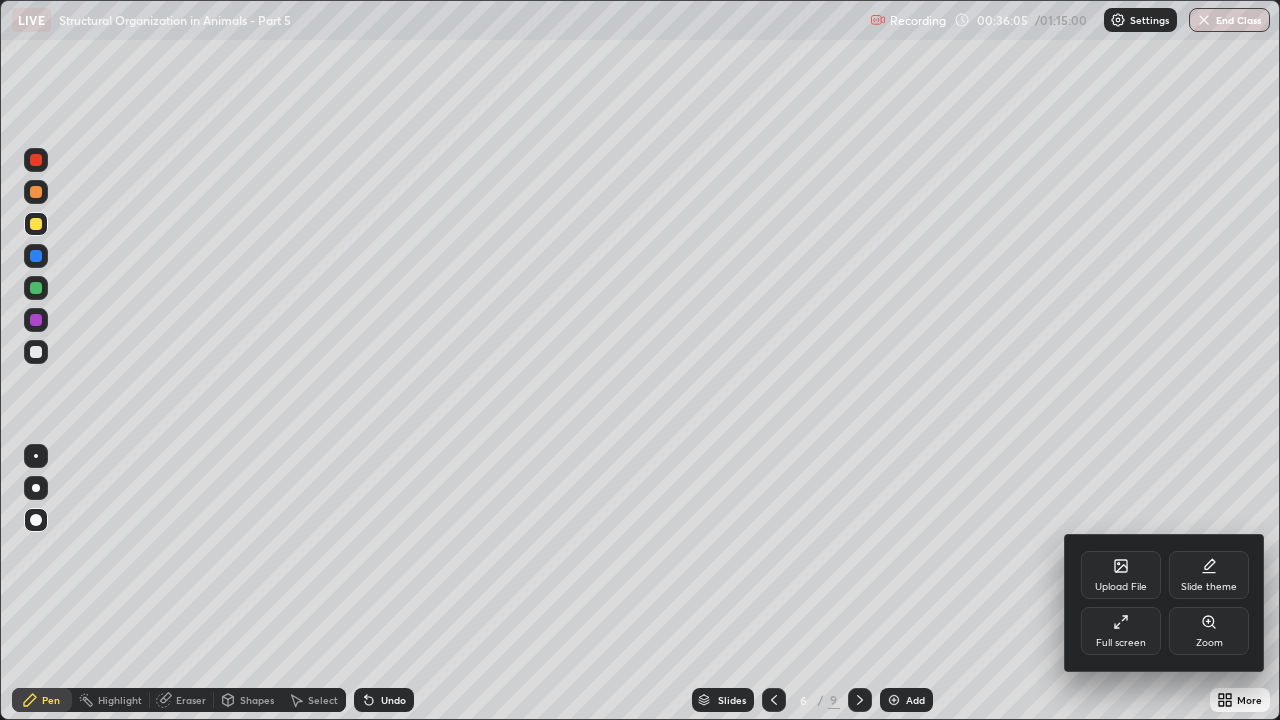 click 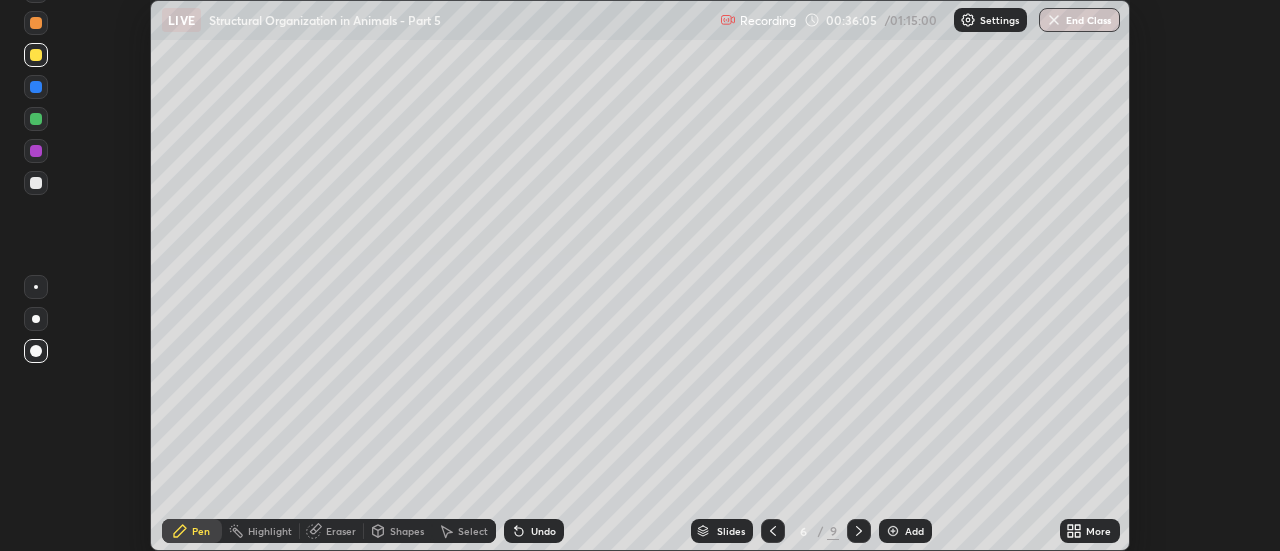 scroll, scrollTop: 551, scrollLeft: 1280, axis: both 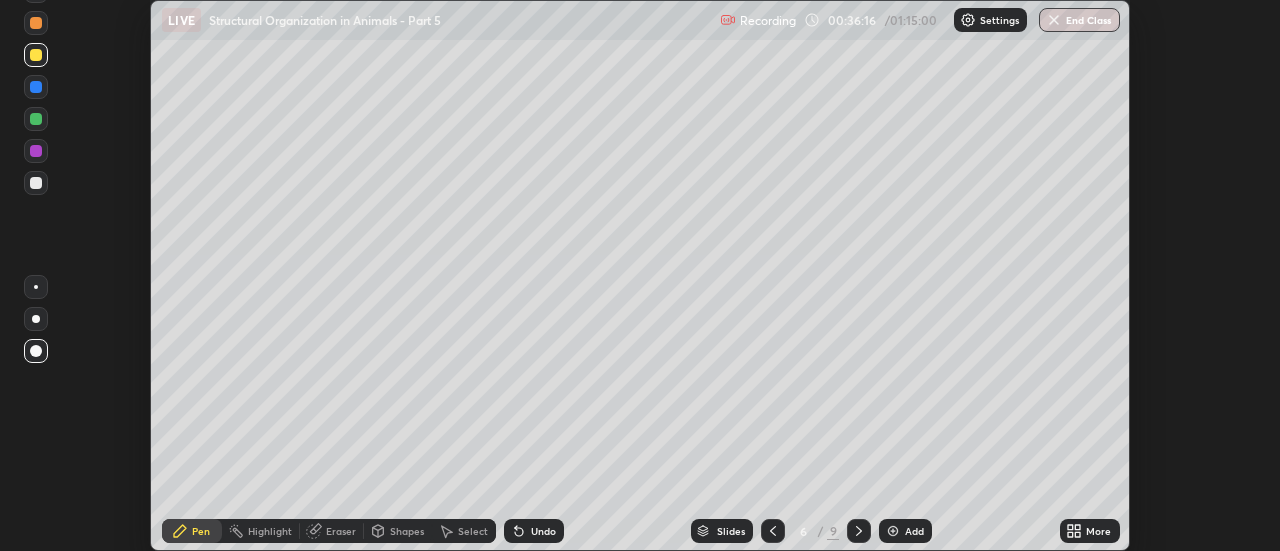 click 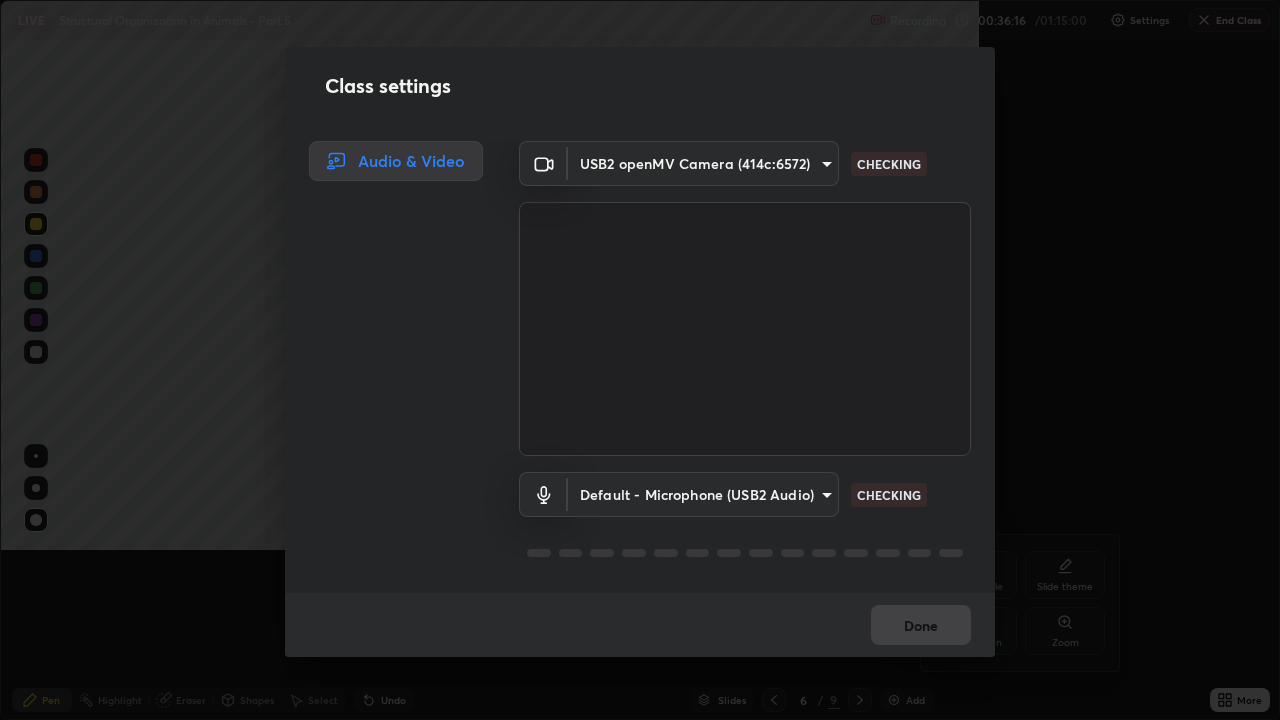 scroll, scrollTop: 99280, scrollLeft: 98720, axis: both 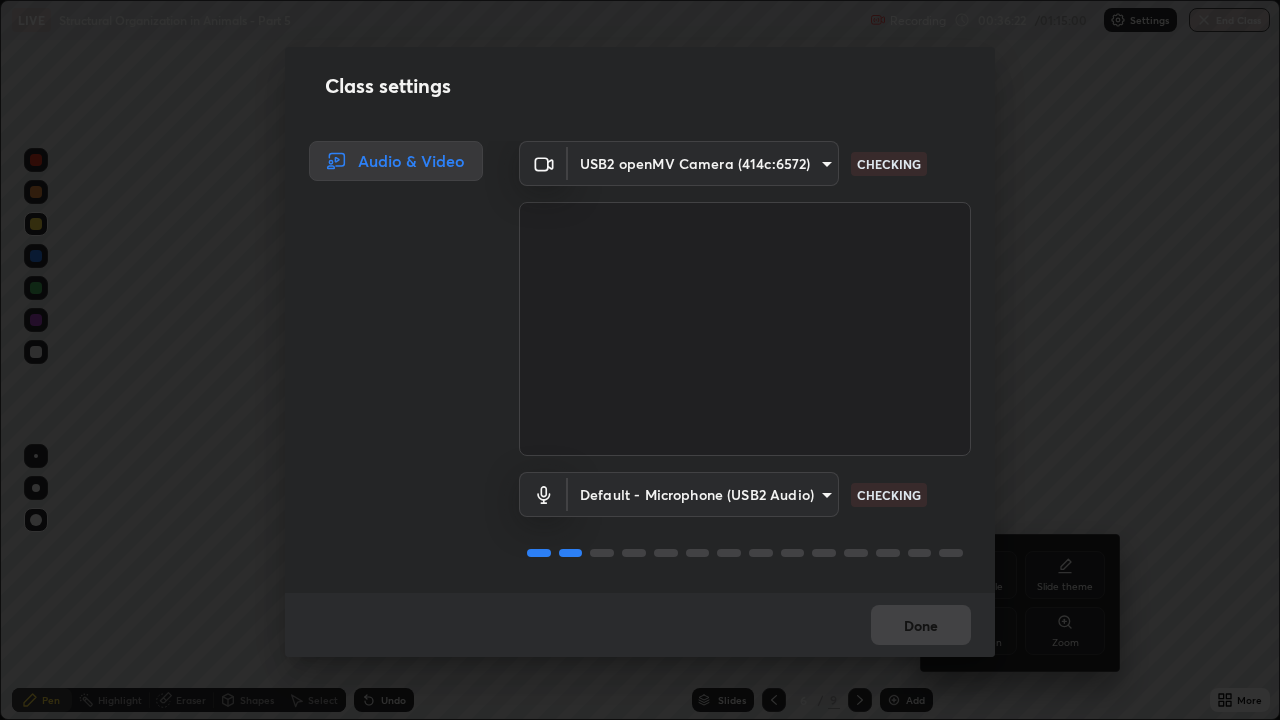 click on "USB2 openMV Camera (414c:6572) 780fd12ca96b43a3cec4f26992e8f73636856aa219aee8b62eae202590f3705c CHECKING Default - Microphone (USB2 Audio) default CHECKING" at bounding box center (745, 367) 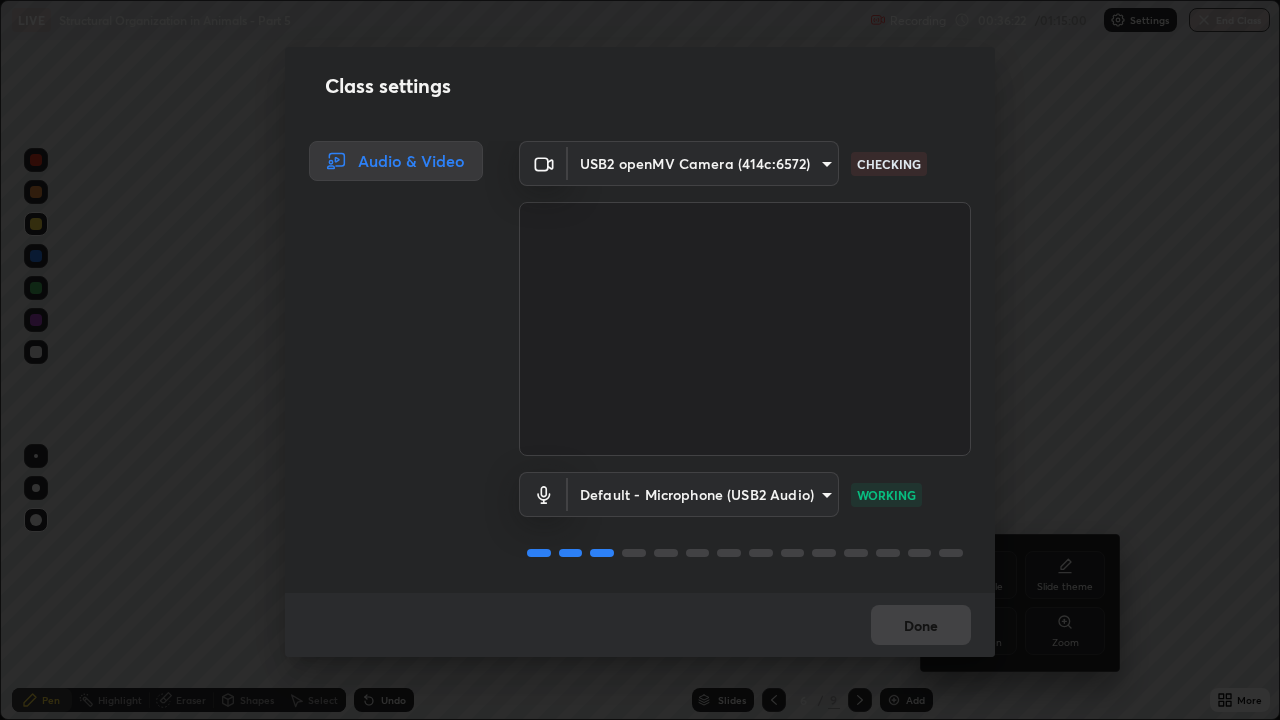 click on "USB2 openMV Camera (414c:6572) 780fd12ca96b43a3cec4f26992e8f73636856aa219aee8b62eae202590f3705c CHECKING Default - Microphone (USB2 Audio) default WORKING" at bounding box center [745, 367] 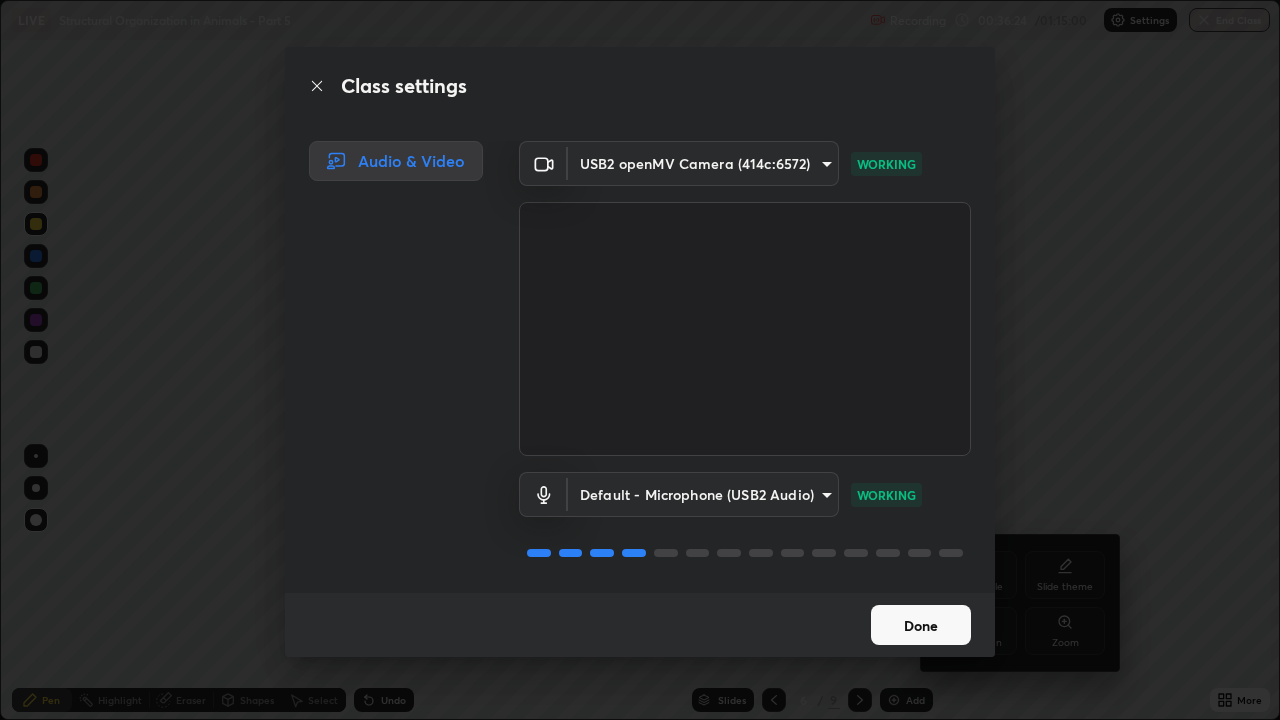 click on "Erase all LIVE Structural Organization in Animals - Part 5 Recording 00:36:24 /  01:15:00 Settings End Class Setting up your live class Structural Organization in Animals - Part 5 • L20 of Course On Zoology for NEET Growth 2 2027 Deepak Kumar Yadav Pen Highlight Eraser Shapes Select Undo Slides 6 / 9 Add More No doubts shared Encourage your learners to ask a doubt for better clarity Report an issue Reason for reporting Buffering Chat not working Audio - Video sync issue Educator video quality low ​ Attach an image Report Upload File Slide theme Full screen Zoom Class settings Audio & Video USB2 openMV Camera (414c:6572) 780fd12ca96b43a3cec4f26992e8f73636856aa219aee8b62eae202590f3705c WORKING Default - Microphone (USB2 Audio) default WORKING Done" at bounding box center [640, 360] 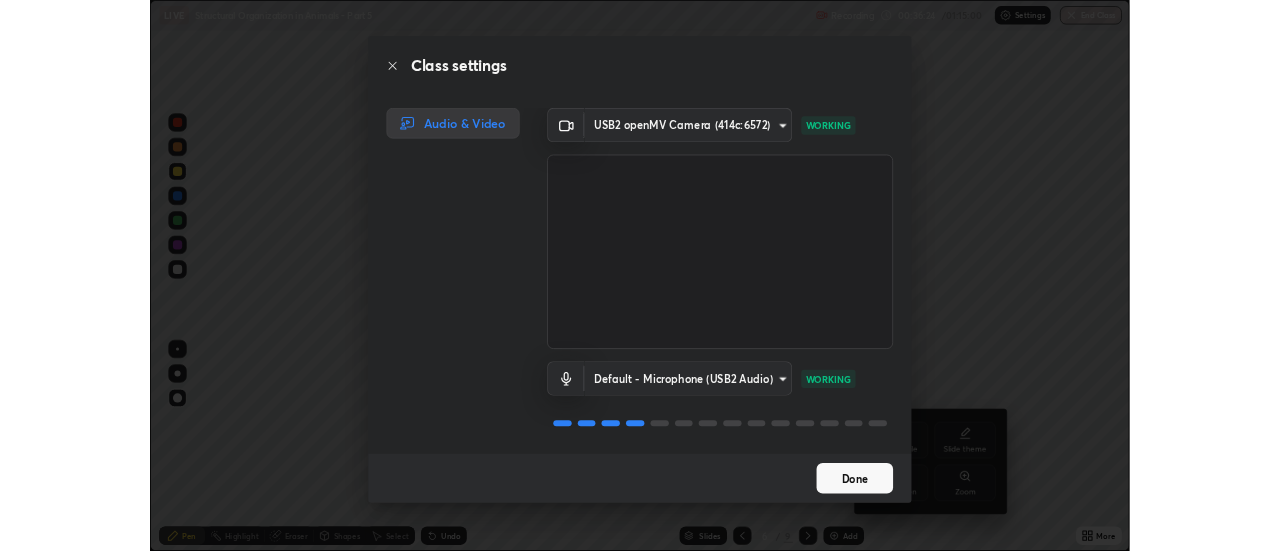 scroll, scrollTop: 1, scrollLeft: 0, axis: vertical 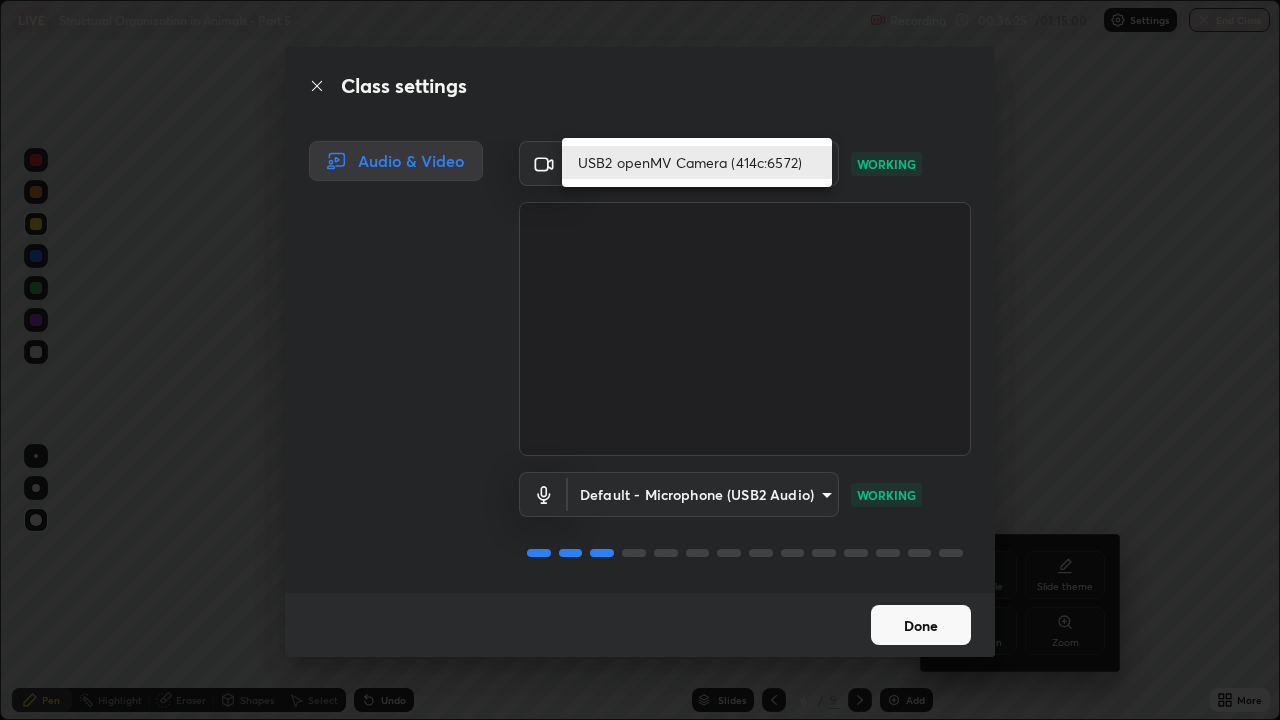 click on "USB2 openMV Camera (414c:6572)" at bounding box center [697, 162] 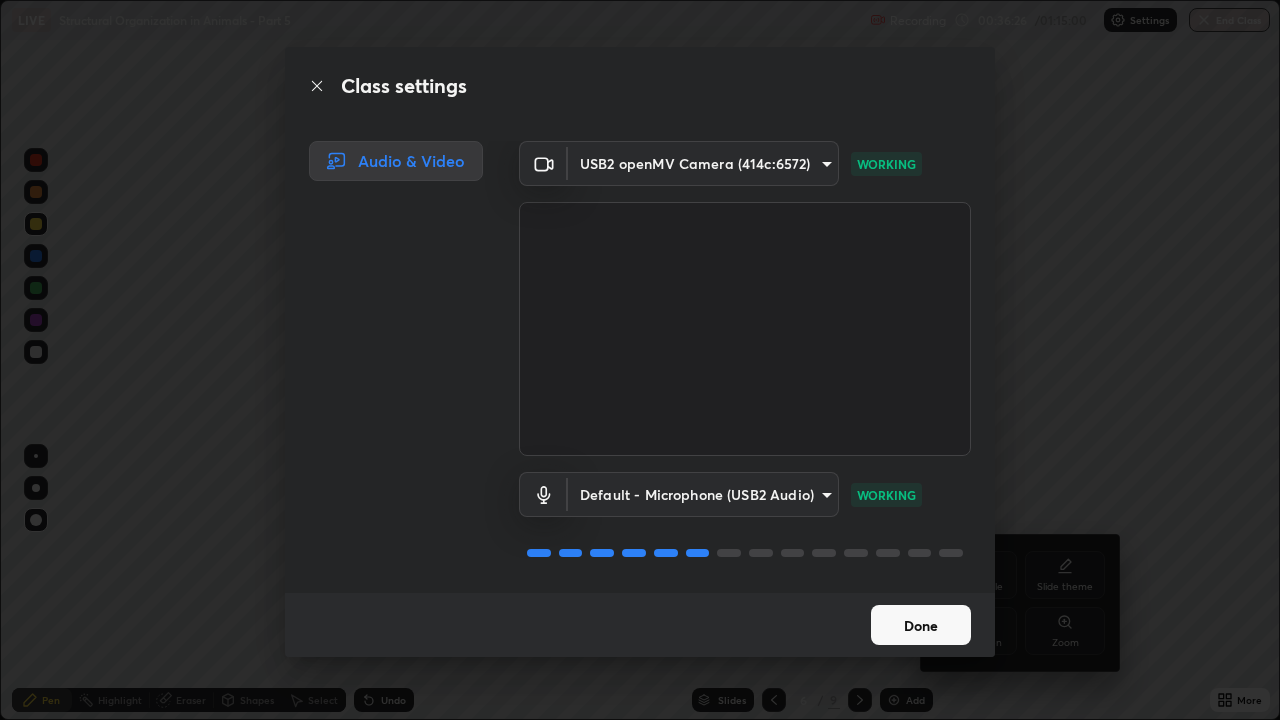 click on "Erase all LIVE Structural Organization in Animals - Part 5 Recording 00:36:26 /  01:15:00 Settings End Class Setting up your live class Structural Organization in Animals - Part 5 • L20 of Course On Zoology for NEET Growth 2 2027 Deepak Kumar Yadav Pen Highlight Eraser Shapes Select Undo Slides 6 / 9 Add More No doubts shared Encourage your learners to ask a doubt for better clarity Report an issue Reason for reporting Buffering Chat not working Audio - Video sync issue Educator video quality low ​ Attach an image Report Upload File Slide theme Full screen Zoom Class settings Audio & Video USB2 openMV Camera (414c:6572) 780fd12ca96b43a3cec4f26992e8f73636856aa219aee8b62eae202590f3705c WORKING Default - Microphone (USB2 Audio) default WORKING Done" at bounding box center (640, 360) 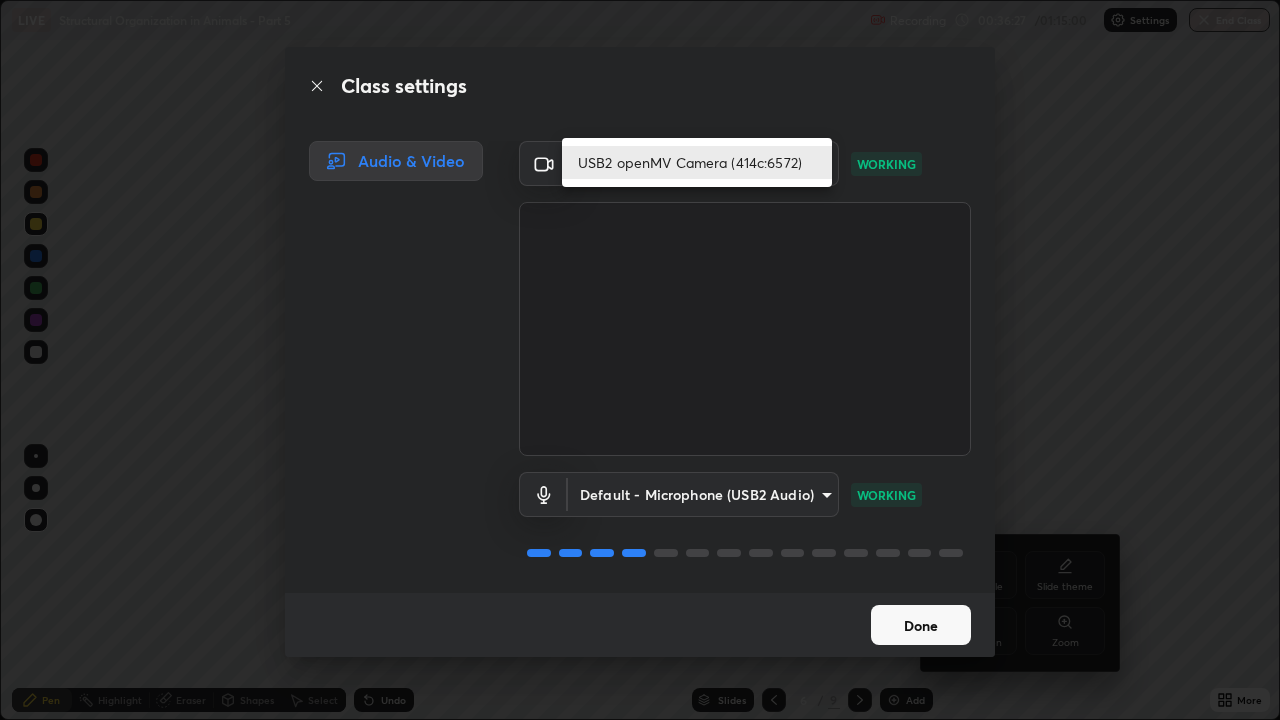 click on "USB2 openMV Camera (414c:6572)" at bounding box center (697, 162) 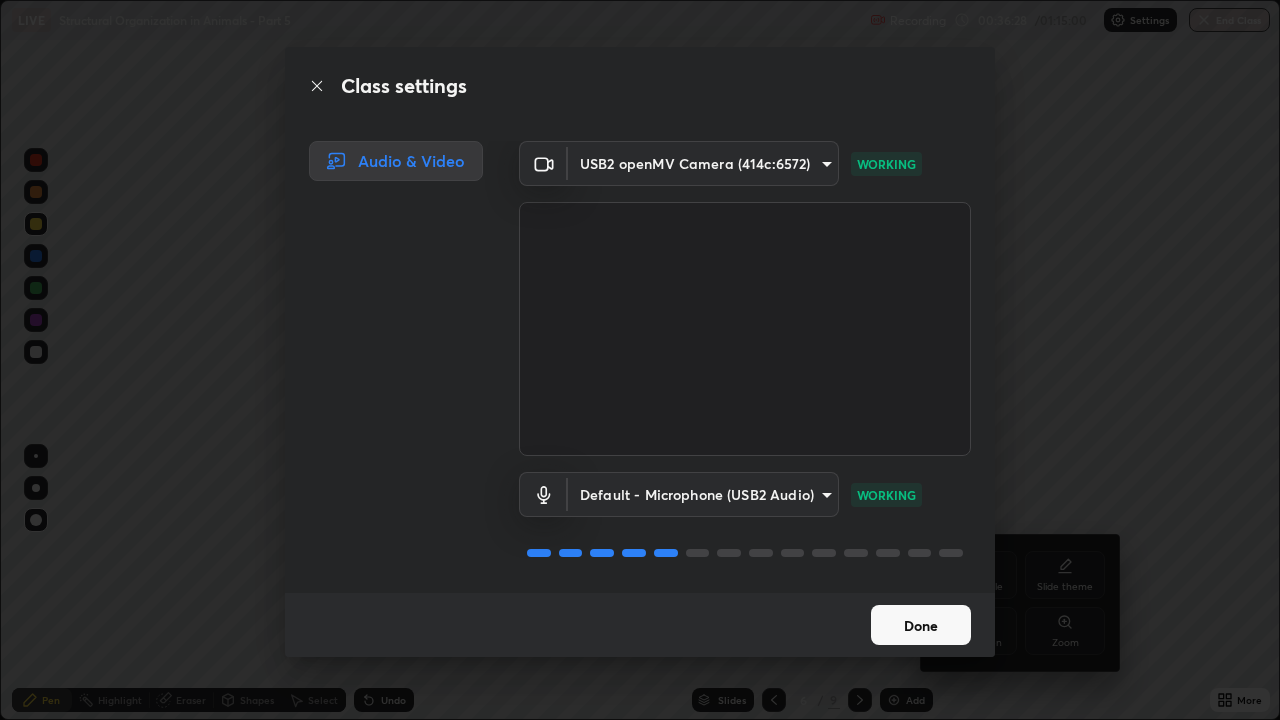 click on "Erase all LIVE Structural Organization in Animals - Part 5 Recording 00:36:28 /  01:15:00 Settings End Class Setting up your live class Structural Organization in Animals - Part 5 • L20 of Course On Zoology for NEET Growth 2 2027 Deepak Kumar Yadav Pen Highlight Eraser Shapes Select Undo Slides 6 / 9 Add More No doubts shared Encourage your learners to ask a doubt for better clarity Report an issue Reason for reporting Buffering Chat not working Audio - Video sync issue Educator video quality low ​ Attach an image Report Upload File Slide theme Full screen Zoom Class settings Audio & Video USB2 openMV Camera (414c:6572) 780fd12ca96b43a3cec4f26992e8f73636856aa219aee8b62eae202590f3705c WORKING Default - Microphone (USB2 Audio) default WORKING Done" at bounding box center (640, 360) 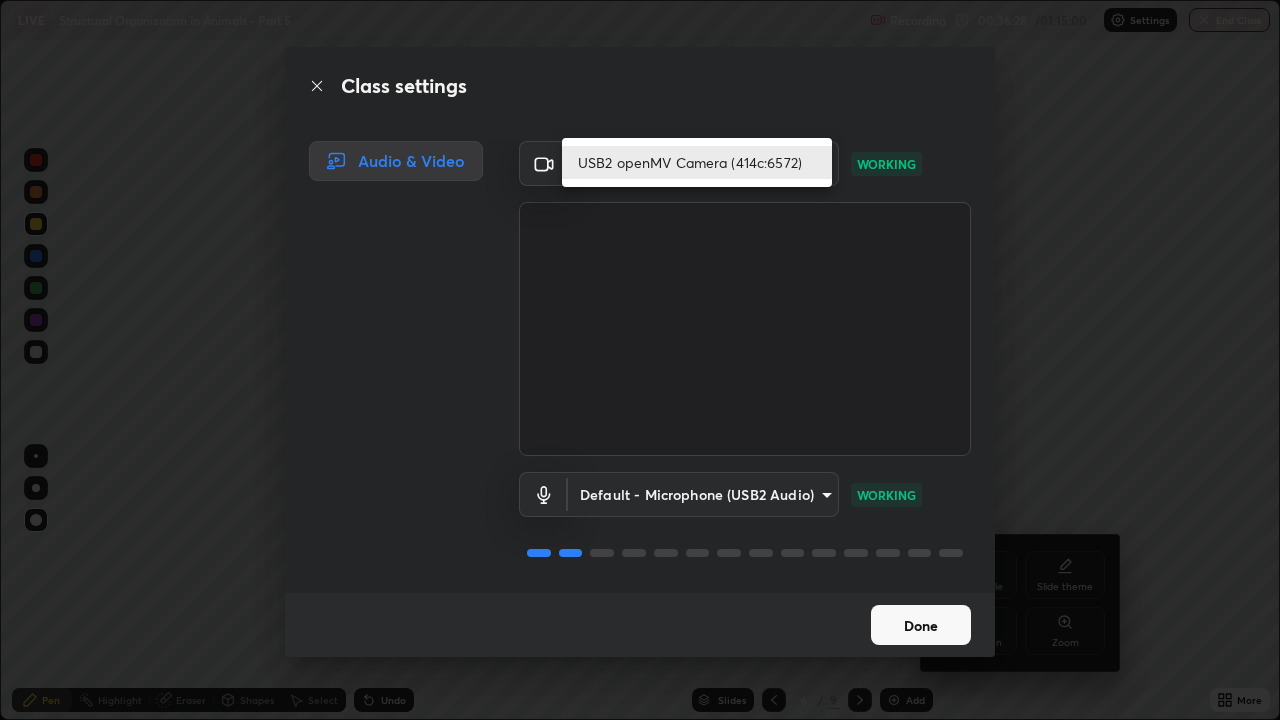 click on "USB2 openMV Camera (414c:6572)" at bounding box center (697, 162) 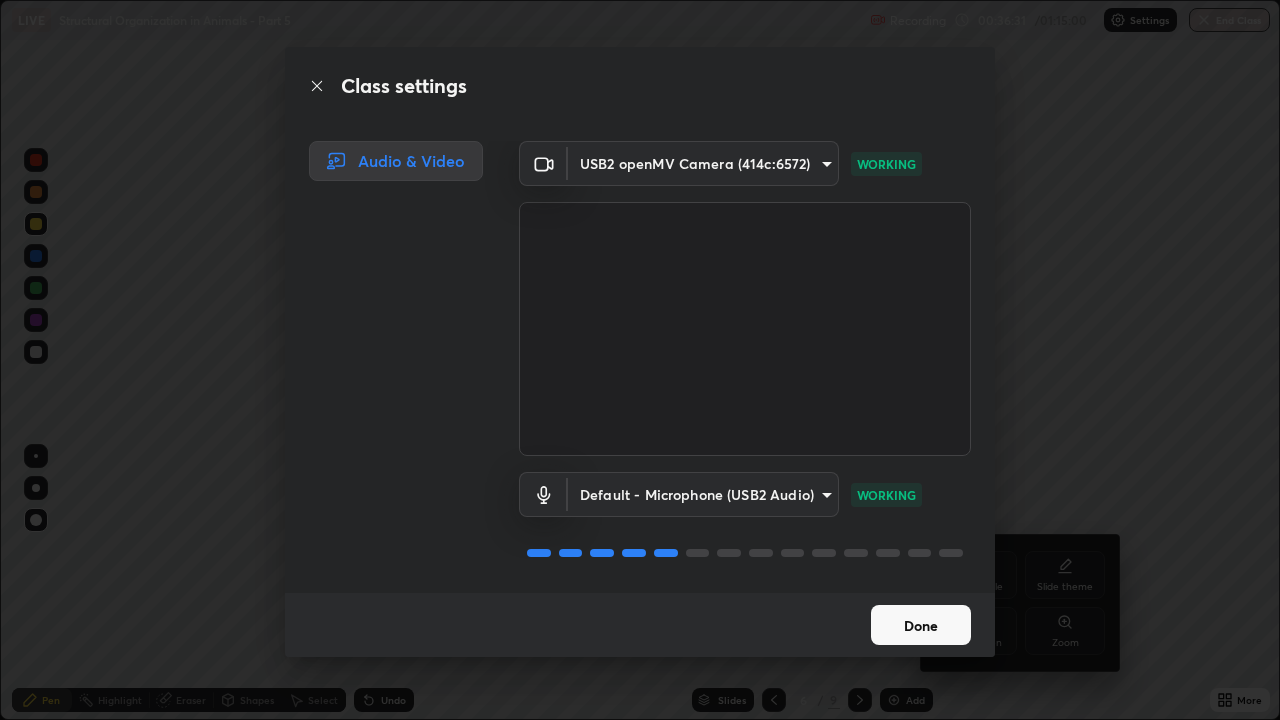 click on "Erase all LIVE Structural Organization in Animals - Part 5 Recording 00:36:31 /  01:15:00 Settings End Class Setting up your live class Structural Organization in Animals - Part 5 • L20 of Course On Zoology for NEET Growth 2 2027 Deepak Kumar Yadav Pen Highlight Eraser Shapes Select Undo Slides 6 / 9 Add More No doubts shared Encourage your learners to ask a doubt for better clarity Report an issue Reason for reporting Buffering Chat not working Audio - Video sync issue Educator video quality low ​ Attach an image Report Upload File Slide theme Full screen Zoom Class settings Audio & Video USB2 openMV Camera (414c:6572) 780fd12ca96b43a3cec4f26992e8f73636856aa219aee8b62eae202590f3705c WORKING Default - Microphone (USB2 Audio) default WORKING Done" at bounding box center (640, 360) 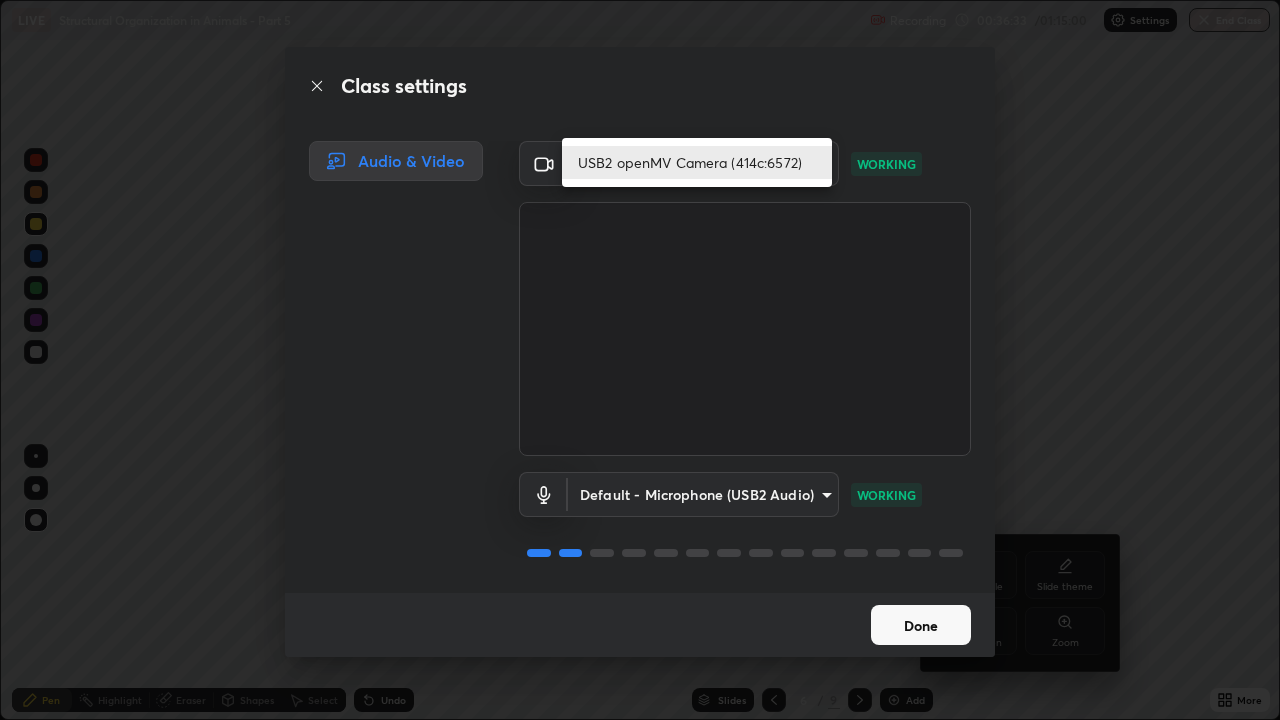 click at bounding box center (640, 360) 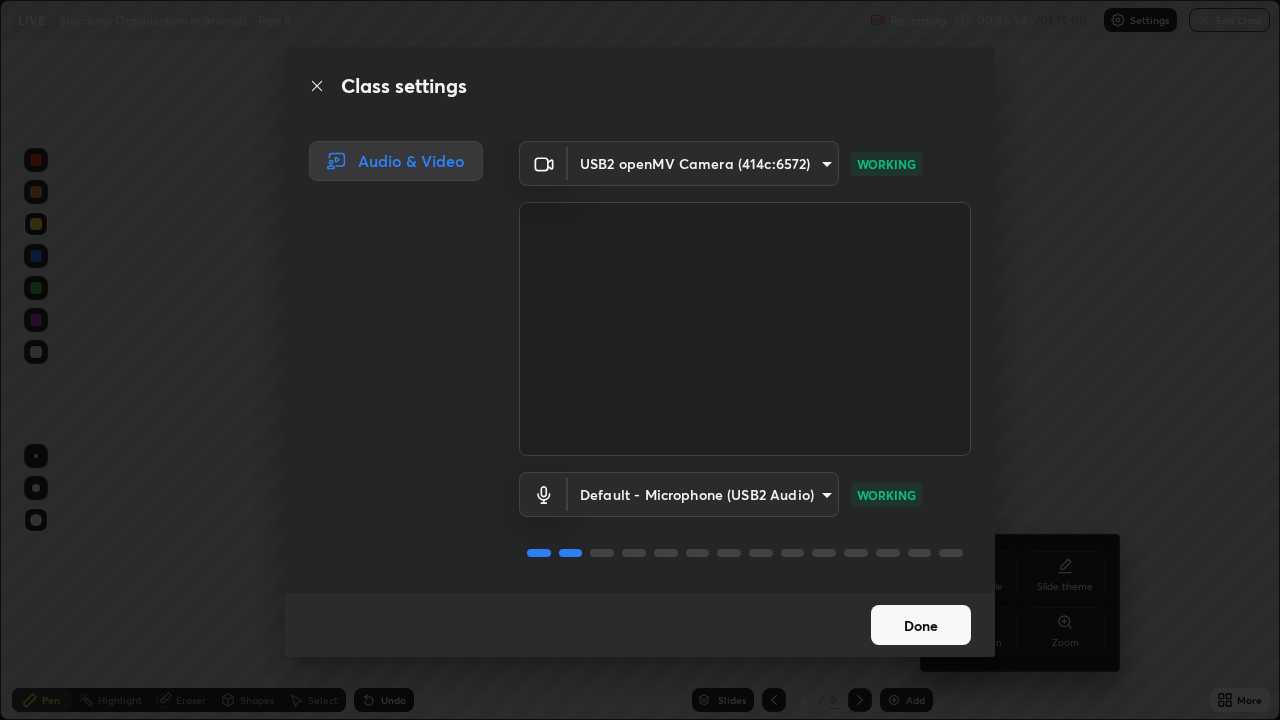 click 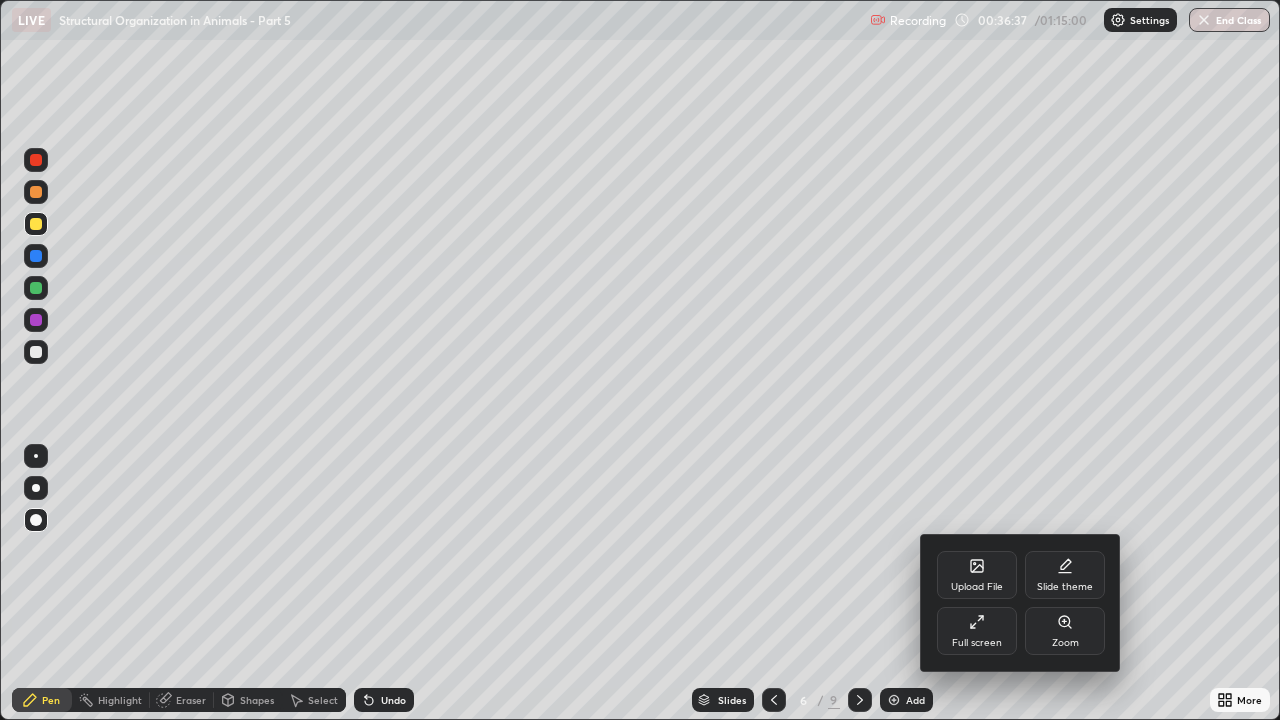 click 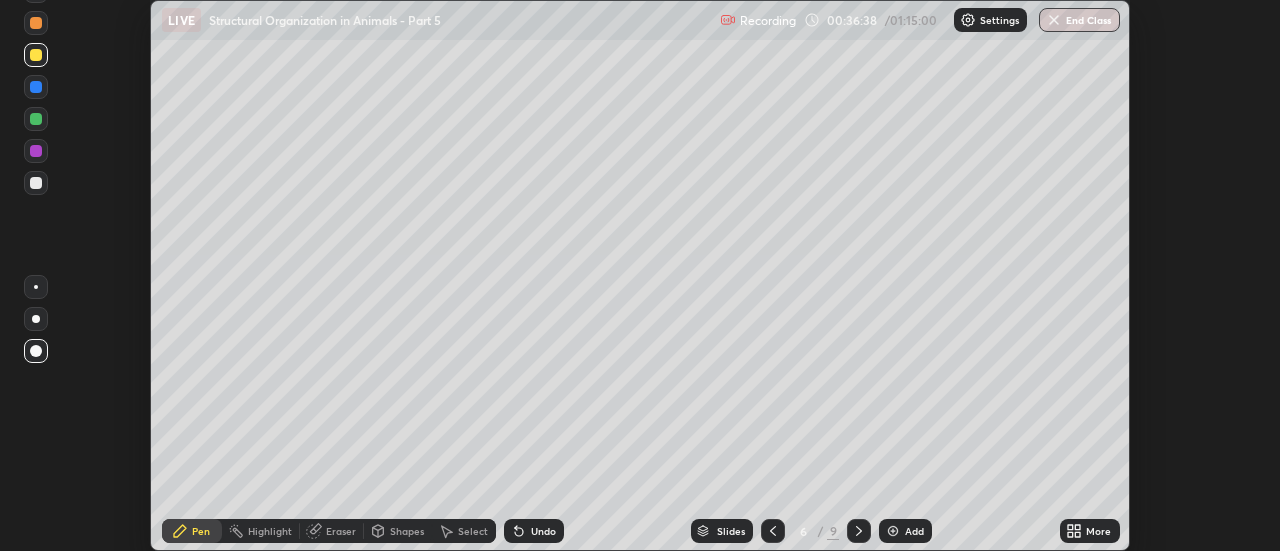 scroll, scrollTop: 551, scrollLeft: 1280, axis: both 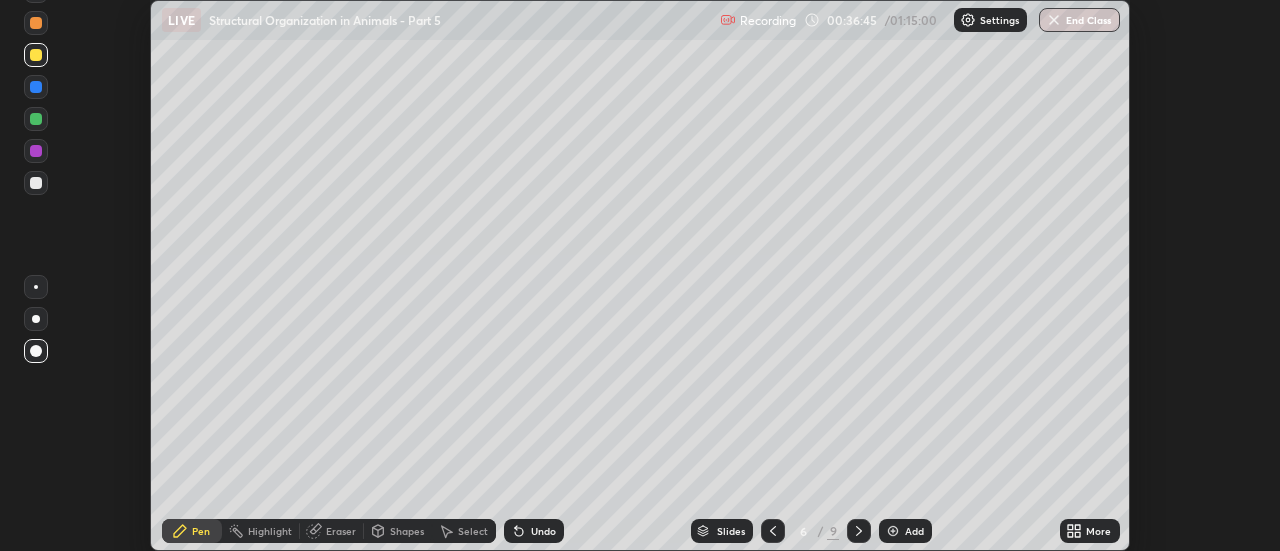 click 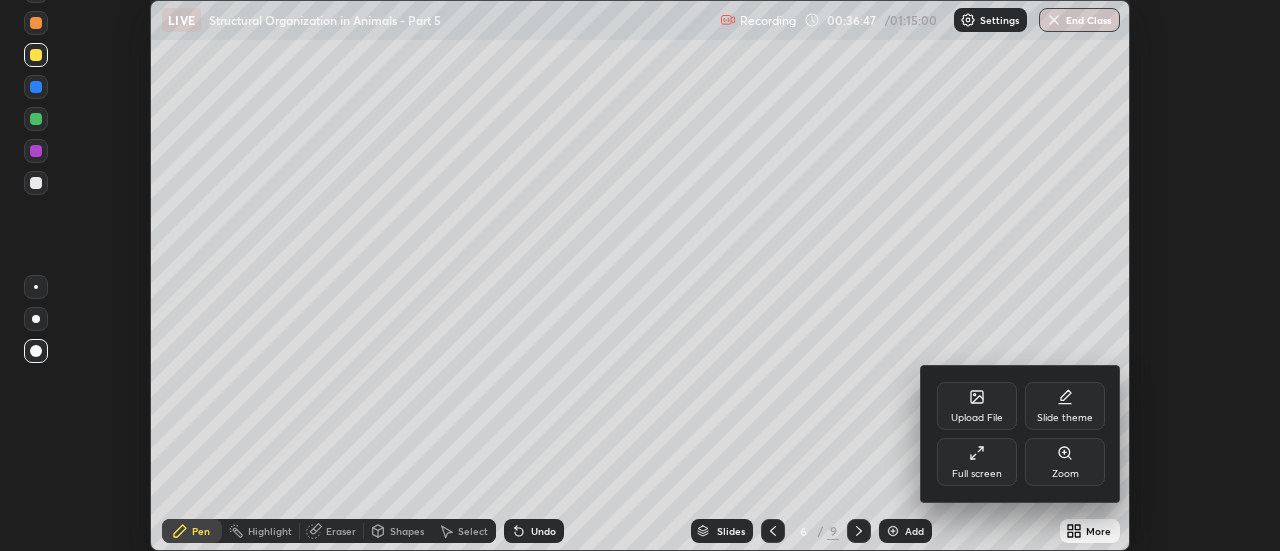 click 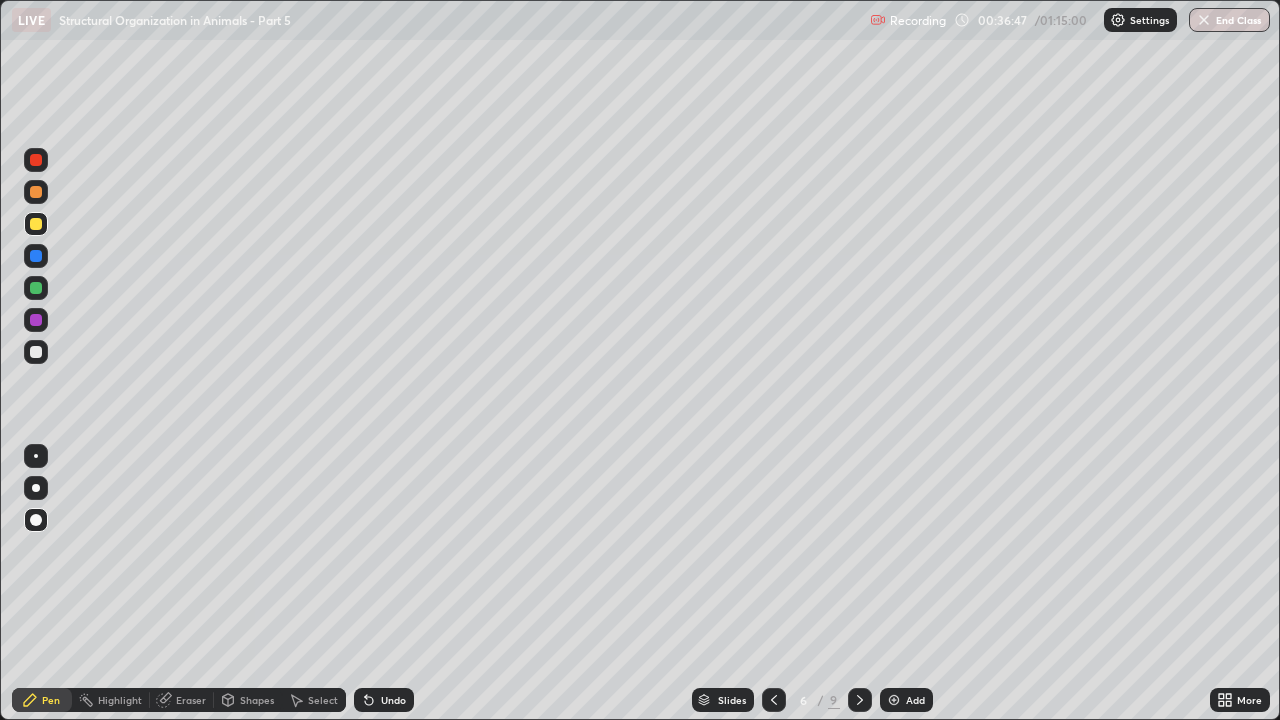 scroll, scrollTop: 99280, scrollLeft: 98720, axis: both 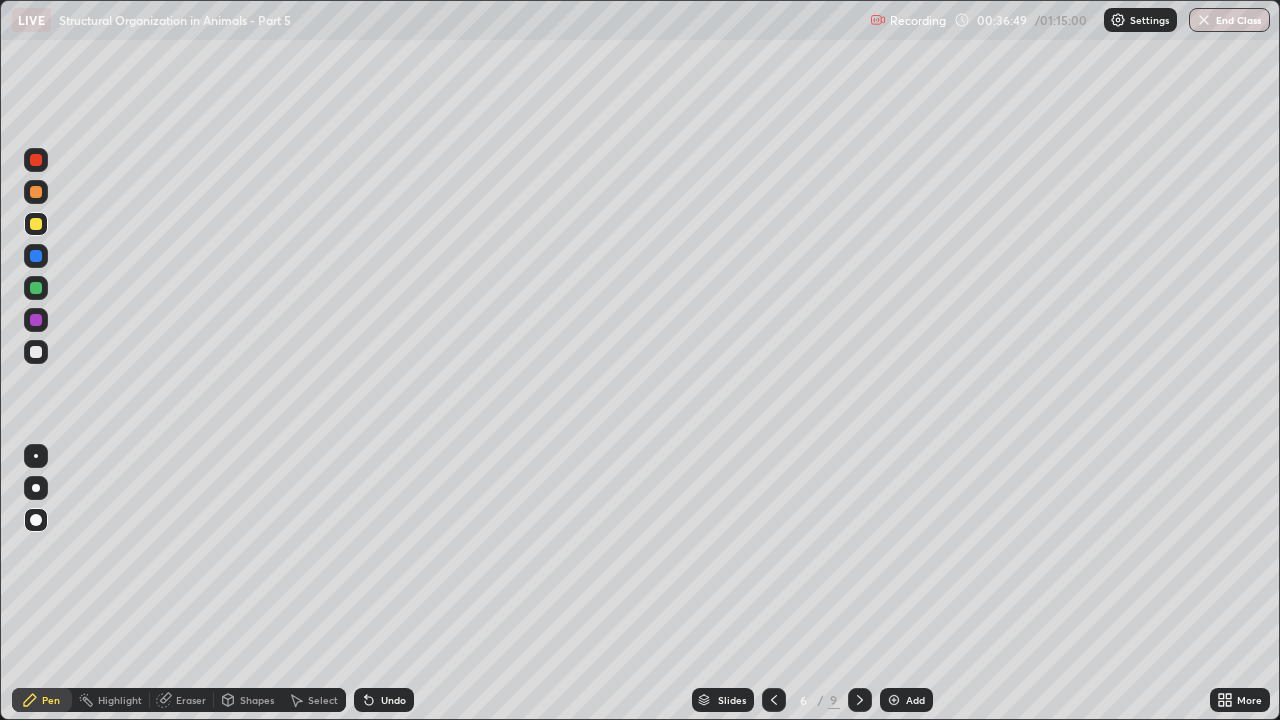 click 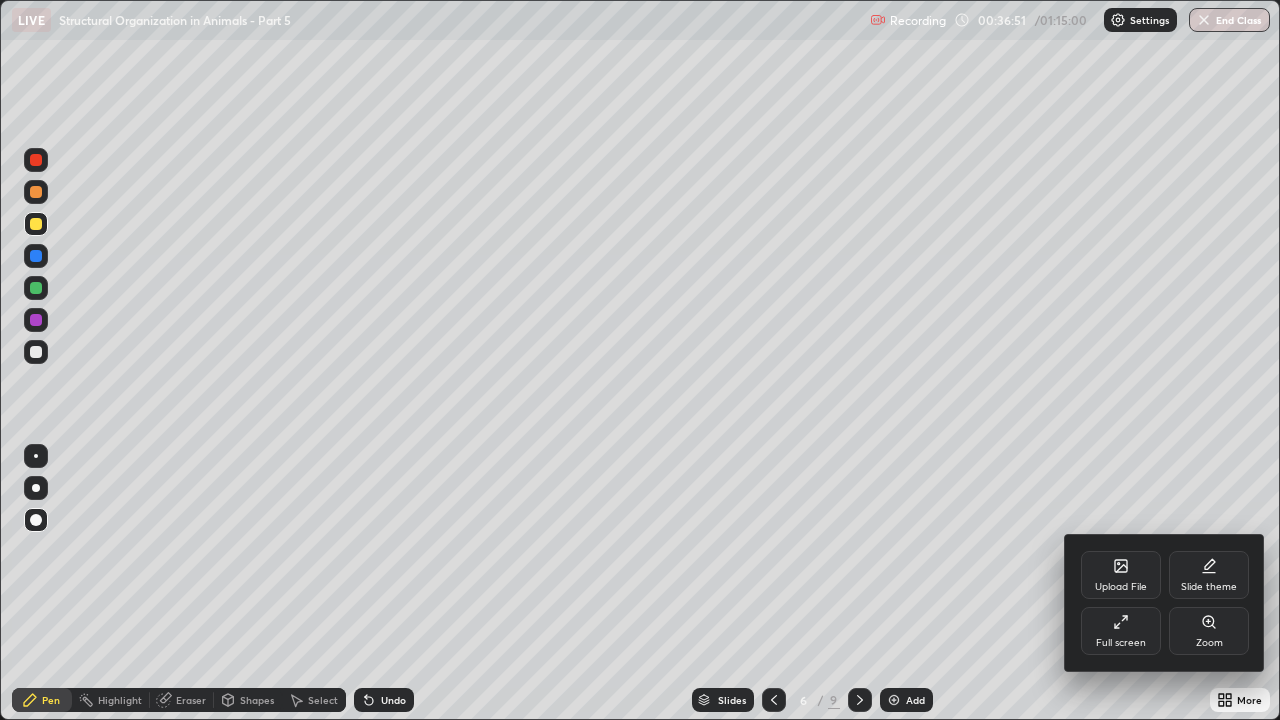 click 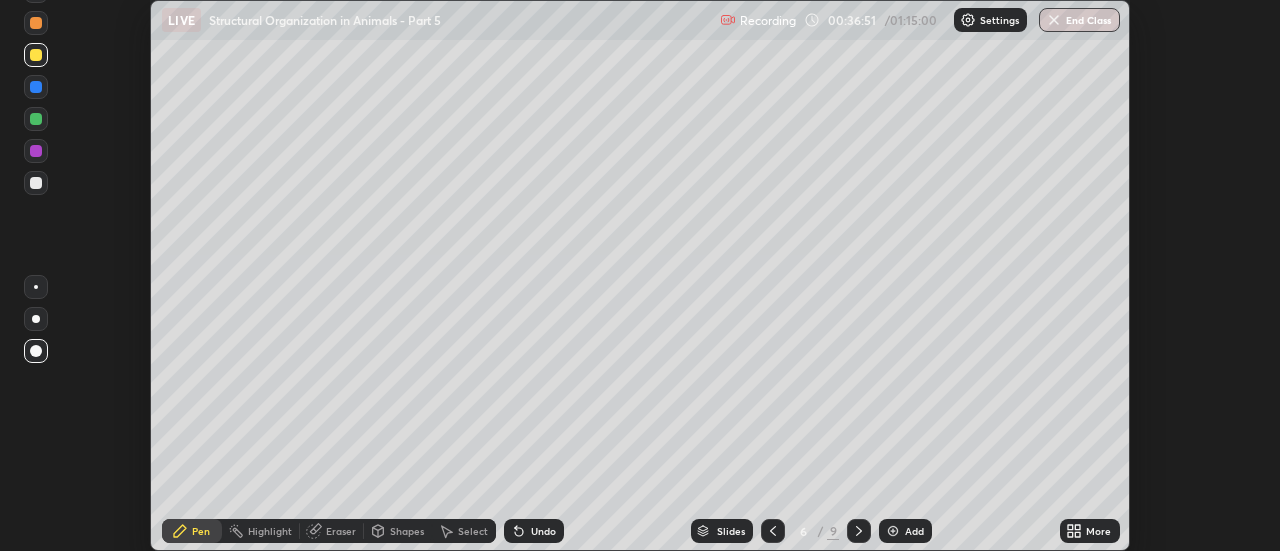 scroll, scrollTop: 551, scrollLeft: 1280, axis: both 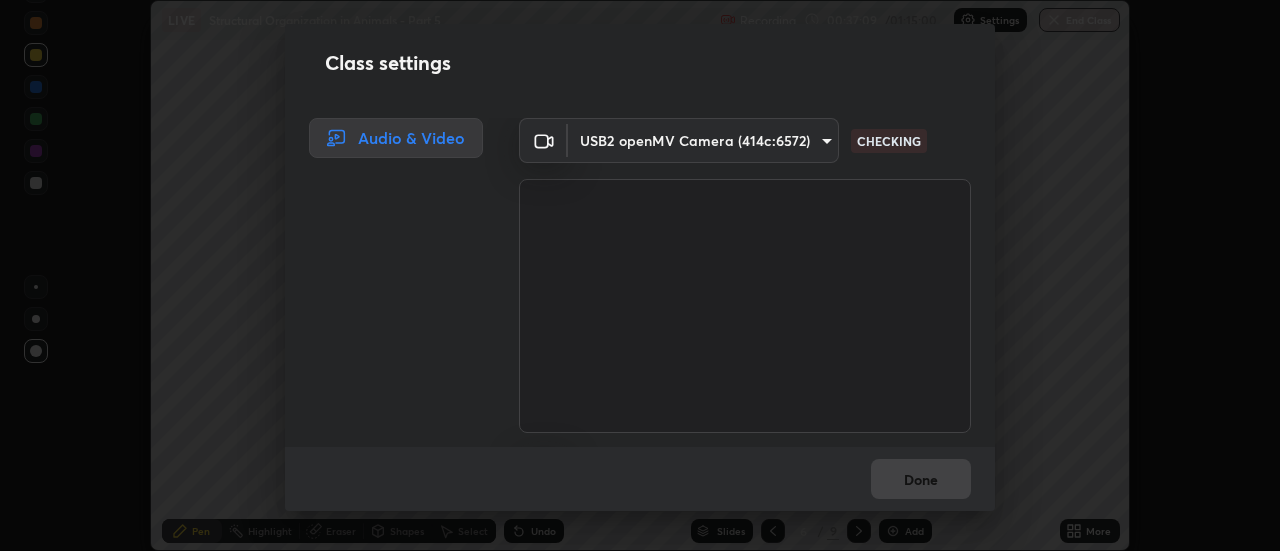 click on "Erase all LIVE Structural Organization in Animals - Part 5 Recording 00:37:09 /  01:15:00 Settings End Class Setting up your live class Structural Organization in Animals - Part 5 • L20 of Course On Zoology for NEET Growth 2 2027 [FIRST] [LAST] Pen Highlight Eraser Shapes Select Undo Slides 6 / 9 Add More No doubts shared Encourage your learners to ask a doubt for better clarity Report an issue Reason for reporting Buffering Chat not working Audio - Video sync issue Educator video quality low ​ Attach an image Report Class settings Audio & Video USB2 openMV Camera (414c:6572) 780fd12ca96b43a3cec4f26992e8f73636856aa219aee8b62eae202590f3705c CHECKING Default - Microphone (USB2 Audio) default CHECKING Done" at bounding box center (640, 275) 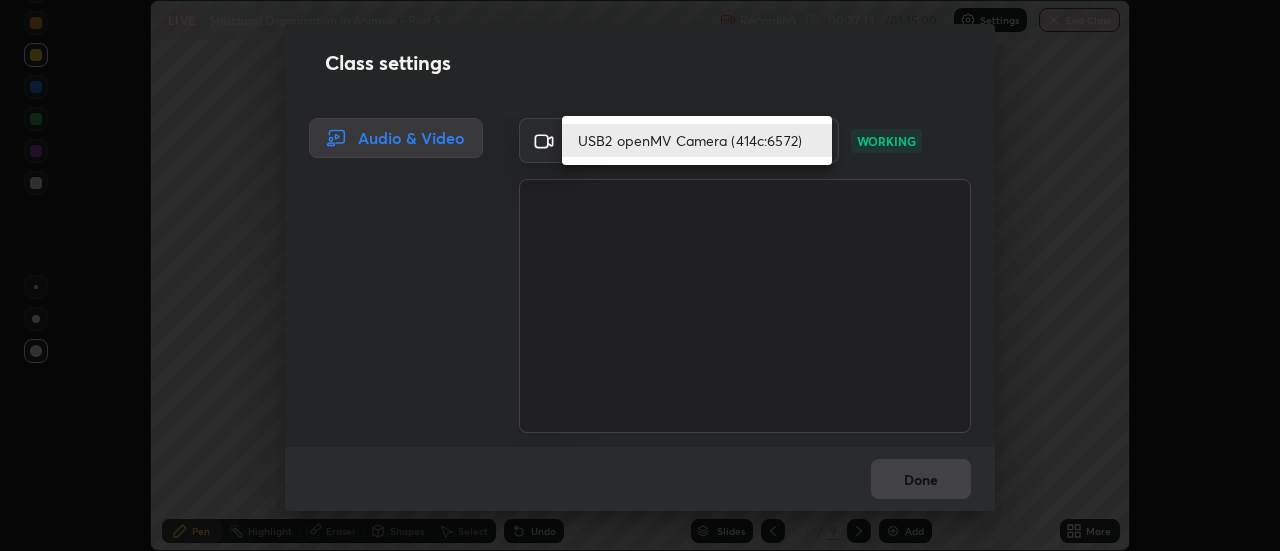 click on "USB2 openMV Camera (414c:6572)" at bounding box center (697, 140) 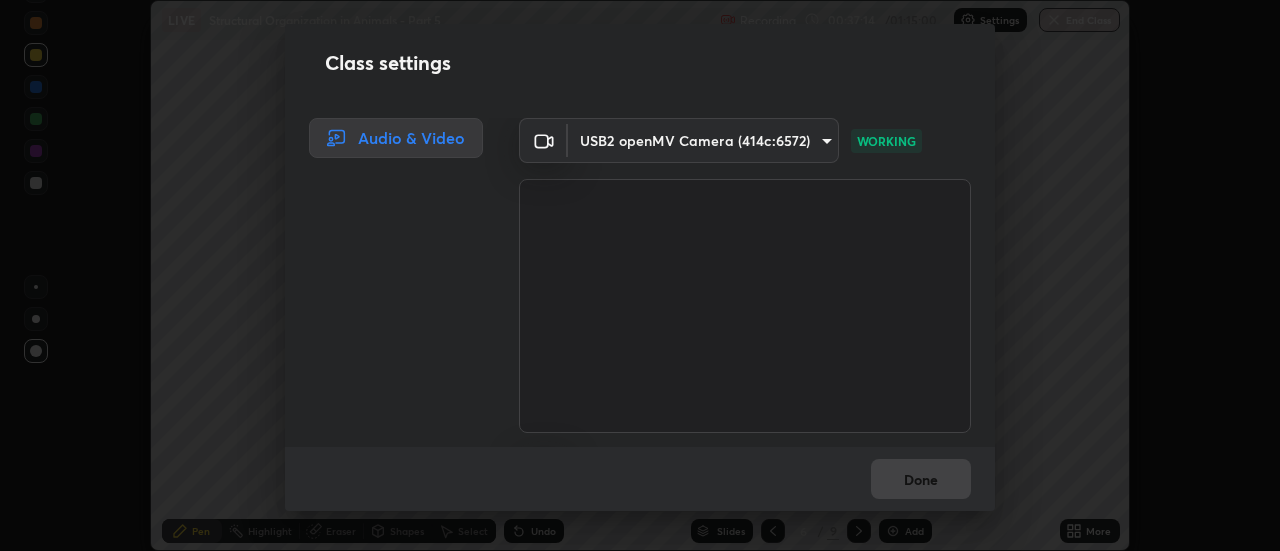 click on "Erase all LIVE Structural Organization in Animals - Part 5 Recording 00:37:14 /  01:15:00 Settings End Class Setting up your live class Structural Organization in Animals - Part 5 • L20 of Course On Zoology for NEET Growth 2 2027 Deepak Kumar Yadav Pen Highlight Eraser Shapes Select Undo Slides 6 / 9 Add More No doubts shared Encourage your learners to ask a doubt for better clarity Report an issue Reason for reporting Buffering Chat not working Audio - Video sync issue Educator video quality low ​ Attach an image Report Class settings Audio & Video USB2 openMV Camera (414c:6572) 780fd12ca96b43a3cec4f26992e8f73636856aa219aee8b62eae202590f3705c WORKING Default - Microphone (USB2 Audio) default NO FEED Done" at bounding box center [640, 275] 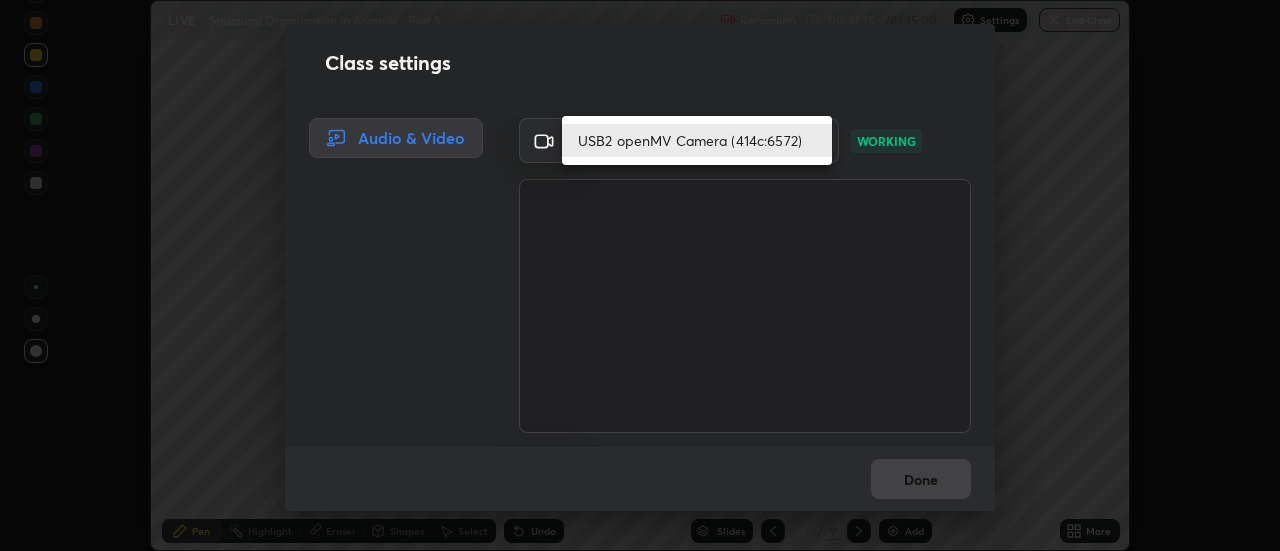 click on "USB2 openMV Camera (414c:6572)" at bounding box center [697, 140] 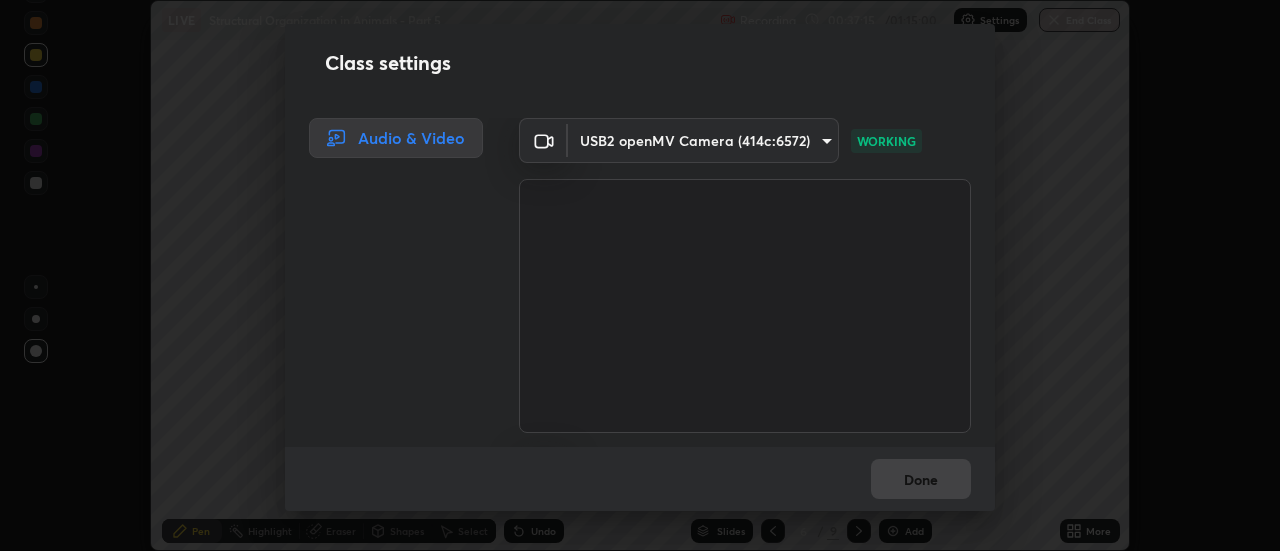 click on "Erase all LIVE Structural Organization in Animals - Part 5 Recording 00:37:15 /  01:15:00 Settings End Class Setting up your live class Structural Organization in Animals - Part 5 • L20 of Course On Zoology for NEET Growth 2 2027 Deepak Kumar Yadav Pen Highlight Eraser Shapes Select Undo Slides 6 / 9 Add More No doubts shared Encourage your learners to ask a doubt for better clarity Report an issue Reason for reporting Buffering Chat not working Audio - Video sync issue Educator video quality low ​ Attach an image Report Class settings Audio & Video USB2 openMV Camera (414c:6572) 780fd12ca96b43a3cec4f26992e8f73636856aa219aee8b62eae202590f3705c WORKING Default - Microphone (USB2 Audio) default NO FEED Done" at bounding box center [640, 275] 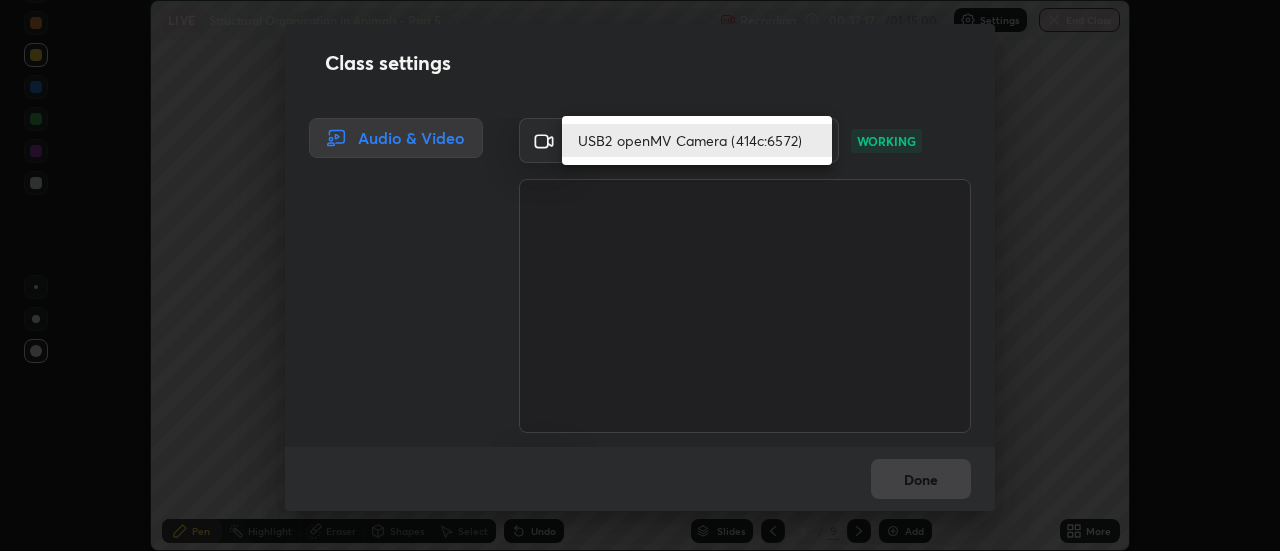 click on "USB2 openMV Camera (414c:6572)" at bounding box center (697, 140) 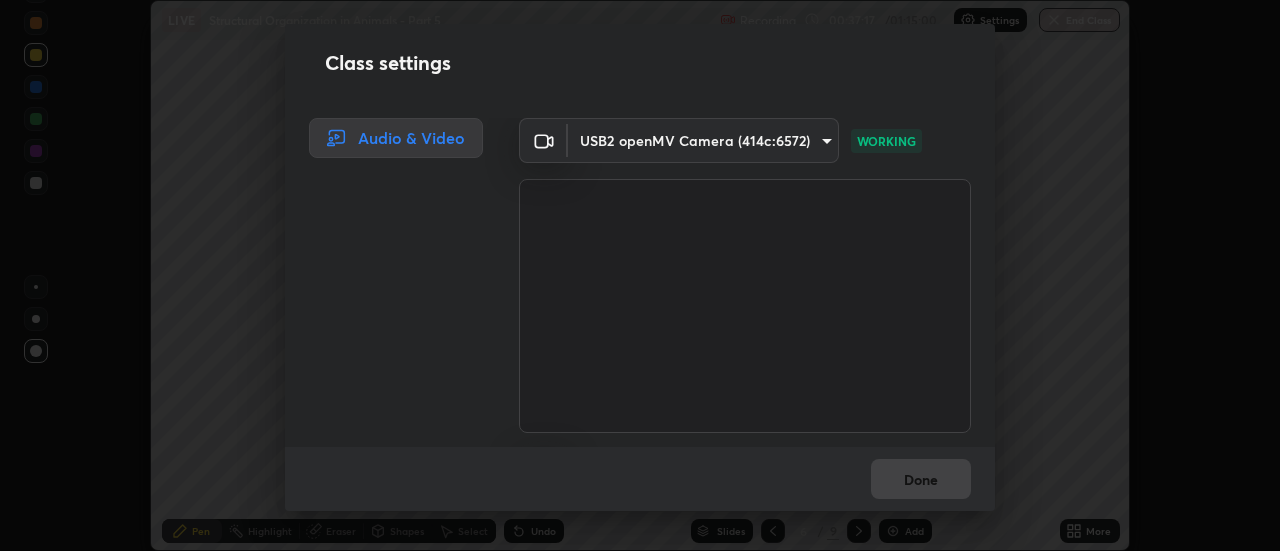 click on "USB2 openMV Camera (414c:6572)" at bounding box center [640, 275] 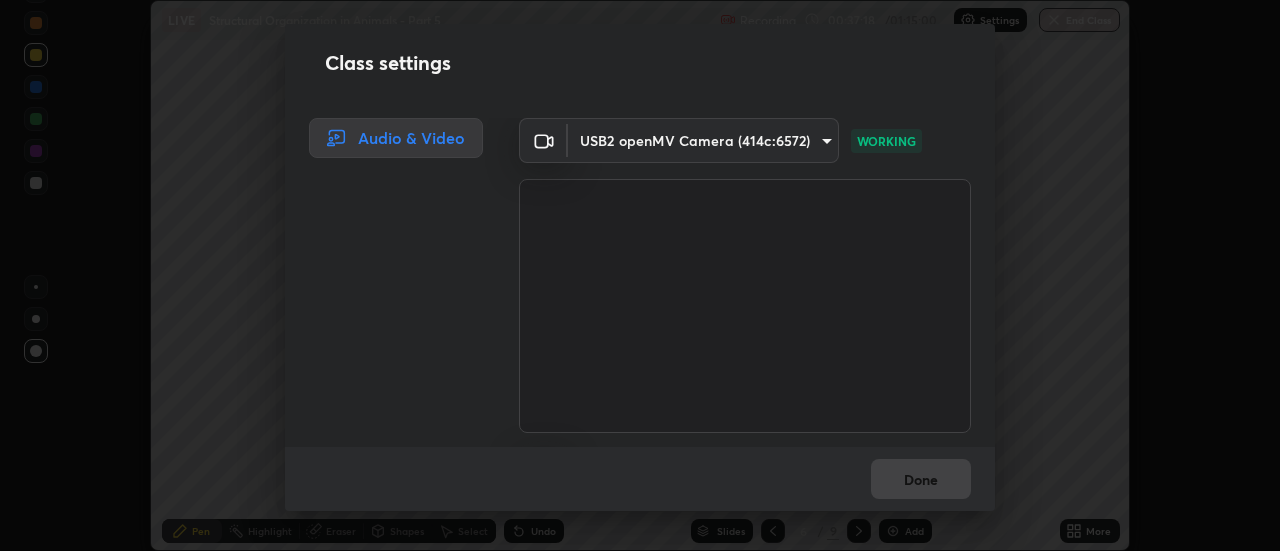 click on "USB2 openMV Camera (414c:6572)" at bounding box center (640, 275) 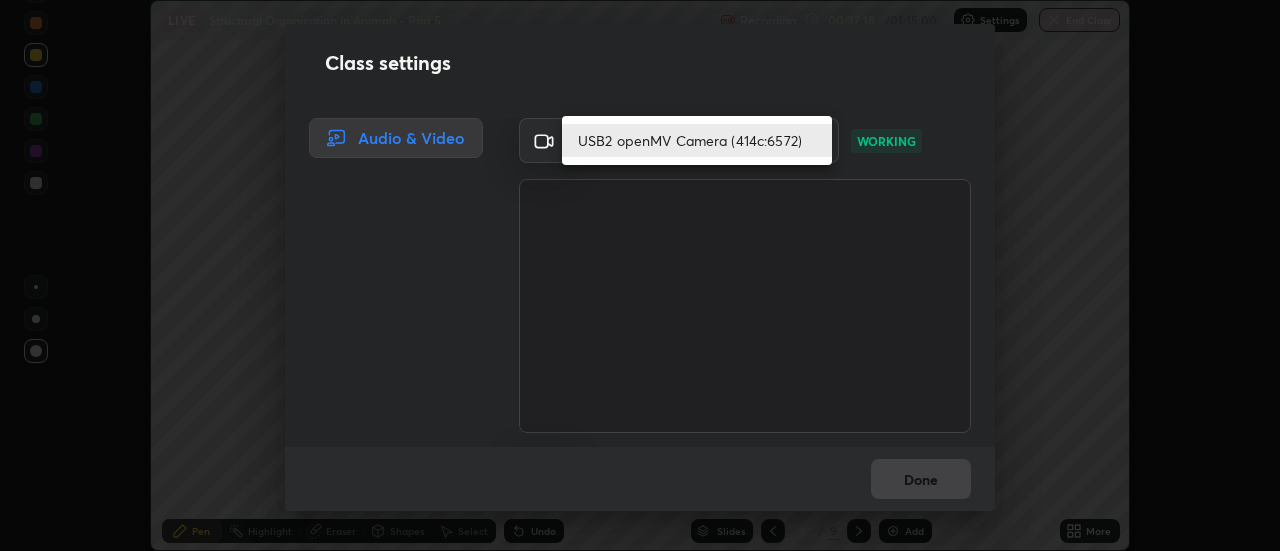 click on "USB2 openMV Camera (414c:6572)" at bounding box center (697, 140) 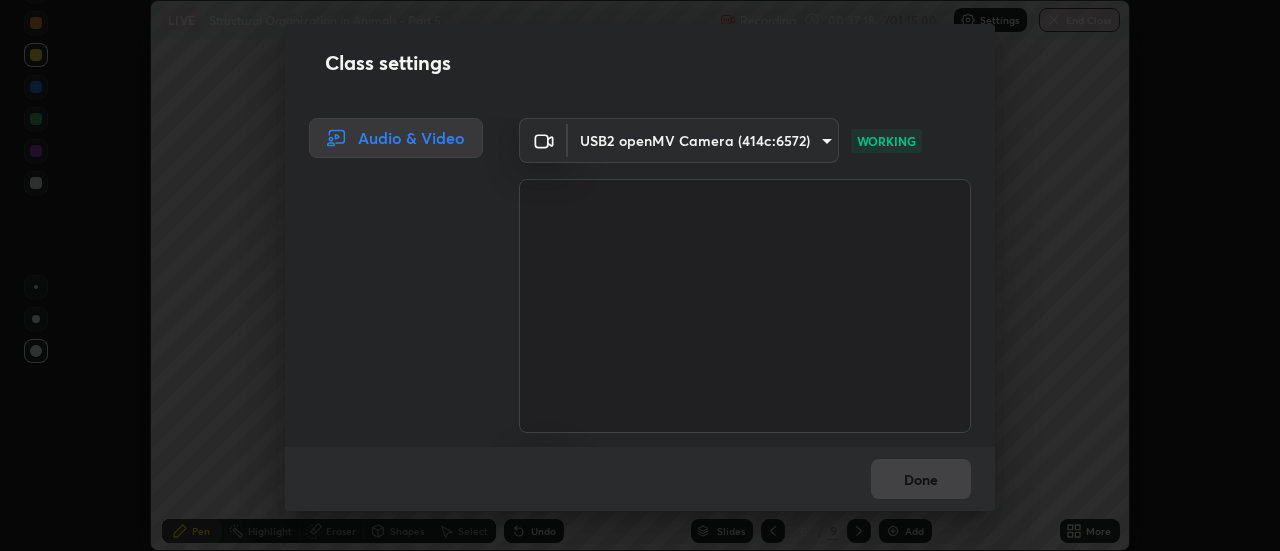 click on "Erase all LIVE Structural Organization in Animals - Part 5 Recording 00:37:18 /  01:15:00 Settings End Class Setting up your live class Structural Organization in Animals - Part 5 • L20 of Course On Zoology for NEET Growth 2 2027 Deepak Kumar Yadav Pen Highlight Eraser Shapes Select Undo Slides 6 / 9 Add More No doubts shared Encourage your learners to ask a doubt for better clarity Report an issue Reason for reporting Buffering Chat not working Audio - Video sync issue Educator video quality low ​ Attach an image Report Class settings Audio & Video USB2 openMV Camera (414c:6572) 780fd12ca96b43a3cec4f26992e8f73636856aa219aee8b62eae202590f3705c WORKING Default - Microphone (USB2 Audio) default NO FEED Done USB2 openMV Camera (414c:6572)" at bounding box center (640, 275) 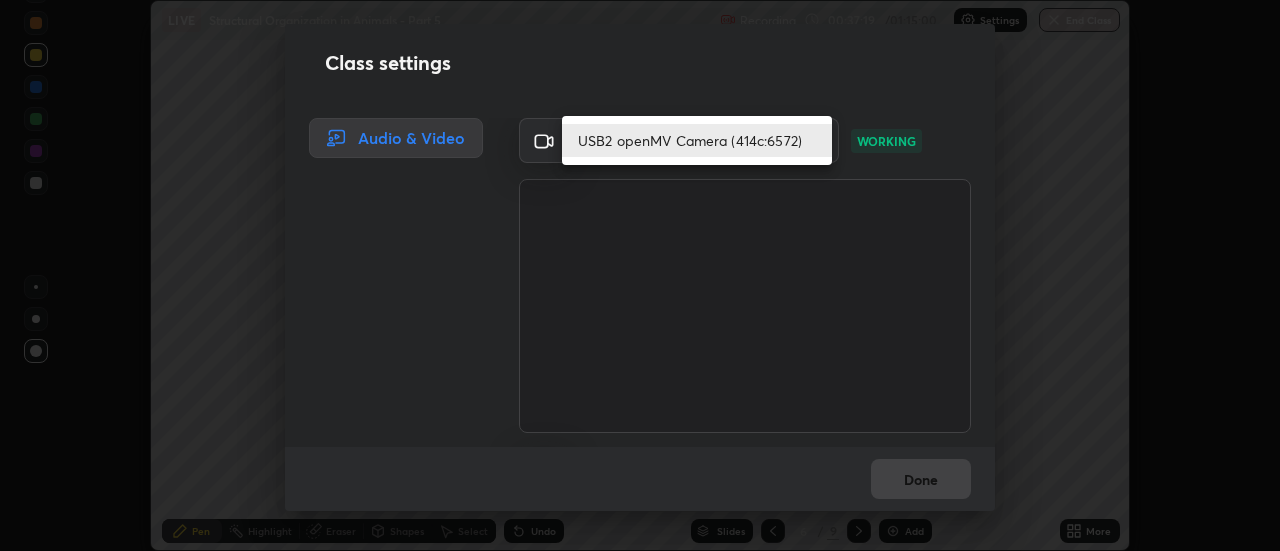 click on "USB2 openMV Camera (414c:6572)" at bounding box center (697, 140) 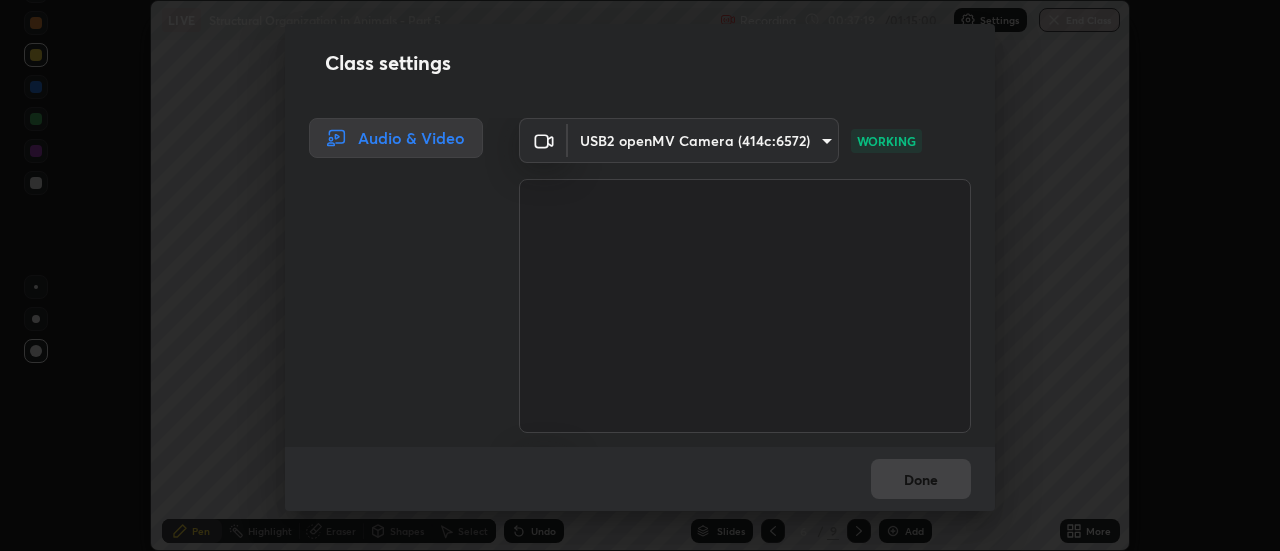 click on "Erase all LIVE Structural Organization in Animals - Part 5 Recording 00:37:19 /  01:15:00 Settings End Class Setting up your live class Structural Organization in Animals - Part 5 • L20 of Course On Zoology for NEET Growth 2 2027 Deepak Kumar Yadav Pen Highlight Eraser Shapes Select Undo Slides 6 / 9 Add More No doubts shared Encourage your learners to ask a doubt for better clarity Report an issue Reason for reporting Buffering Chat not working Audio - Video sync issue Educator video quality low ​ Attach an image Report Class settings Audio & Video USB2 openMV Camera (414c:6572) 780fd12ca96b43a3cec4f26992e8f73636856aa219aee8b62eae202590f3705c WORKING Default - Microphone (USB2 Audio) default NO FEED Done" at bounding box center [640, 275] 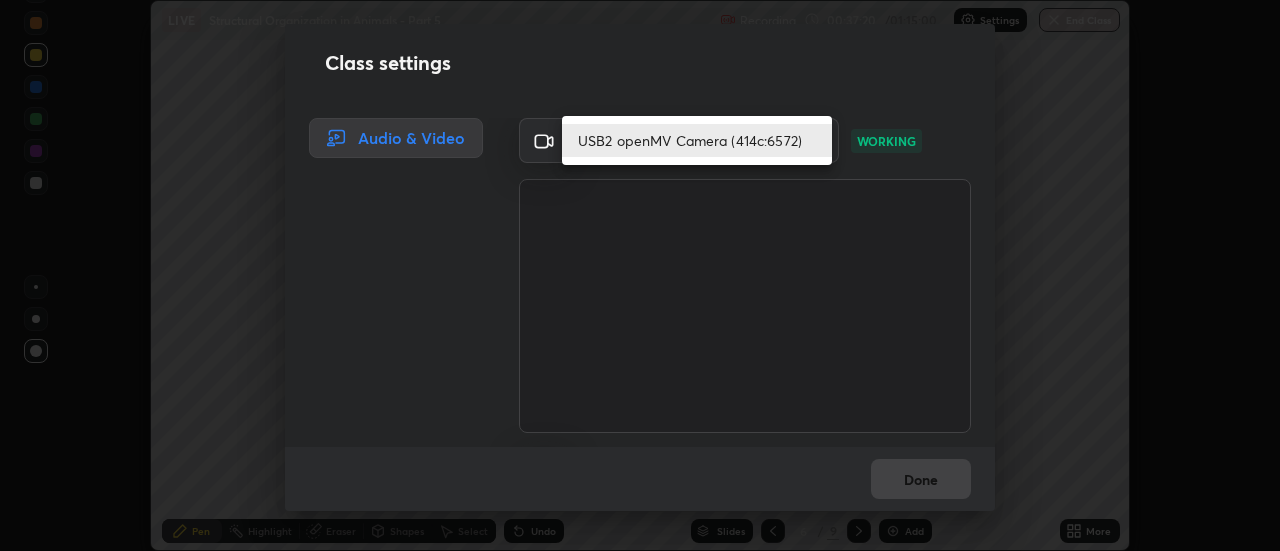 click on "USB2 openMV Camera (414c:6572)" at bounding box center (697, 140) 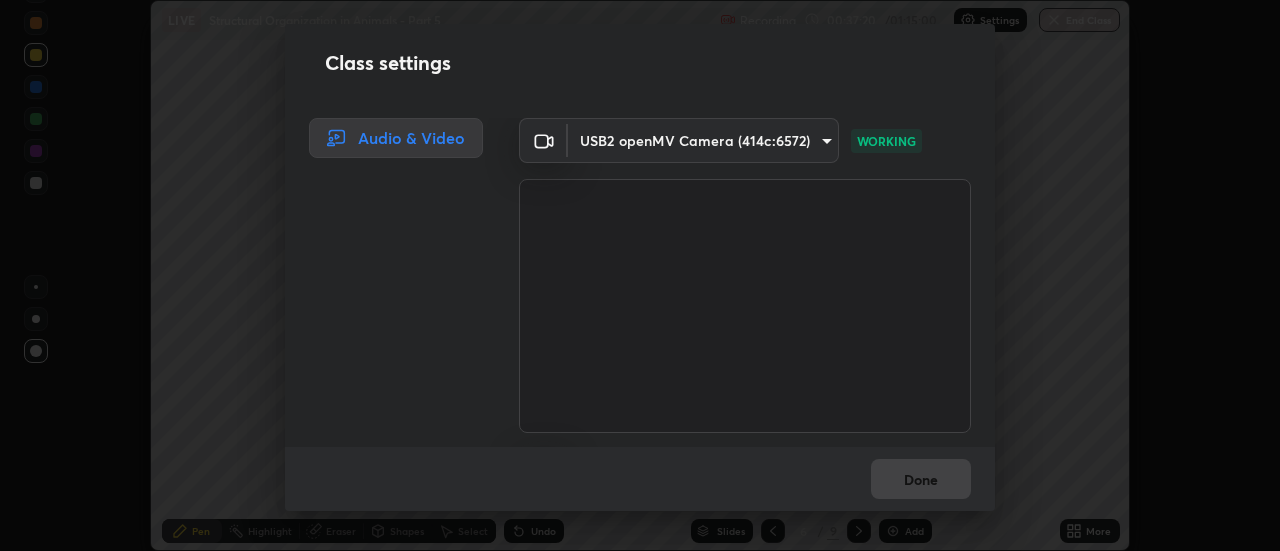 click on "Erase all LIVE Structural Organization in Animals - Part 5 Recording 00:37:20 /  01:15:00 Settings End Class Setting up your live class Structural Organization in Animals - Part 5 • L20 of Course On Zoology for NEET Growth 2 2027 Deepak Kumar Yadav Pen Highlight Eraser Shapes Select Undo Slides 6 / 9 Add More No doubts shared Encourage your learners to ask a doubt for better clarity Report an issue Reason for reporting Buffering Chat not working Audio - Video sync issue Educator video quality low ​ Attach an image Report Class settings Audio & Video USB2 openMV Camera (414c:6572) 780fd12ca96b43a3cec4f26992e8f73636856aa219aee8b62eae202590f3705c WORKING Default - Microphone (USB2 Audio) default NO FEED Done USB2 openMV Camera (414c:6572)" at bounding box center [640, 275] 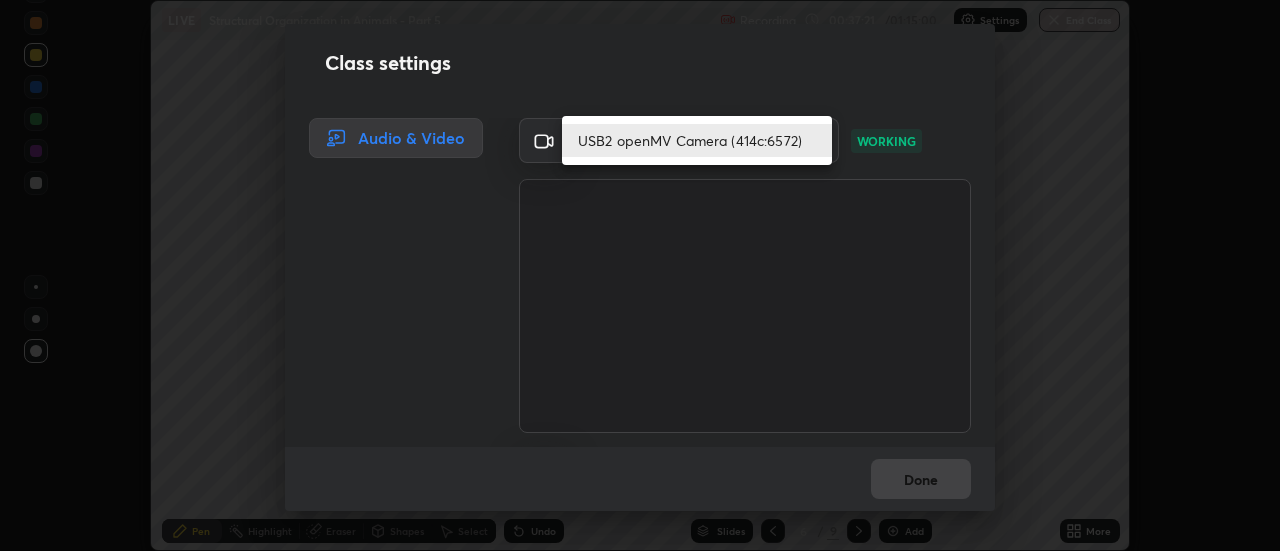 click on "USB2 openMV Camera (414c:6572)" at bounding box center (697, 140) 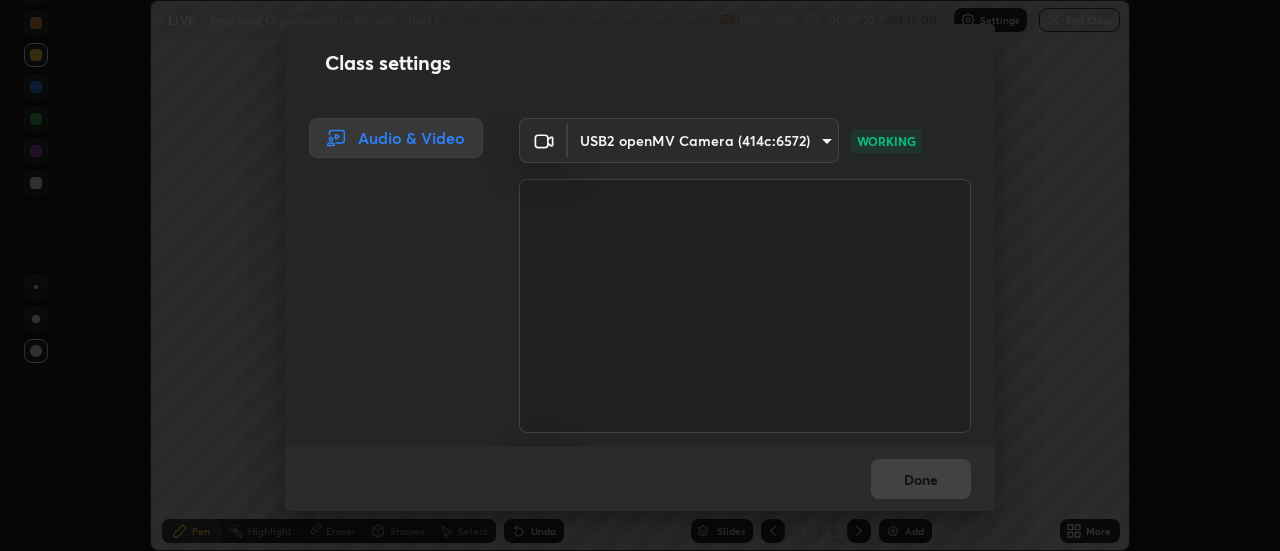 click on "Erase all LIVE Structural Organization in Animals - Part 5 Recording 00:37:22 /  01:15:00 Settings End Class Setting up your live class Structural Organization in Animals - Part 5 • L20 of Course On Zoology for NEET Growth 2 2027 Deepak Kumar Yadav Pen Highlight Eraser Shapes Select Undo Slides 6 / 9 Add More No doubts shared Encourage your learners to ask a doubt for better clarity Report an issue Reason for reporting Buffering Chat not working Audio - Video sync issue Educator video quality low ​ Attach an image Report Class settings Audio & Video USB2 openMV Camera (414c:6572) 780fd12ca96b43a3cec4f26992e8f73636856aa219aee8b62eae202590f3705c WORKING Default - Microphone (USB2 Audio) default NO FEED Done" at bounding box center (640, 275) 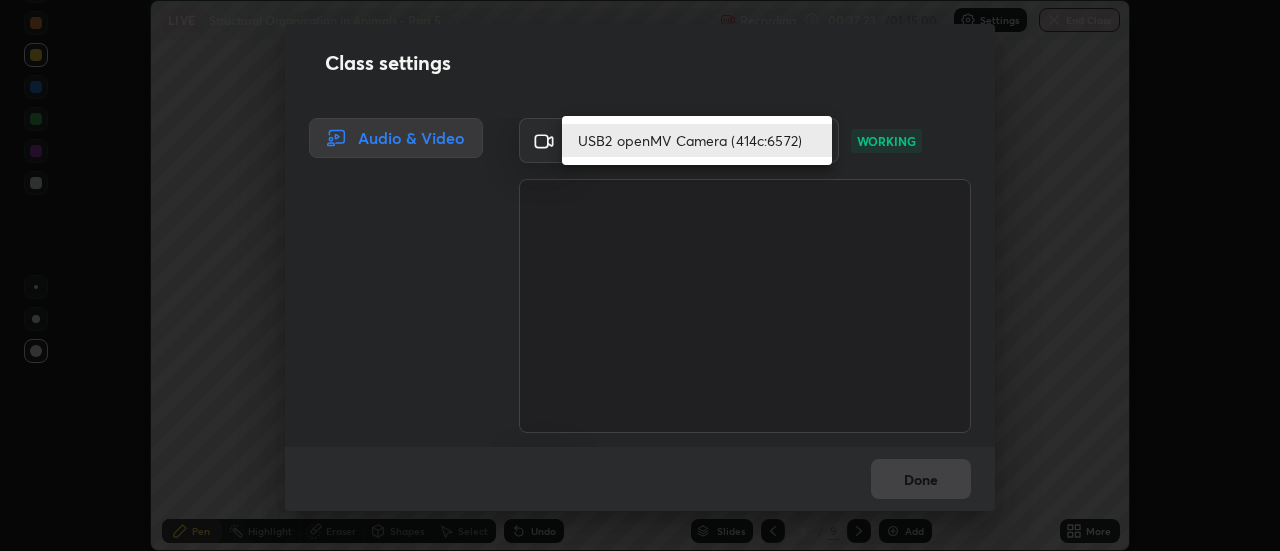 click on "USB2 openMV Camera (414c:6572)" at bounding box center [697, 140] 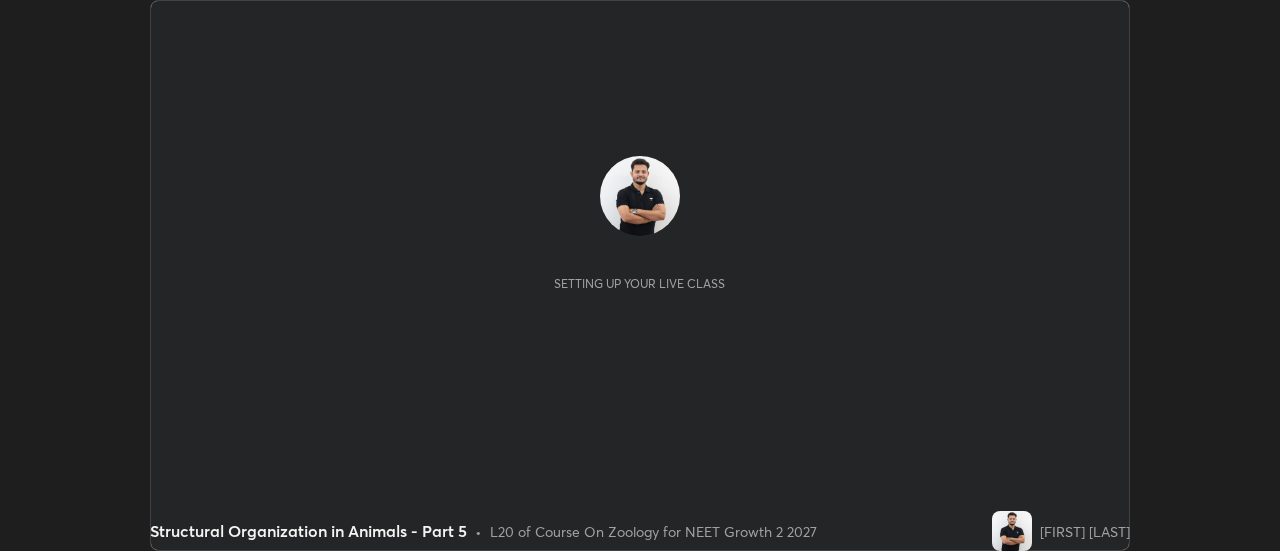scroll, scrollTop: 0, scrollLeft: 0, axis: both 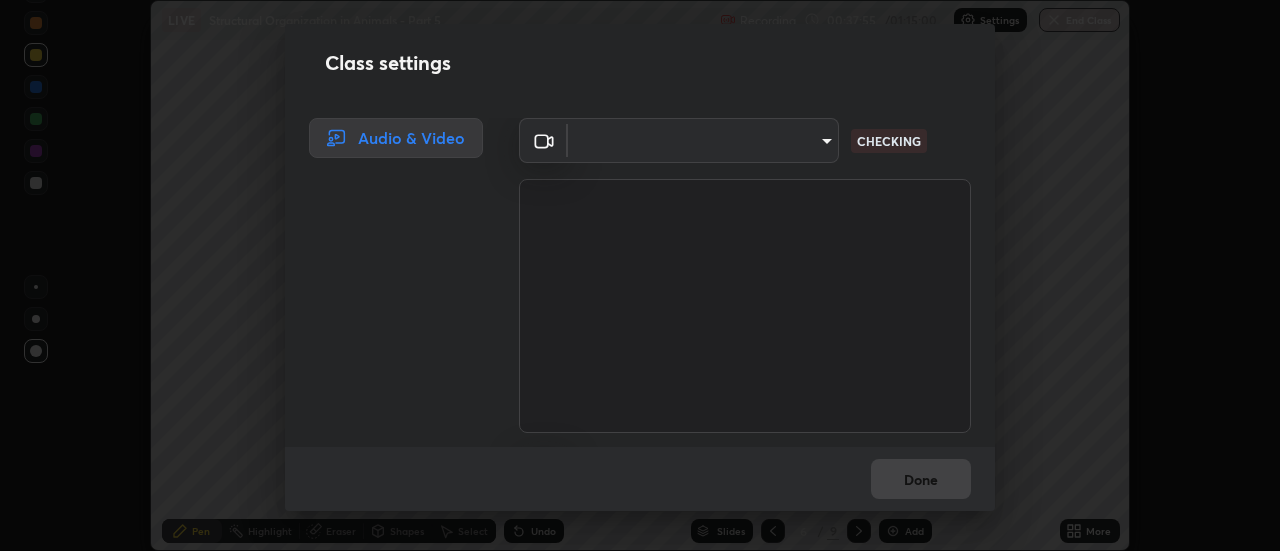 type on "780fd12ca96b43a3cec4f26992e8f73636856aa219aee8b62eae202590f3705c" 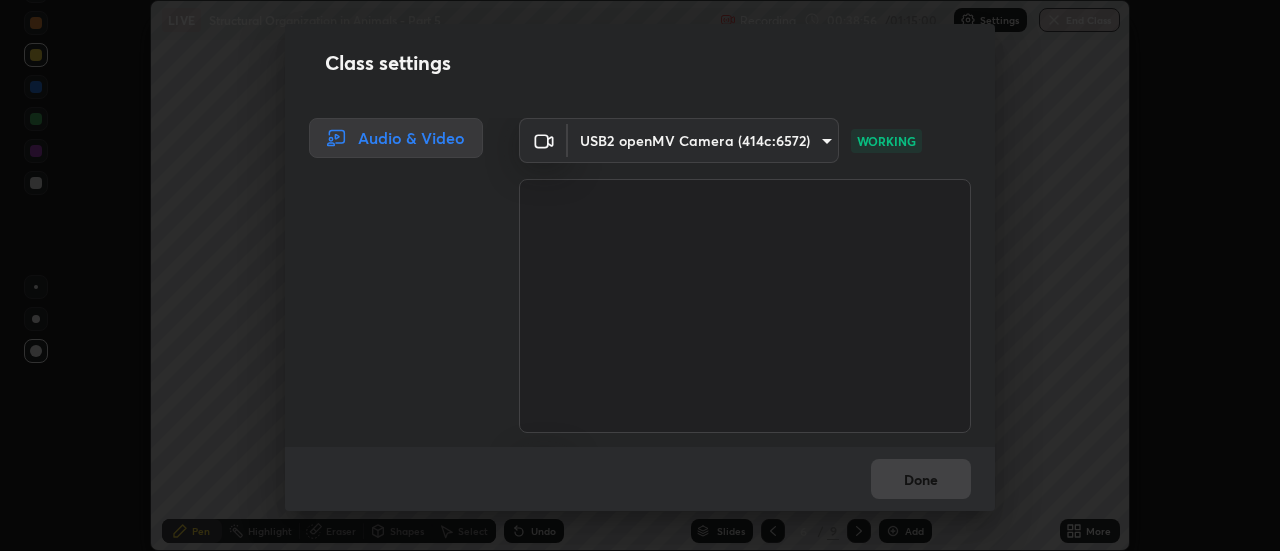 scroll, scrollTop: 125, scrollLeft: 0, axis: vertical 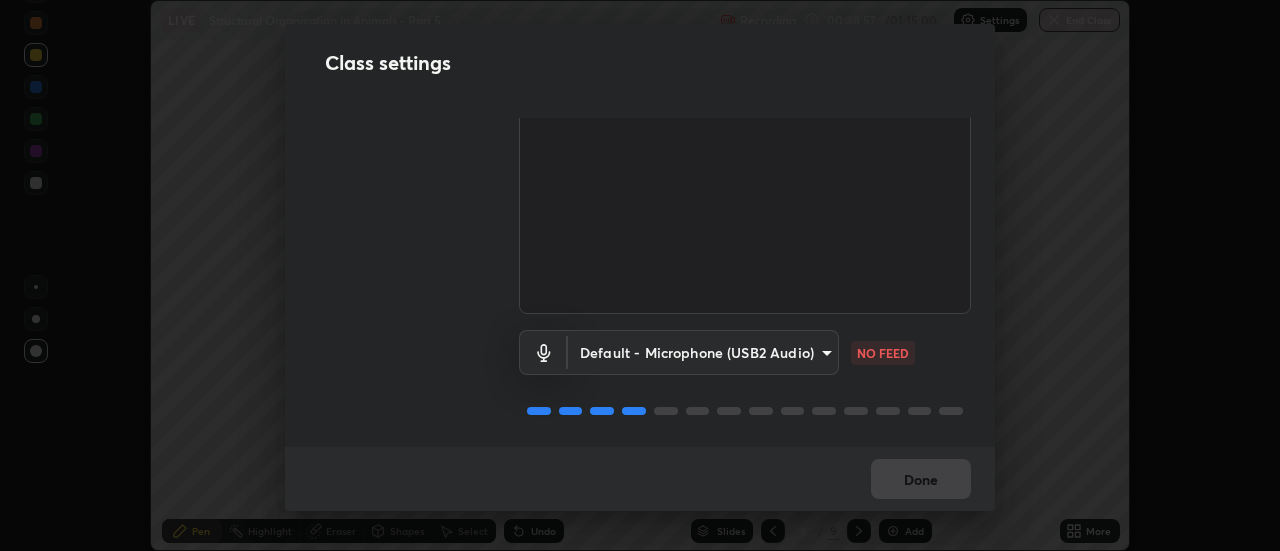 click on "Erase all LIVE Structural Organization in Animals - Part 5 Recording 00:38:57 /  01:15:00 Settings End Class Setting up your live class Structural Organization in Animals - Part 5 • L20 of Course On Zoology for NEET Growth 2 2027 Deepak Kumar Yadav Pen Highlight Eraser Shapes Select Undo Slides 6 / 9 Add More No doubts shared Encourage your learners to ask a doubt for better clarity Report an issue Reason for reporting Buffering Chat not working Audio - Video sync issue Educator video quality low ​ Attach an image Report Class settings Audio & Video USB2 openMV Camera (414c:6572) 780fd12ca96b43a3cec4f26992e8f73636856aa219aee8b62eae202590f3705c WORKING Default - Microphone (USB2 Audio) default NO FEED Done" at bounding box center (640, 275) 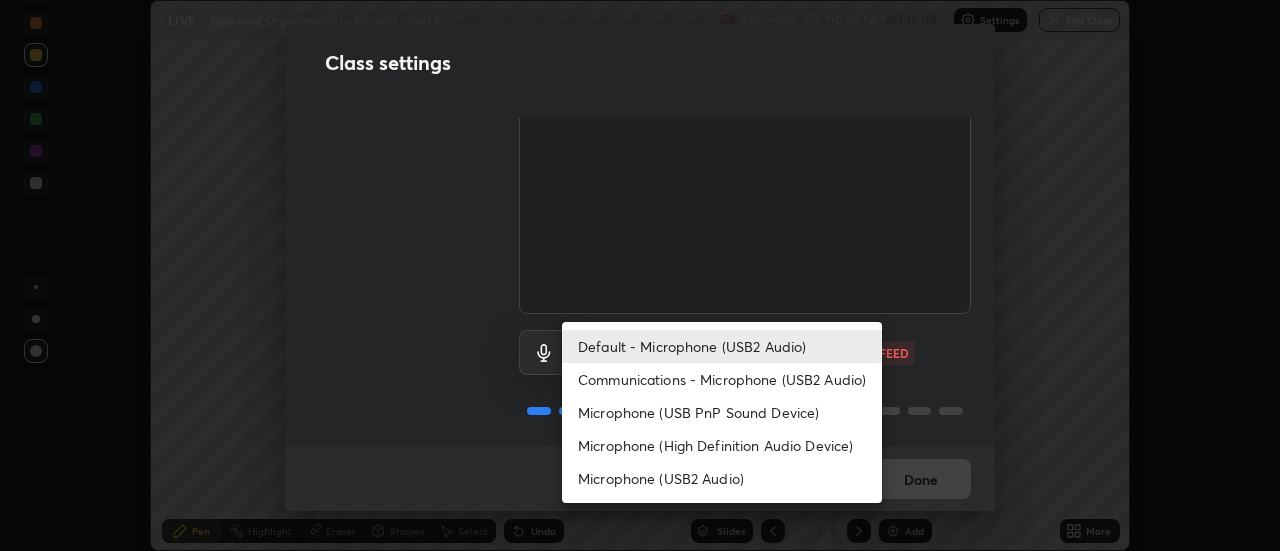 click at bounding box center [640, 275] 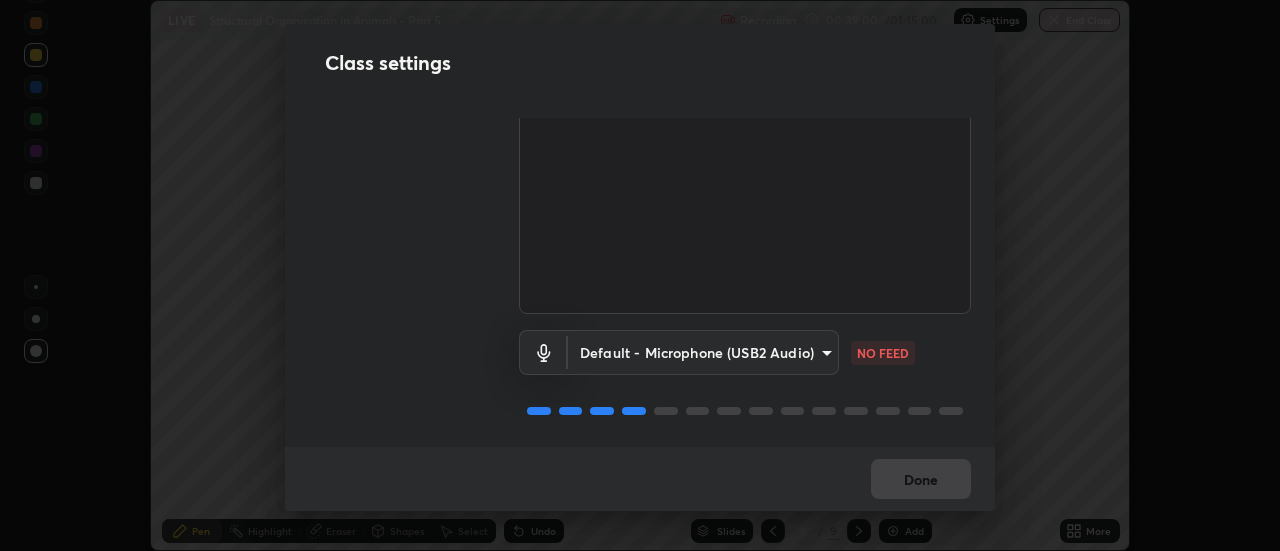 scroll, scrollTop: 0, scrollLeft: 0, axis: both 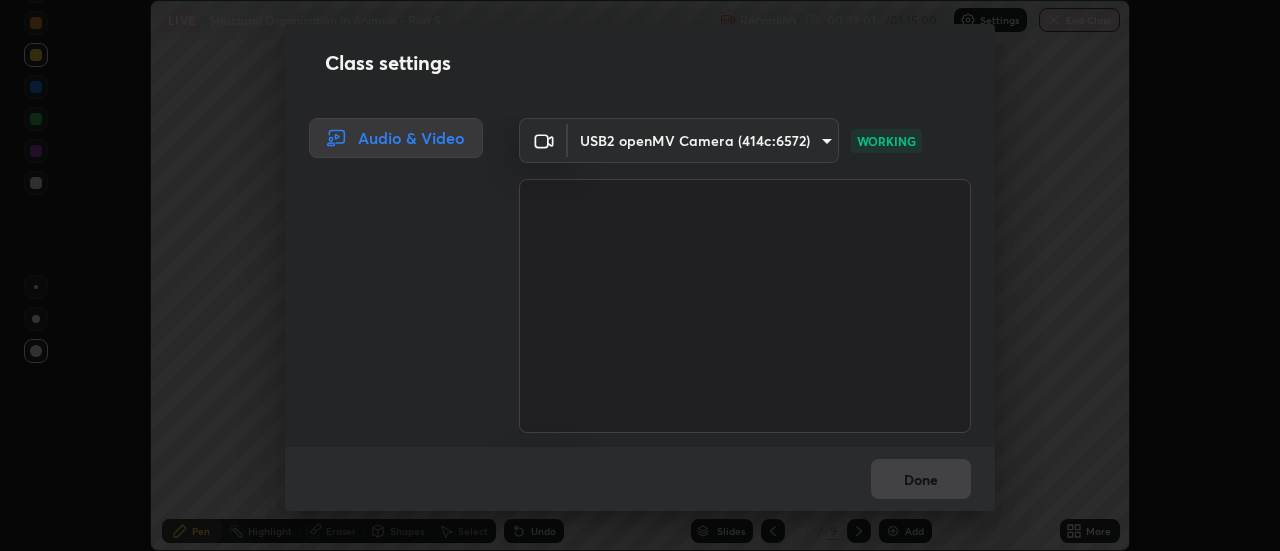 click on "Erase all LIVE Structural Organization in Animals - Part 5 Recording 00:39:01 /  01:15:00 Settings End Class Setting up your live class Structural Organization in Animals - Part 5 • L20 of Course On Zoology for NEET Growth 2 2027 Deepak Kumar Yadav Pen Highlight Eraser Shapes Select Undo Slides 6 / 9 Add More No doubts shared Encourage your learners to ask a doubt for better clarity Report an issue Reason for reporting Buffering Chat not working Audio - Video sync issue Educator video quality low ​ Attach an image Report Class settings Audio & Video USB2 openMV Camera (414c:6572) 780fd12ca96b43a3cec4f26992e8f73636856aa219aee8b62eae202590f3705c WORKING Default - Microphone (USB2 Audio) default NO FEED Done" at bounding box center [640, 275] 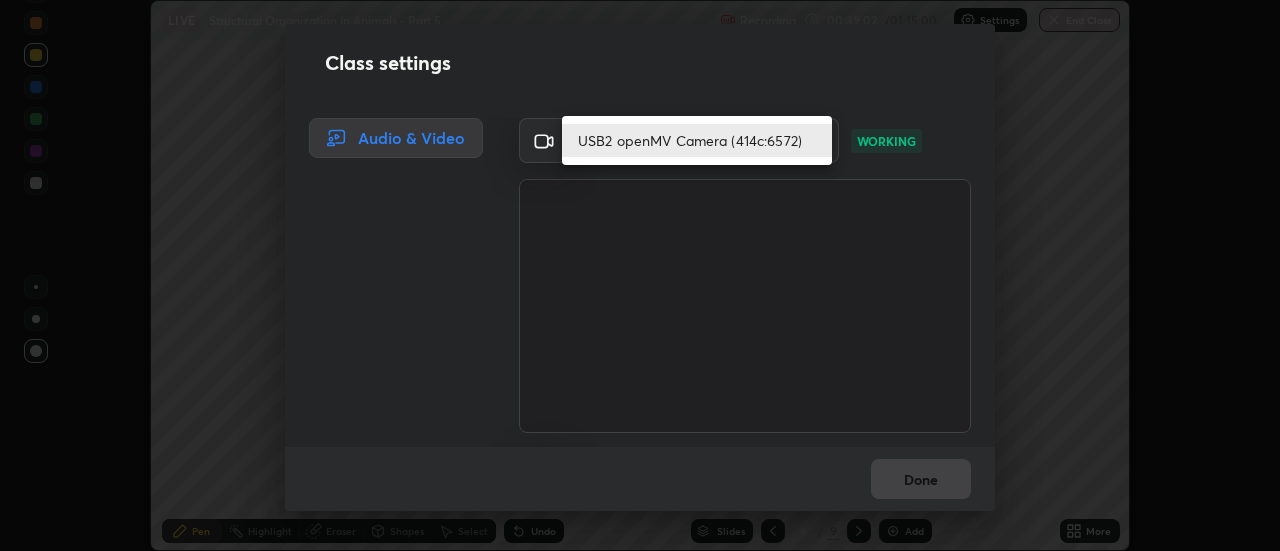click on "USB2 openMV Camera (414c:6572)" at bounding box center [697, 140] 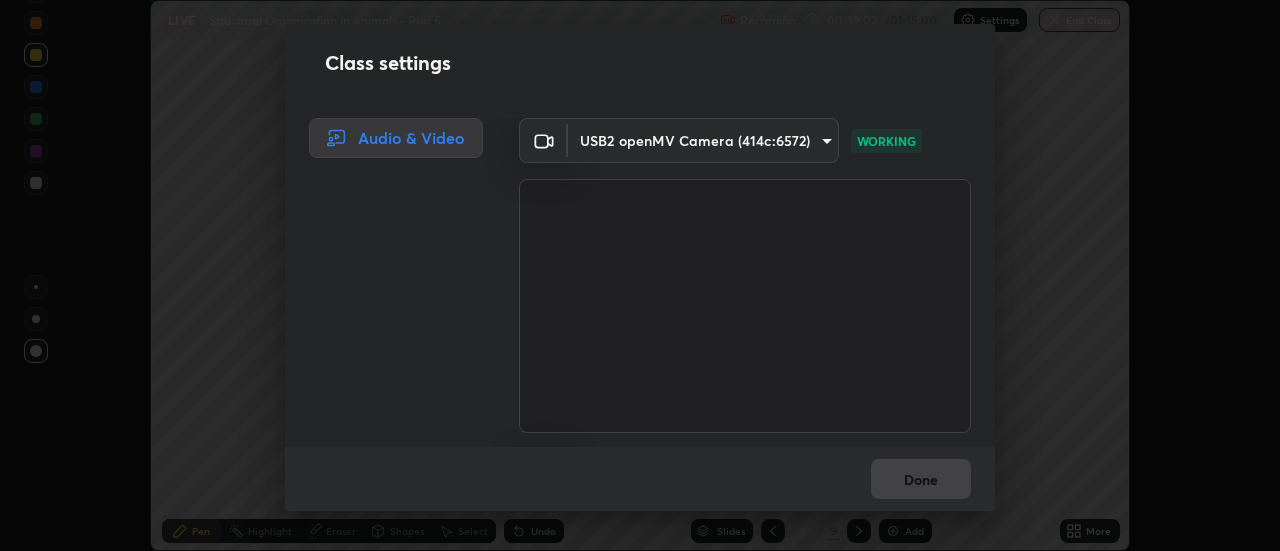 click on "Erase all LIVE Structural Organization in Animals - Part 5 Recording 00:39:02 /  01:15:00 Settings End Class Setting up your live class Structural Organization in Animals - Part 5 • L20 of Course On Zoology for NEET Growth 2 2027 Deepak Kumar Yadav Pen Highlight Eraser Shapes Select Undo Slides 6 / 9 Add More No doubts shared Encourage your learners to ask a doubt for better clarity Report an issue Reason for reporting Buffering Chat not working Audio - Video sync issue Educator video quality low ​ Attach an image Report Class settings Audio & Video USB2 openMV Camera (414c:6572) 780fd12ca96b43a3cec4f26992e8f73636856aa219aee8b62eae202590f3705c WORKING Default - Microphone (USB2 Audio) default NO FEED Done" at bounding box center (640, 275) 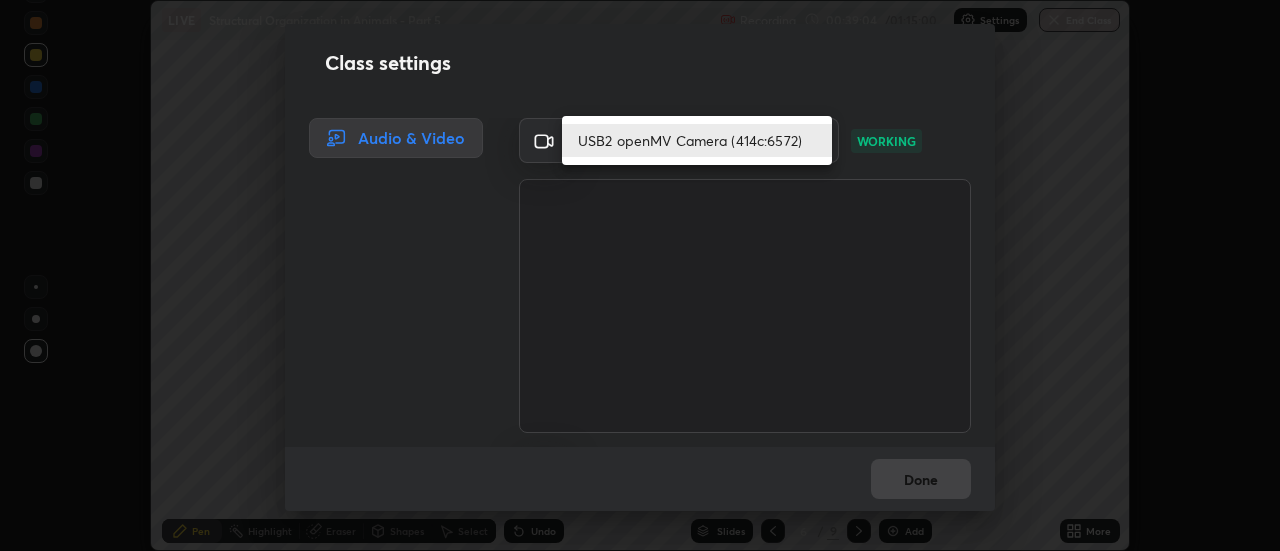 click on "USB2 openMV Camera (414c:6572)" at bounding box center [697, 140] 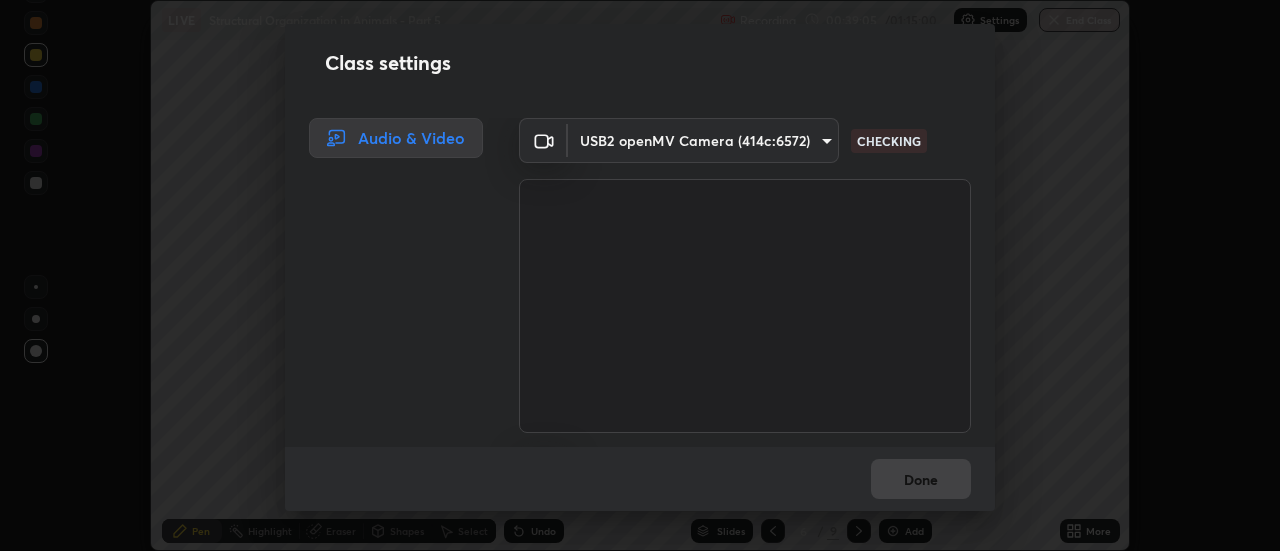 click on "Erase all LIVE Structural Organization in Animals - Part 5 Recording 00:39:05 /  01:15:00 Settings End Class Setting up your live class Structural Organization in Animals - Part 5 • L20 of Course On Zoology for NEET Growth 2 2027 Deepak Kumar Yadav Pen Highlight Eraser Shapes Select Undo Slides 6 / 9 Add More No doubts shared Encourage your learners to ask a doubt for better clarity Report an issue Reason for reporting Buffering Chat not working Audio - Video sync issue Educator video quality low ​ Attach an image Report Class settings Audio & Video USB2 openMV Camera (414c:6572) 780fd12ca96b43a3cec4f26992e8f73636856aa219aee8b62eae202590f3705c CHECKING Default - Microphone (USB2 Audio) default CHECKING Done" at bounding box center (640, 275) 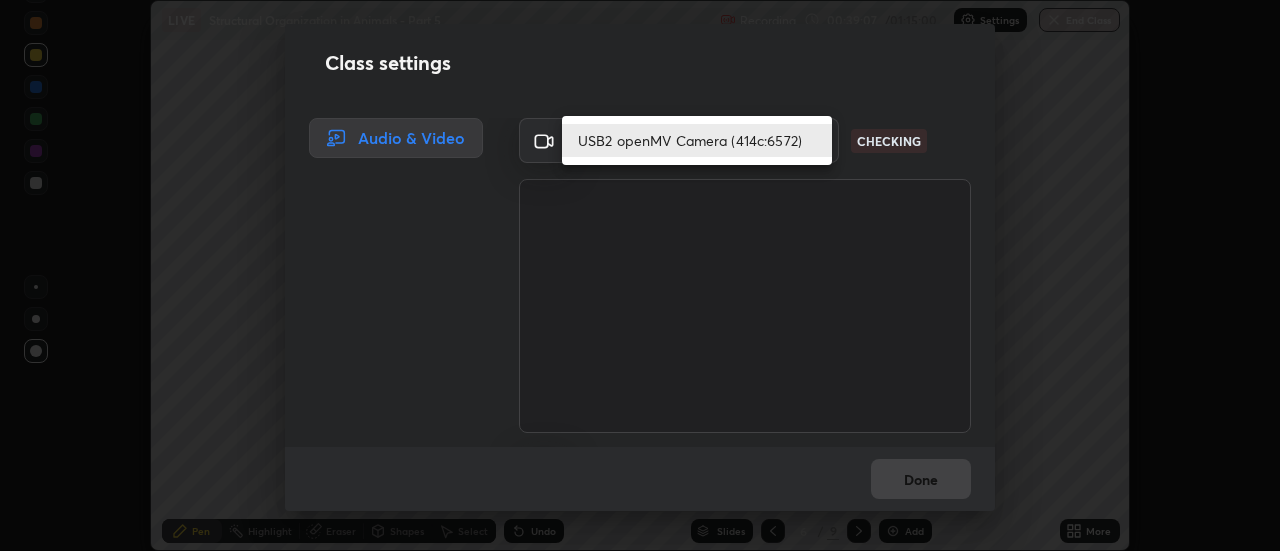 click at bounding box center (640, 275) 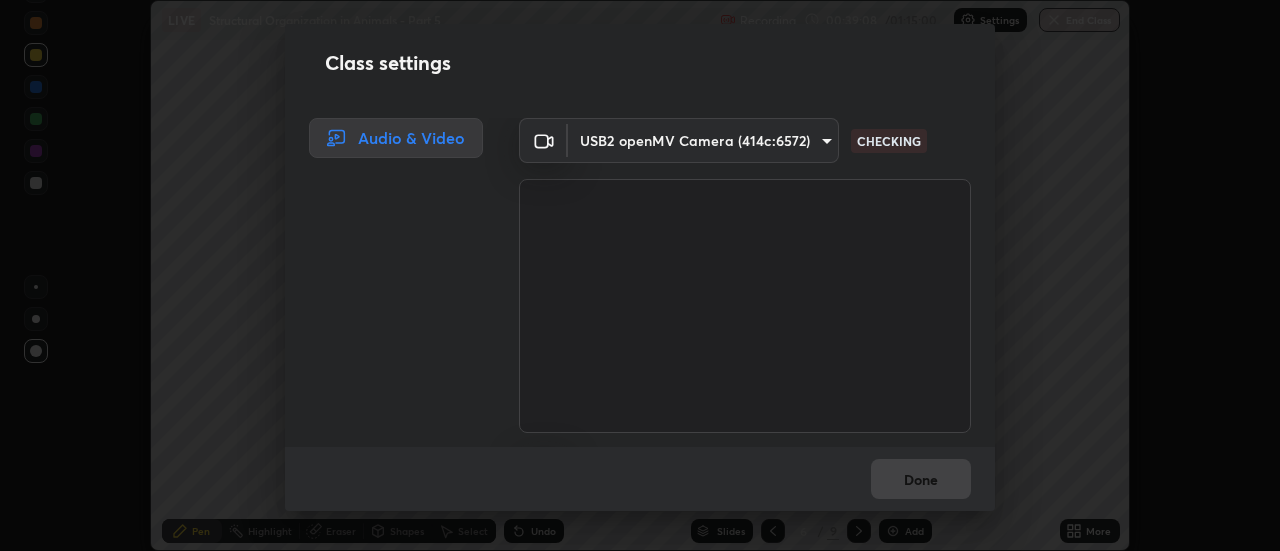 click on "Erase all LIVE Structural Organization in Animals - Part 5 Recording 00:39:08 /  01:15:00 Settings End Class Setting up your live class Structural Organization in Animals - Part 5 • L20 of Course On Zoology for NEET Growth 2 2027 Deepak Kumar Yadav Pen Highlight Eraser Shapes Select Undo Slides 6 / 9 Add More No doubts shared Encourage your learners to ask a doubt for better clarity Report an issue Reason for reporting Buffering Chat not working Audio - Video sync issue Educator video quality low ​ Attach an image Report Class settings Audio & Video USB2 openMV Camera (414c:6572) 780fd12ca96b43a3cec4f26992e8f73636856aa219aee8b62eae202590f3705c CHECKING Default - Microphone (USB2 Audio) default CHECKING Done" at bounding box center (640, 275) 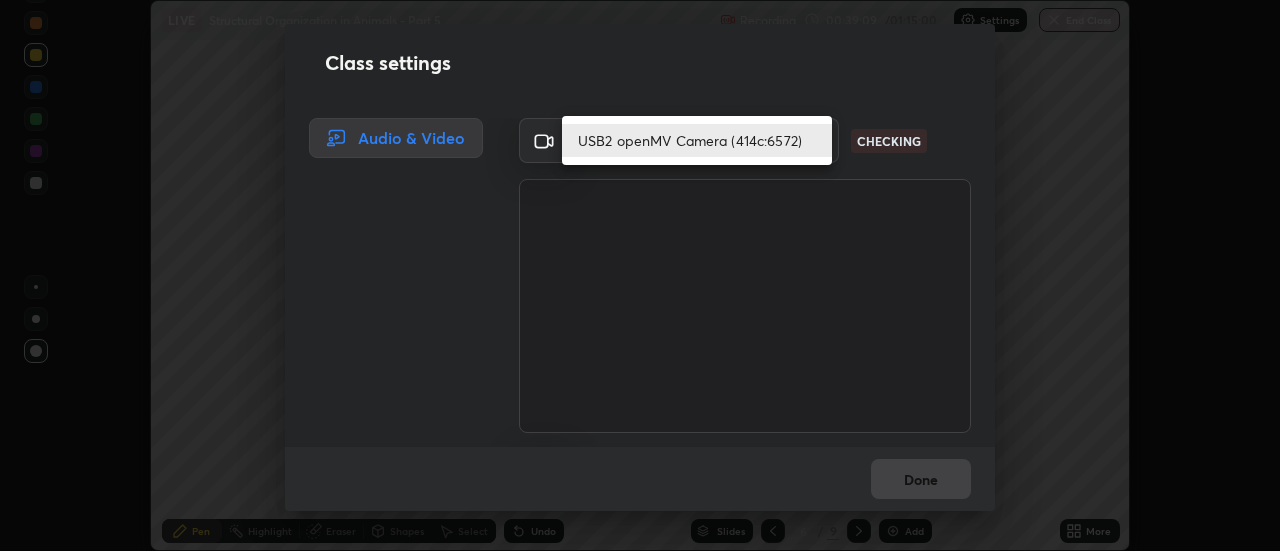 click on "USB2 openMV Camera (414c:6572)" at bounding box center [697, 140] 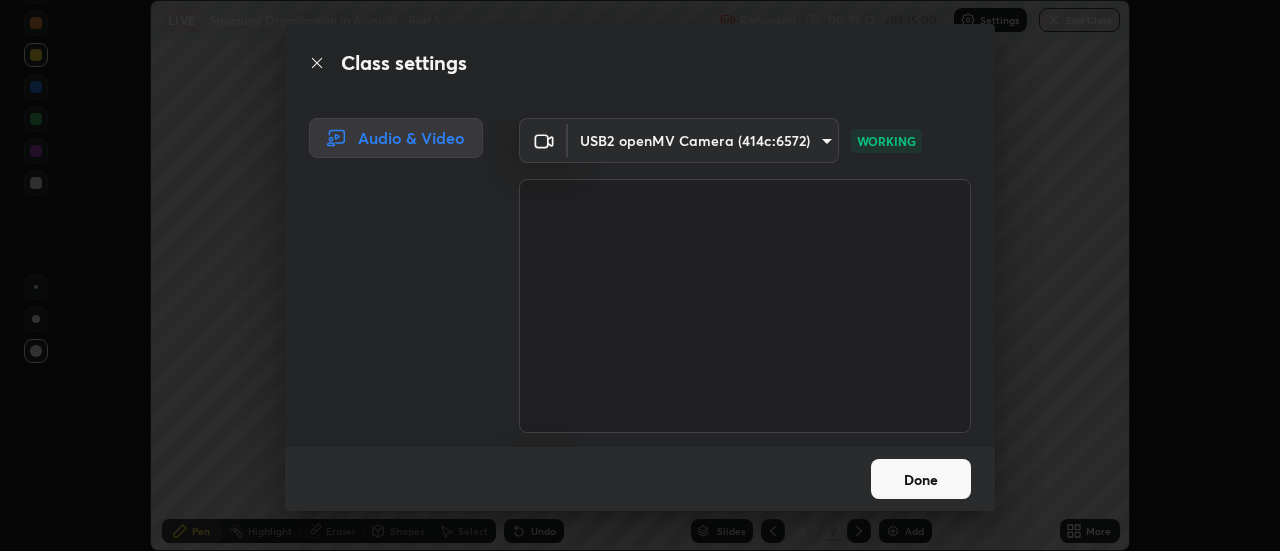 click on "Erase all LIVE Structural Organization in Animals - Part 5 Recording 00:39:12 /  01:15:00 Settings End Class Setting up your live class Structural Organization in Animals - Part 5 • L20 of Course On Zoology for NEET Growth 2 2027 Deepak Kumar Yadav Pen Highlight Eraser Shapes Select Undo Slides 6 / 9 Add More No doubts shared Encourage your learners to ask a doubt for better clarity Report an issue Reason for reporting Buffering Chat not working Audio - Video sync issue Educator video quality low ​ Attach an image Report Class settings Audio & Video USB2 openMV Camera (414c:6572) 780fd12ca96b43a3cec4f26992e8f73636856aa219aee8b62eae202590f3705c WORKING Default - Microphone (USB2 Audio) default WORKING Done" at bounding box center [640, 275] 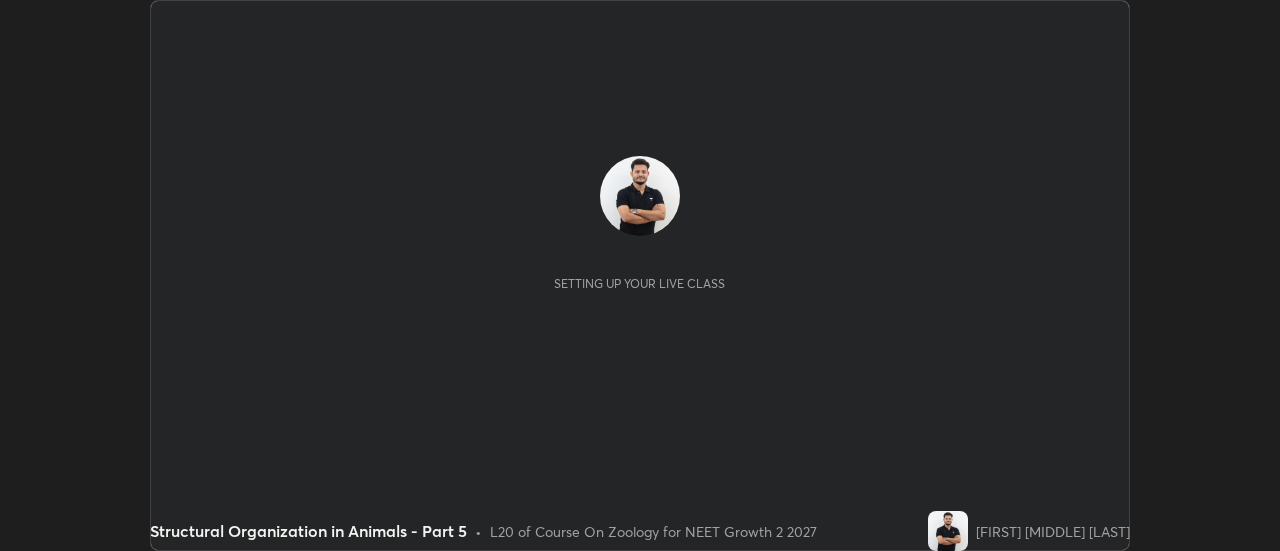 scroll, scrollTop: 0, scrollLeft: 0, axis: both 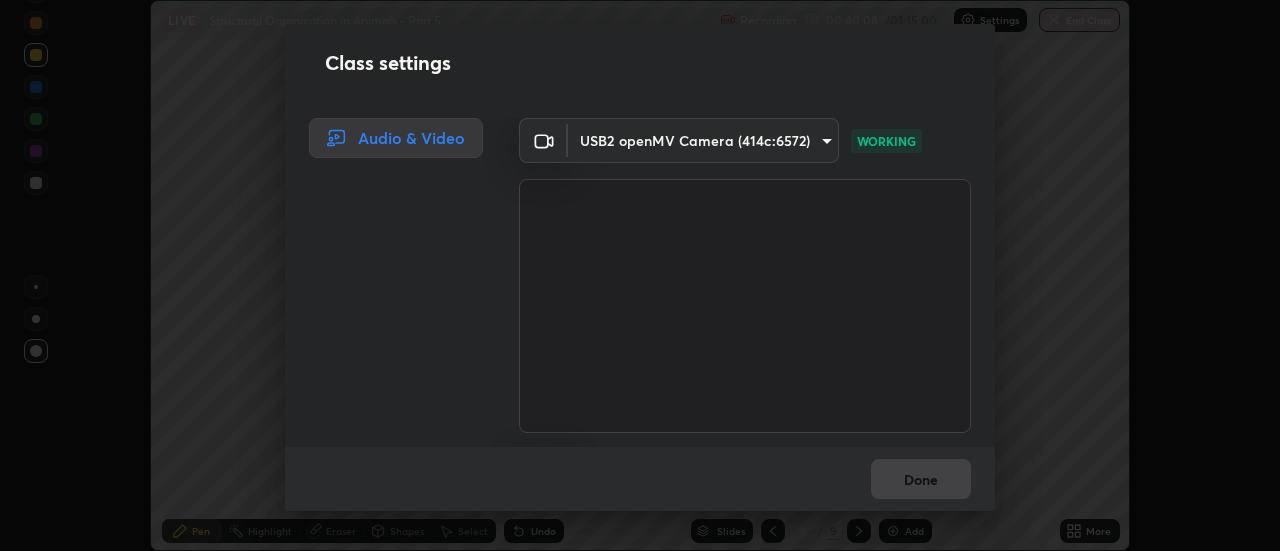 click on "Erase all LIVE Structural Organization in Animals - Part 5 Recording 00:40:08 /  01:15:00 Settings End Class Setting up your live class Structural Organization in Animals - Part 5 • L20 of Course On Zoology for NEET Growth 2 2027 [NAME] Pen Highlight Eraser Shapes Select Undo Slides 6 / 9 Add More No doubts shared Encourage your learners to ask a doubt for better clarity Report an issue Reason for reporting Buffering Chat not working Audio - Video sync issue Educator video quality low ​ Attach an image Report Class settings Audio & Video USB2 openMV Camera (414c:6572) 780fd12ca96b43a3cec4f26992e8f73636856aa219aee8b62eae202590f3705c WORKING Default - Microphone (USB2 Audio) default NO FEED Done" at bounding box center (640, 275) 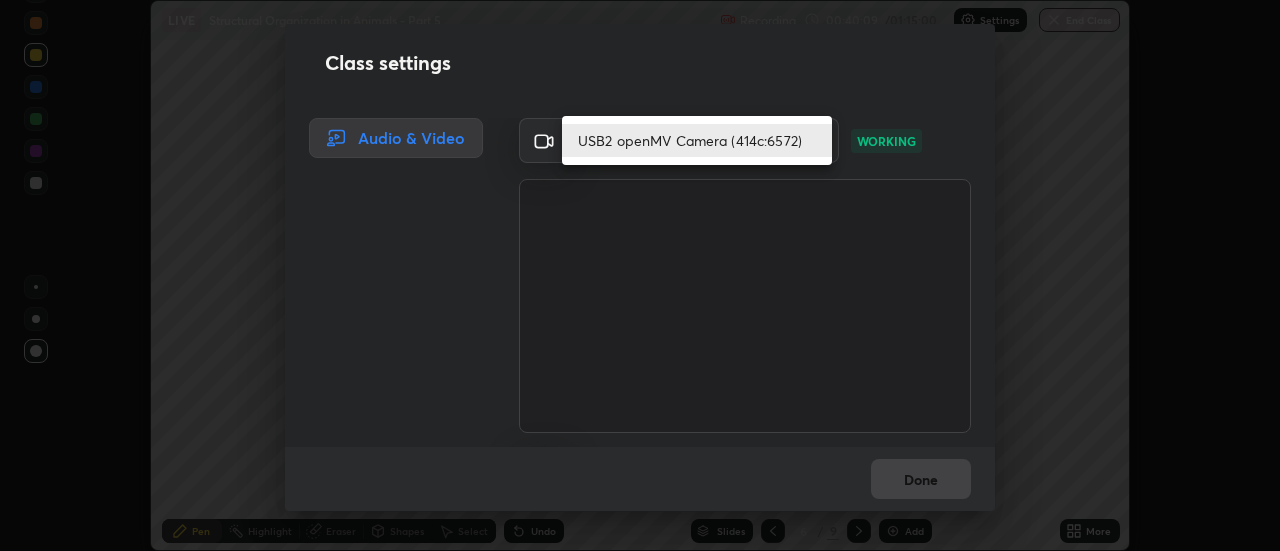 click at bounding box center (640, 275) 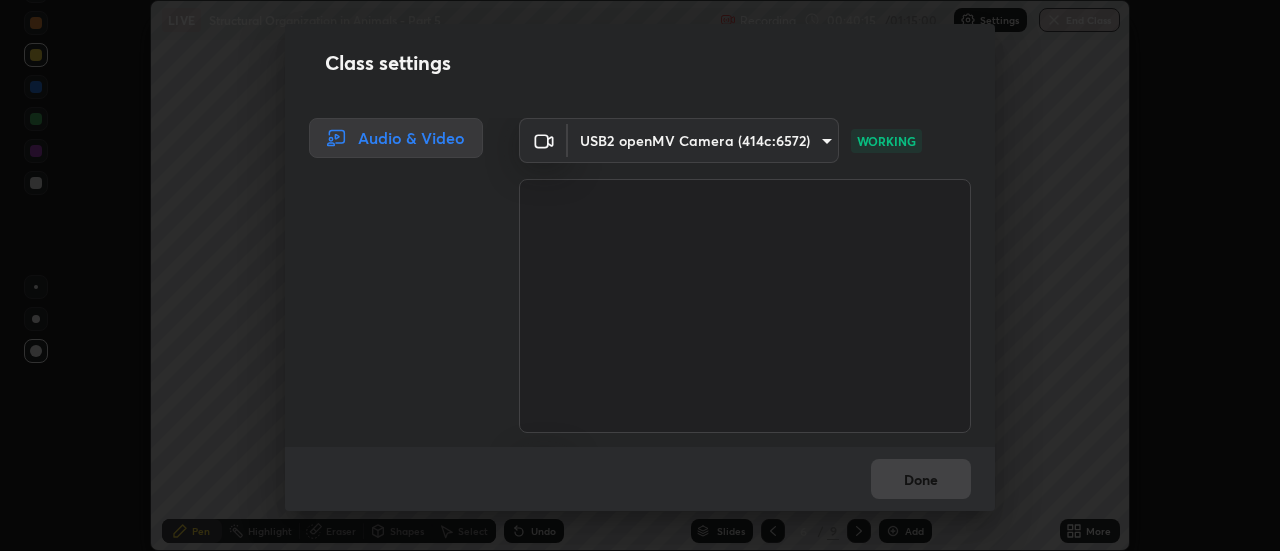 click on "Erase all LIVE Structural Organization in Animals - Part 5 Recording 00:40:15 /  01:15:00 Settings End Class Setting up your live class Structural Organization in Animals - Part 5 • L20 of Course On Zoology for NEET Growth 2 2027 [NAME] Pen Highlight Eraser Shapes Select Undo Slides 6 / 9 Add More No doubts shared Encourage your learners to ask a doubt for better clarity Report an issue Reason for reporting Buffering Chat not working Audio - Video sync issue Educator video quality low ​ Attach an image Report Class settings Audio & Video USB2 openMV Camera (414c:6572) 780fd12ca96b43a3cec4f26992e8f73636856aa219aee8b62eae202590f3705c WORKING Default - Microphone (USB2 Audio) default NO FEED Done" at bounding box center [640, 275] 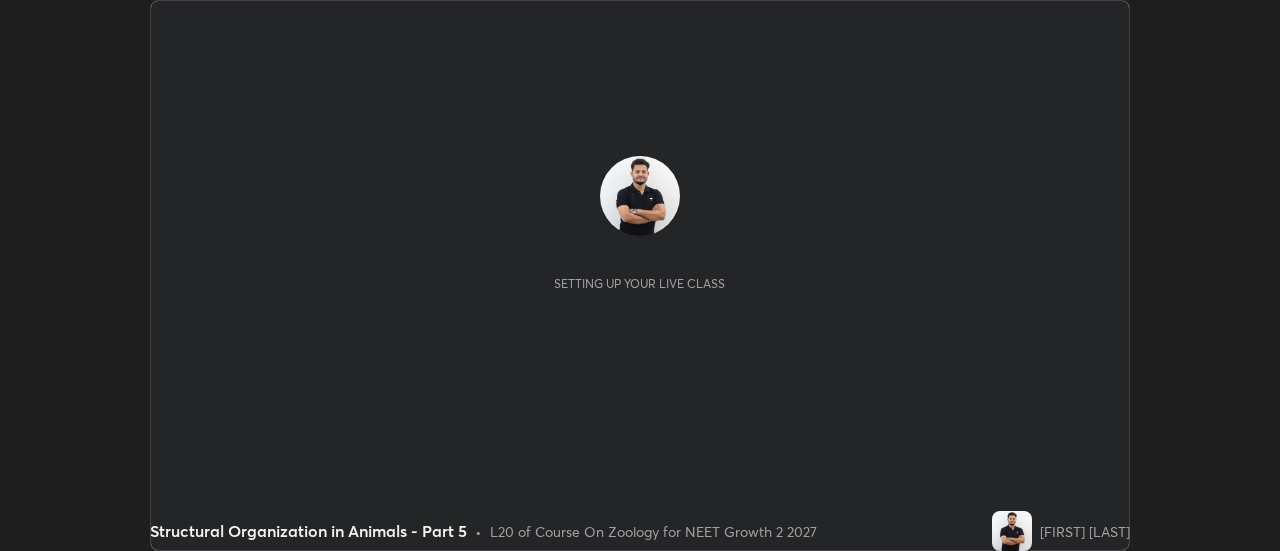 scroll, scrollTop: 0, scrollLeft: 0, axis: both 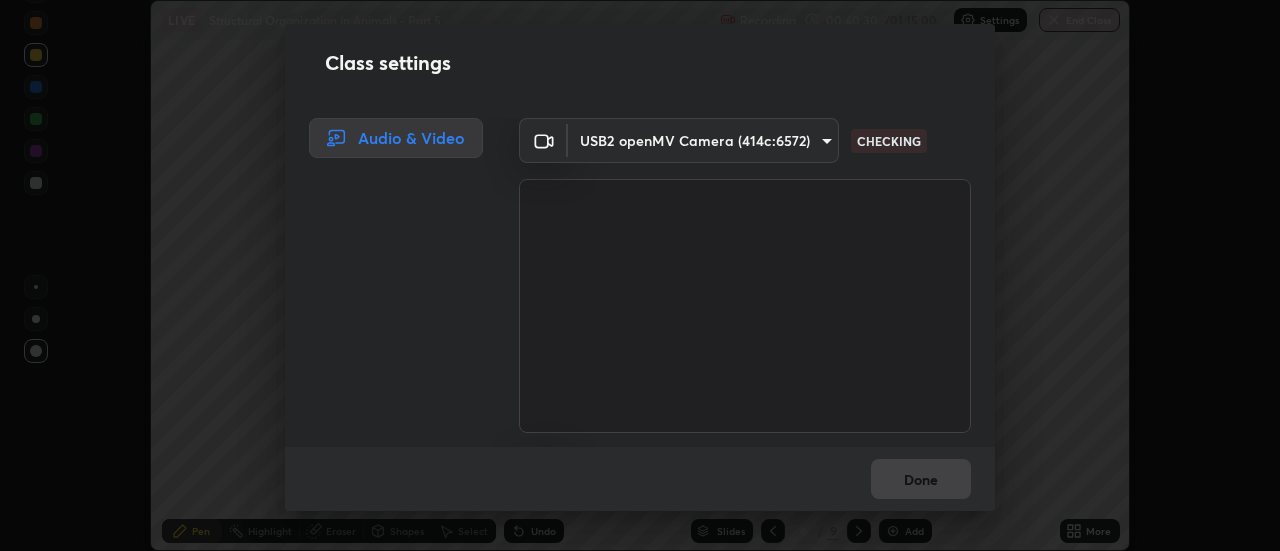 click on "Erase all LIVE Structural Organization in Animals - Part 5 Recording 00:40:30 /  01:15:00 Settings End Class Setting up your live class Structural Organization in Animals - Part 5 • L20 of Course On Zoology for NEET Growth 2 2027 [FIRST] [LAST] Pen Highlight Eraser Shapes Select Undo Slides 6 / 9 Add More No doubts shared Encourage your learners to ask a doubt for better clarity Report an issue Reason for reporting Buffering Chat not working Audio - Video sync issue Educator video quality low ​ Attach an image Report Class settings Audio & Video USB2 openMV Camera (414c:6572) 780fd12ca96b43a3cec4f26992e8f73636856aa219aee8b62eae202590f3705c CHECKING Default - Microphone (USB2 Audio) default CHECKING Done" at bounding box center (640, 275) 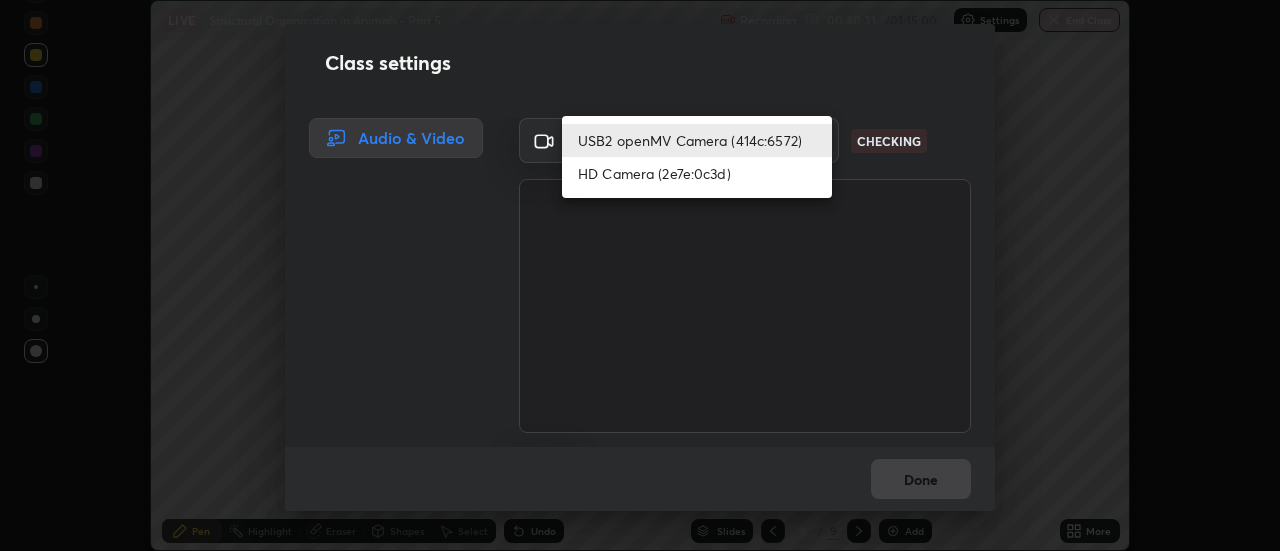 click on "HD Camera (2e7e:0c3d)" at bounding box center (697, 173) 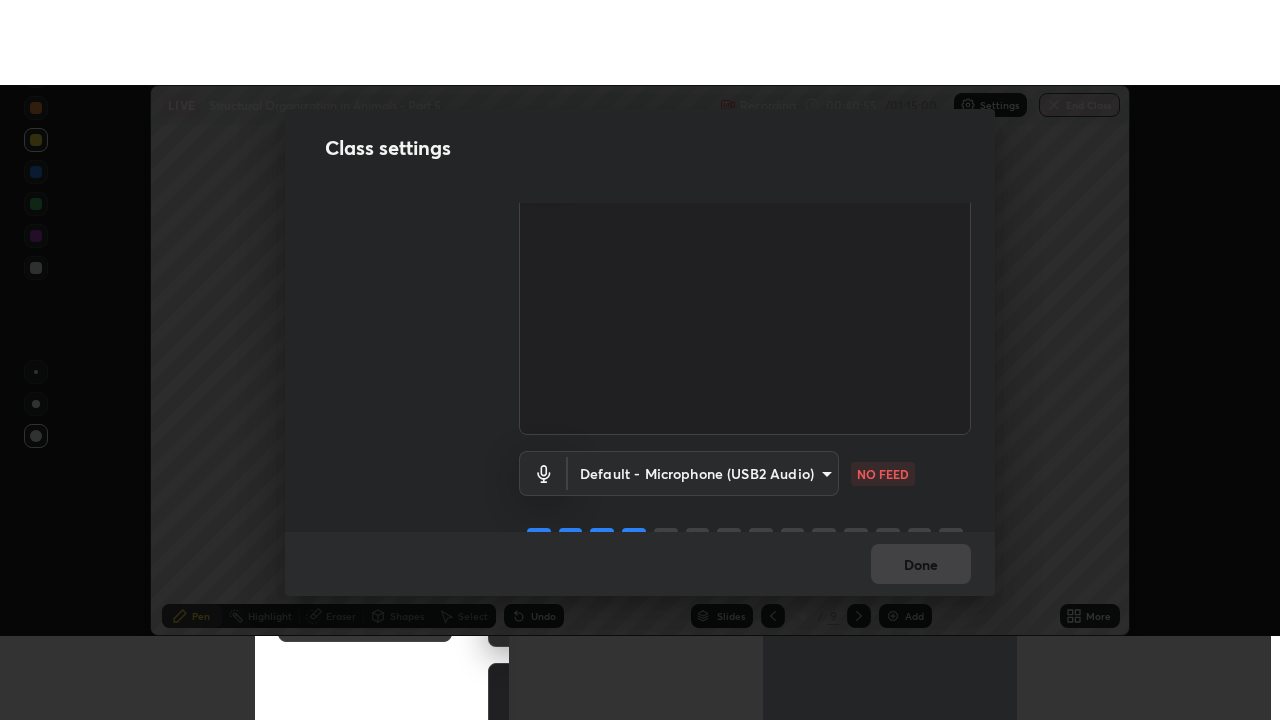 scroll, scrollTop: 125, scrollLeft: 0, axis: vertical 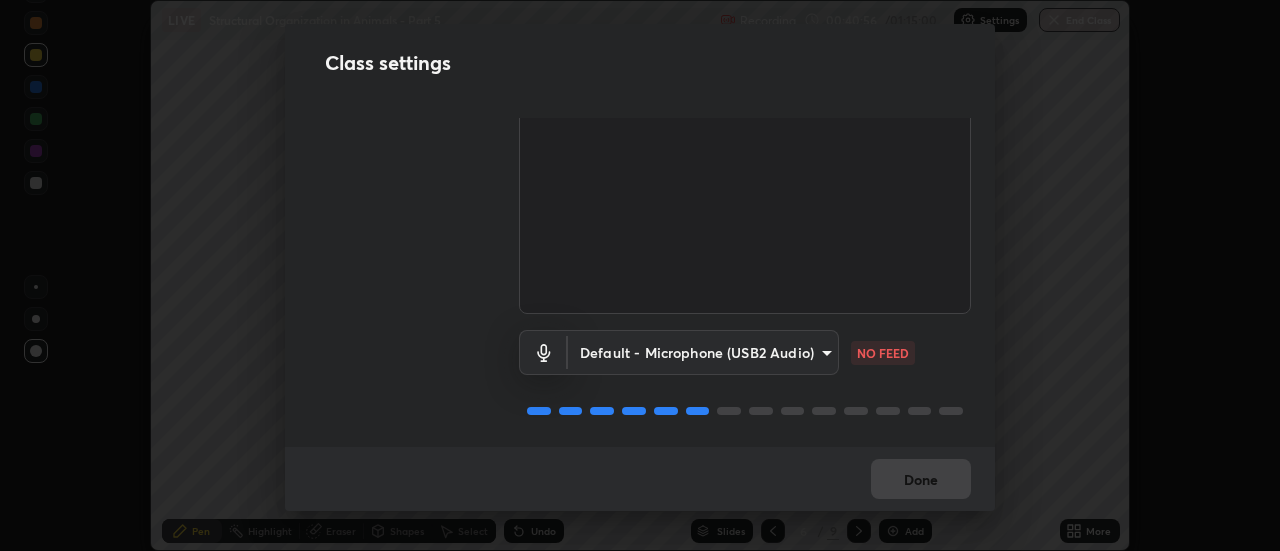 click on "Erase all LIVE Structural Organization in Animals - Part 5 Recording 00:40:56 /  01:15:00 Settings End Class Setting up your live class Structural Organization in Animals - Part 5 • L20 of Course On Zoology for NEET Growth 2 2027 Deepak Kumar Yadav Pen Highlight Eraser Shapes Select Undo Slides 6 / 9 Add More No doubts shared Encourage your learners to ask a doubt for better clarity Report an issue Reason for reporting Buffering Chat not working Audio - Video sync issue Educator video quality low ​ Attach an image Report Class settings Audio & Video HD Camera (2e7e:0c3d) 751d449d604e4b96ecedde1e1f6f716fb17d1e84b34bafc94373a3023f52de87 WORKING Default - Microphone (USB2 Audio) default NO FEED Done" at bounding box center [640, 275] 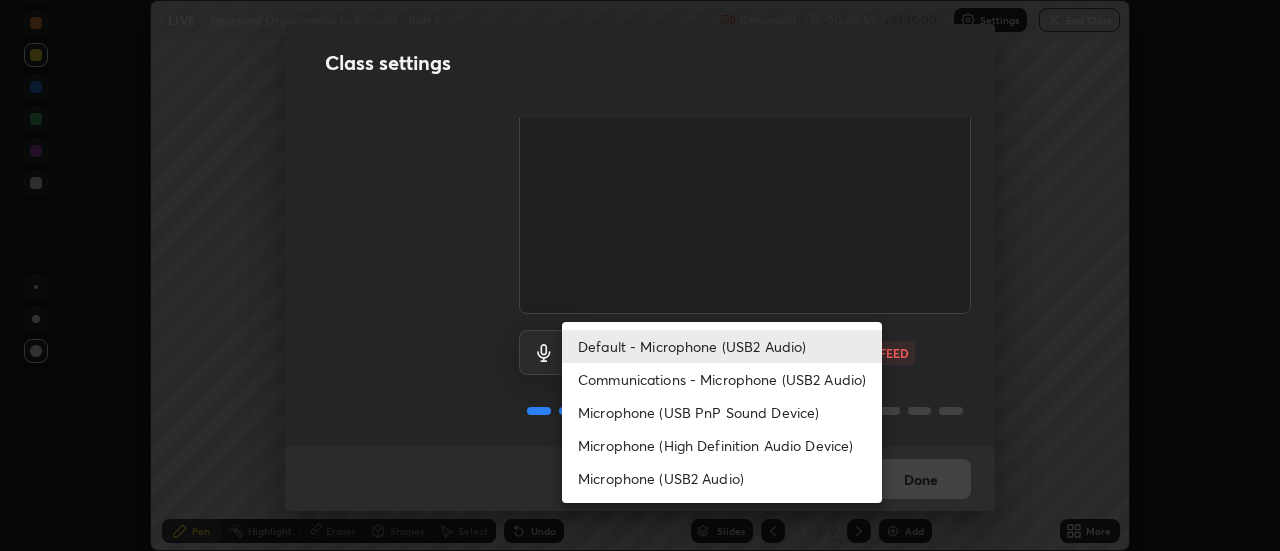click on "Communications - Microphone (USB2 Audio)" at bounding box center [722, 379] 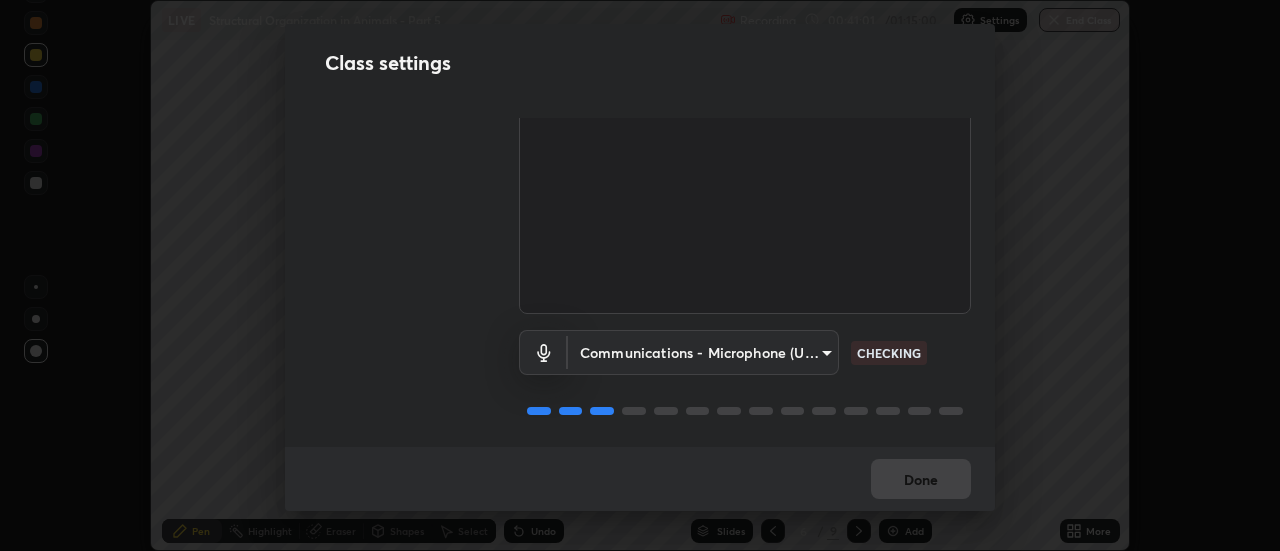 click on "Erase all LIVE Structural Organization in Animals - Part 5 Recording 00:41:01 /  01:15:00 Settings End Class Setting up your live class Structural Organization in Animals - Part 5 • L20 of Course On Zoology for NEET Growth 2 2027 Deepak Kumar Yadav Pen Highlight Eraser Shapes Select Undo Slides 6 / 9 Add More No doubts shared Encourage your learners to ask a doubt for better clarity Report an issue Reason for reporting Buffering Chat not working Audio - Video sync issue Educator video quality low ​ Attach an image Report Class settings Audio & Video HD Camera (2e7e:0c3d) 751d449d604e4b96ecedde1e1f6f716fb17d1e84b34bafc94373a3023f52de87 WORKING Communications - Microphone (USB2 Audio) communications CHECKING Done" at bounding box center (640, 275) 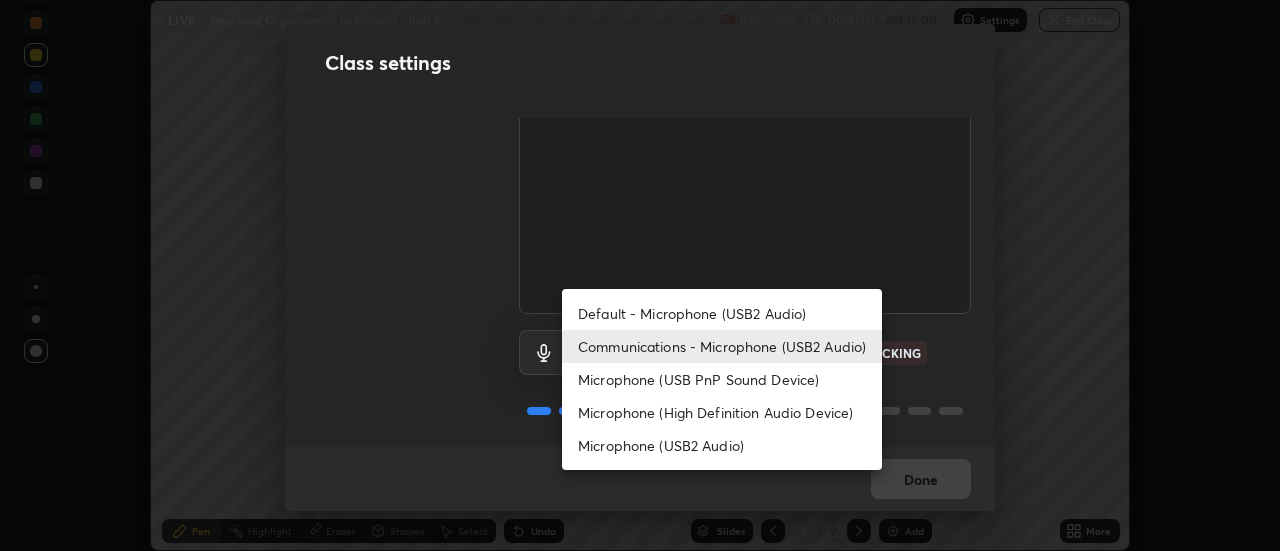 click on "Default - Microphone (USB2 Audio)" at bounding box center (722, 313) 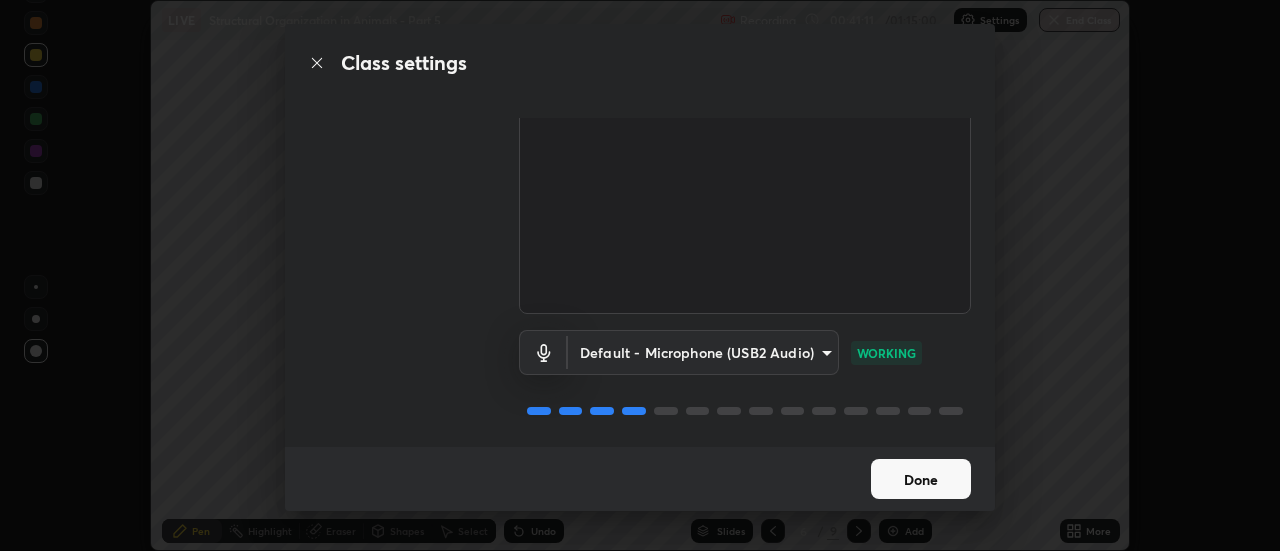 click on "Done" at bounding box center (921, 479) 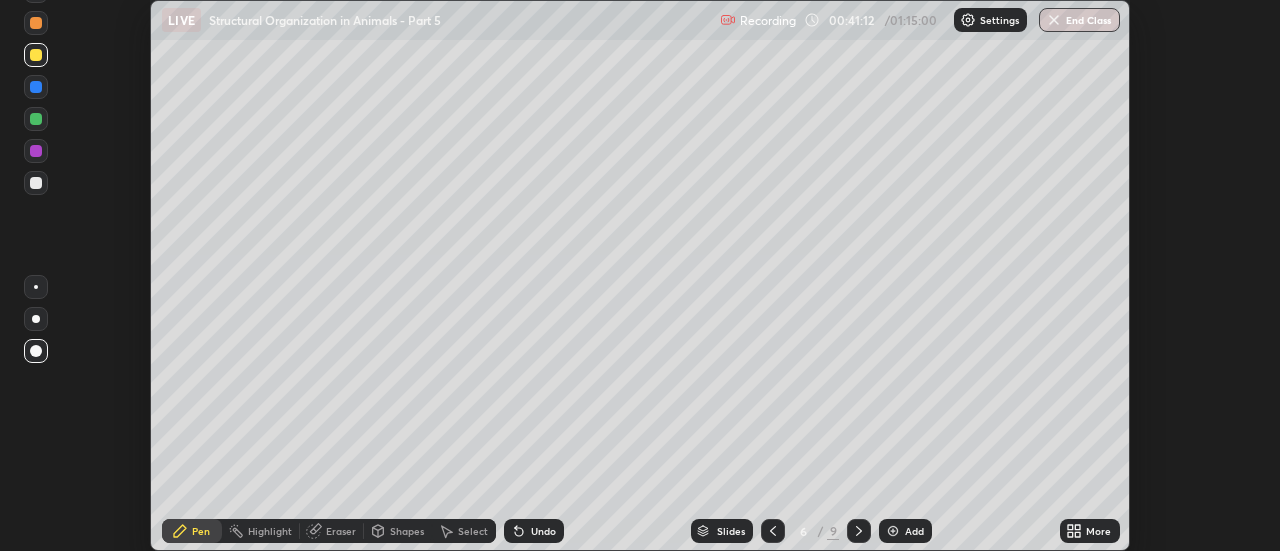 click 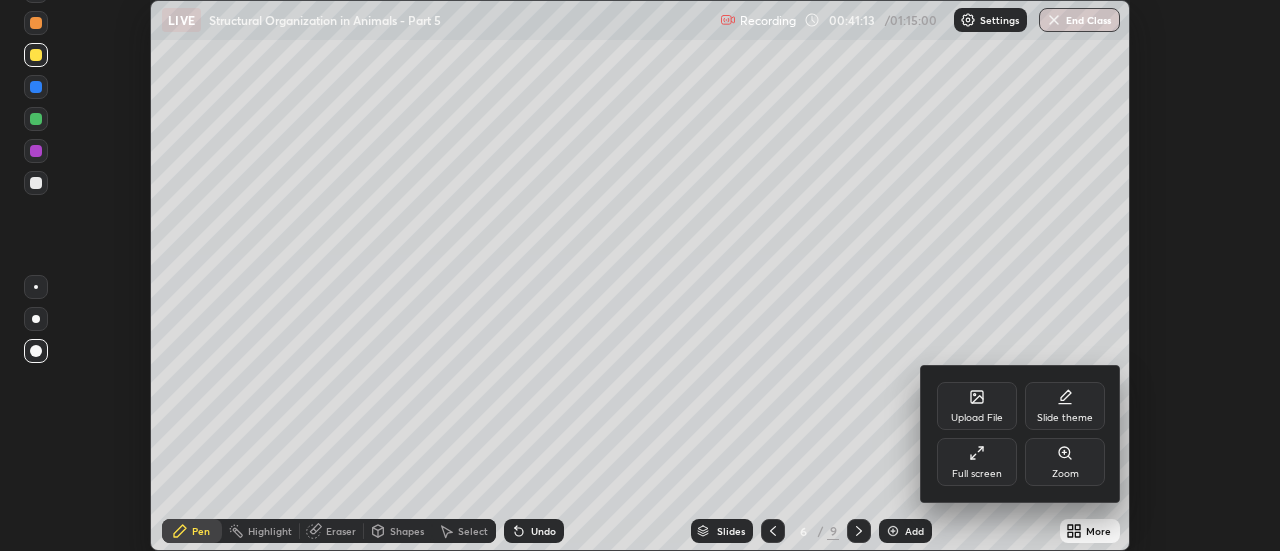 click on "Full screen" at bounding box center (977, 462) 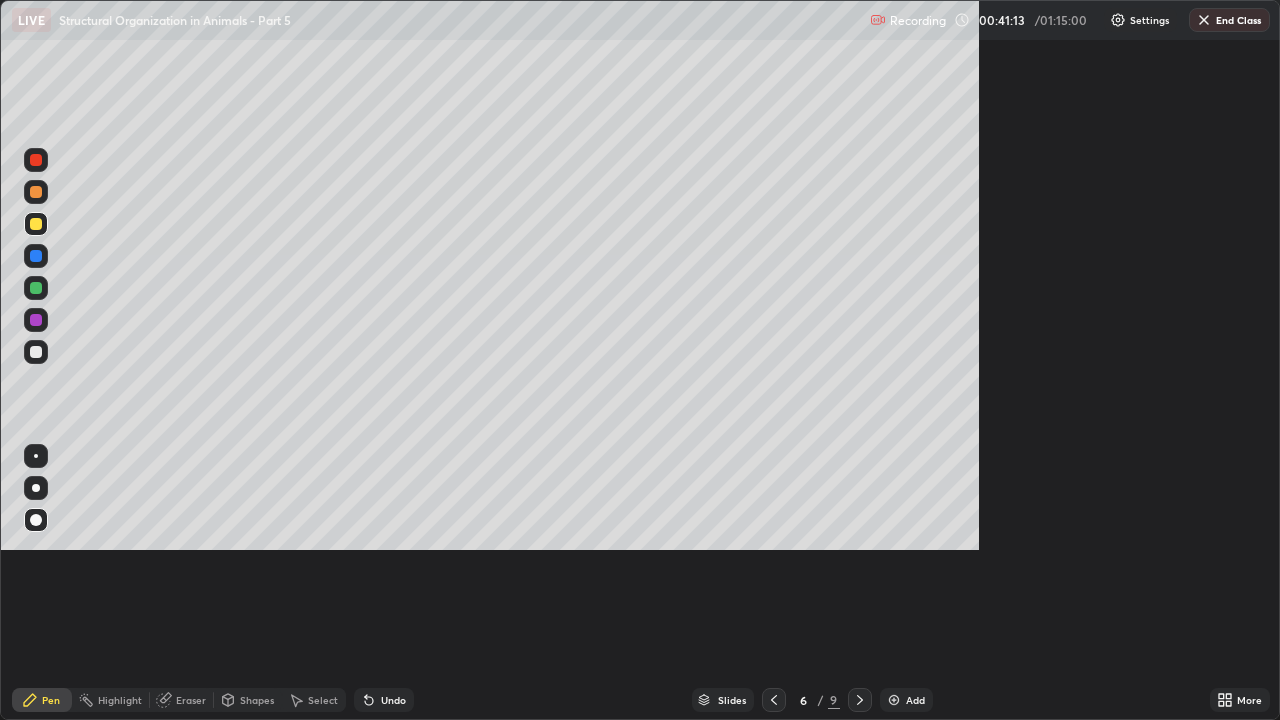 scroll, scrollTop: 99280, scrollLeft: 98720, axis: both 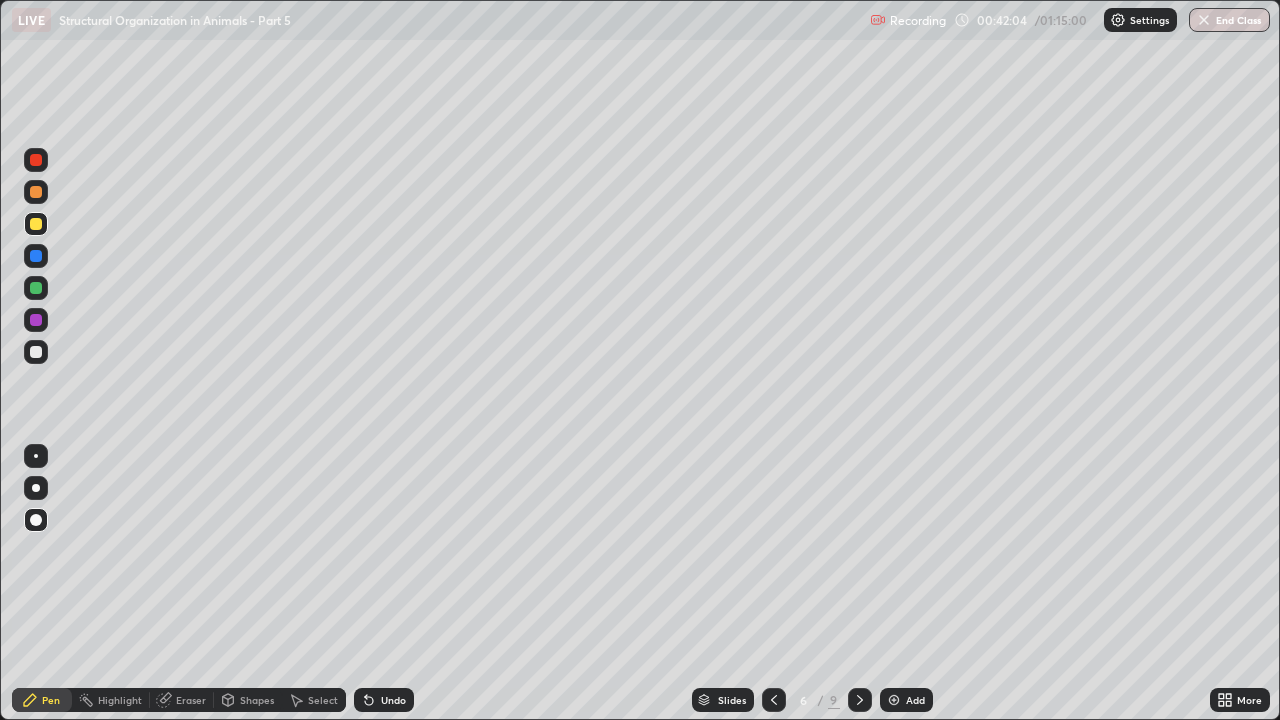 click 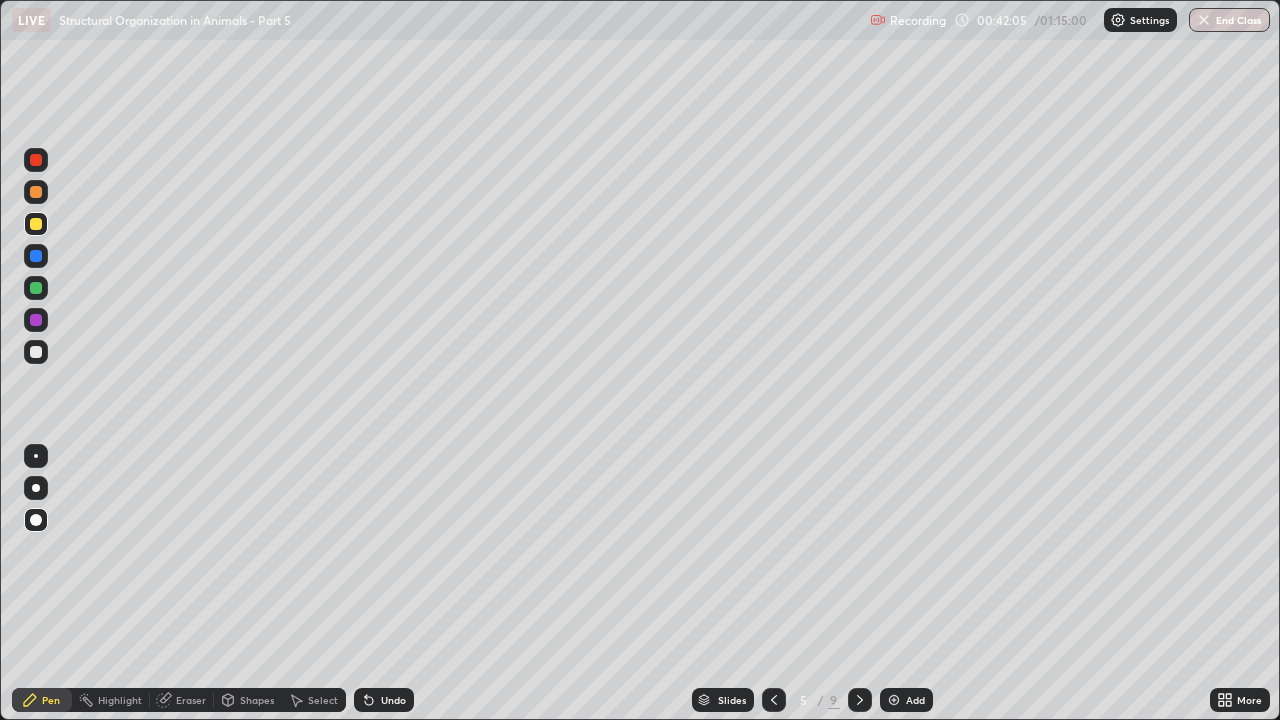 click 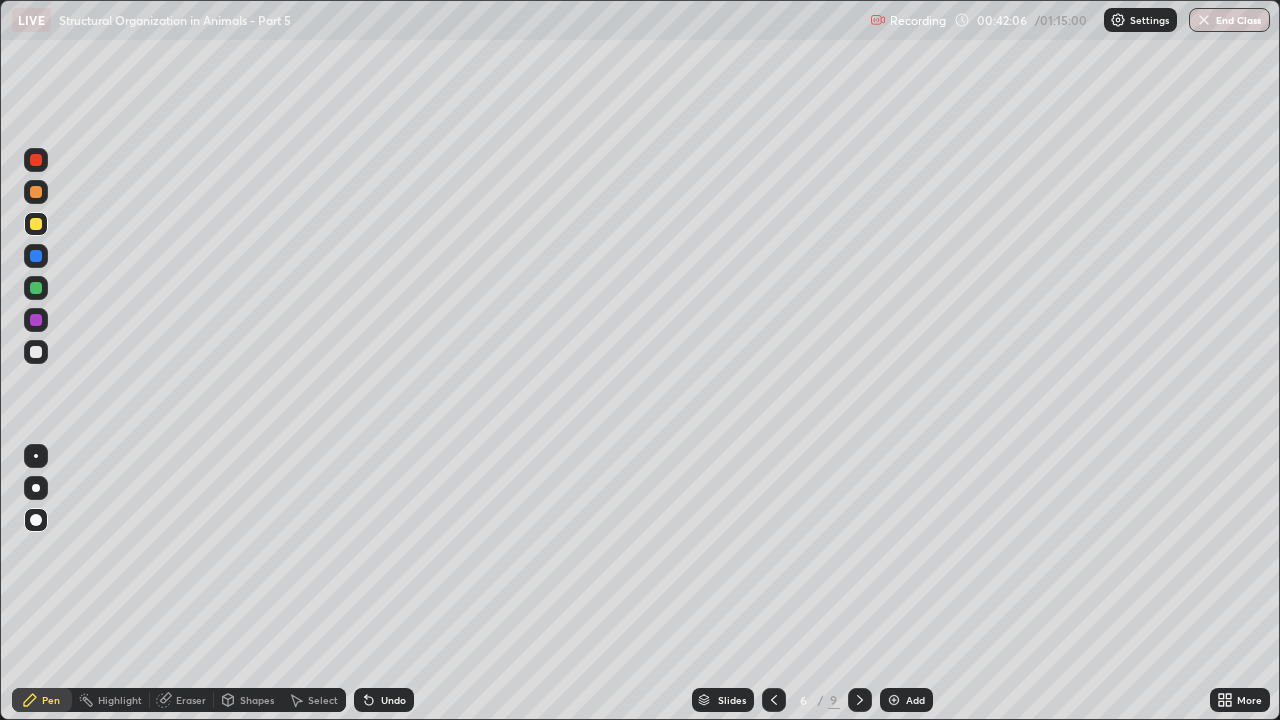 click 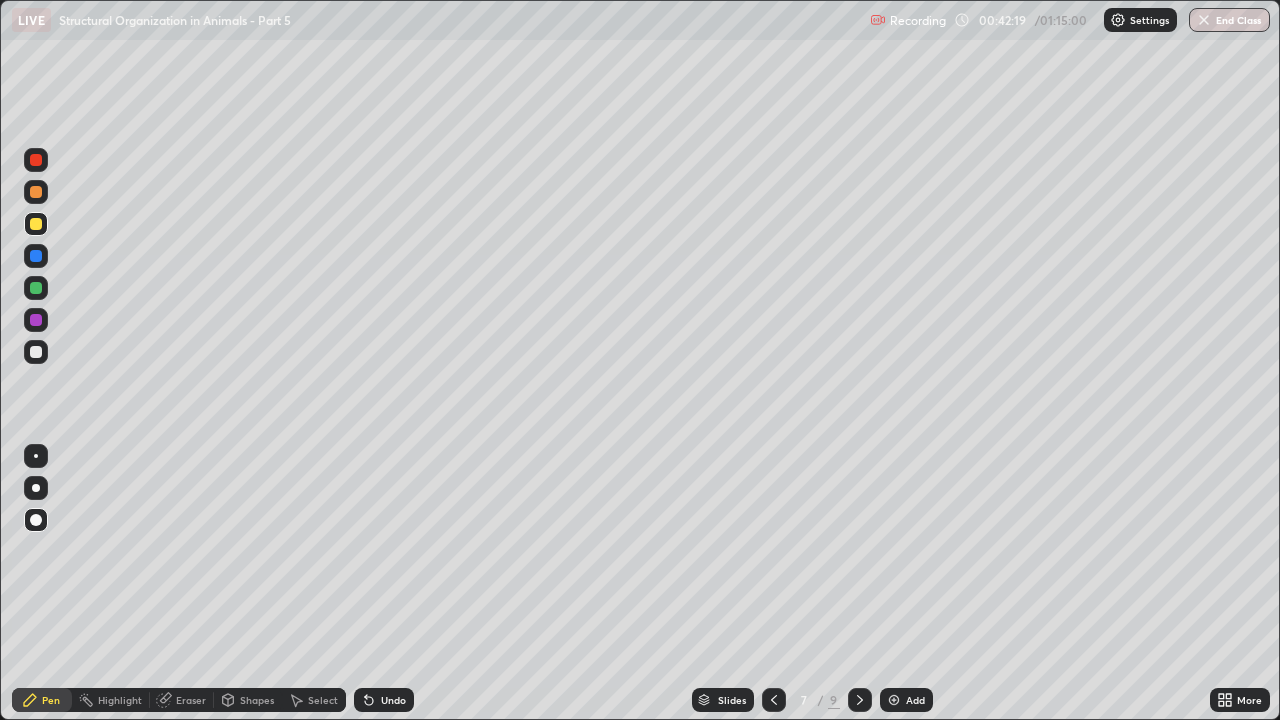 click 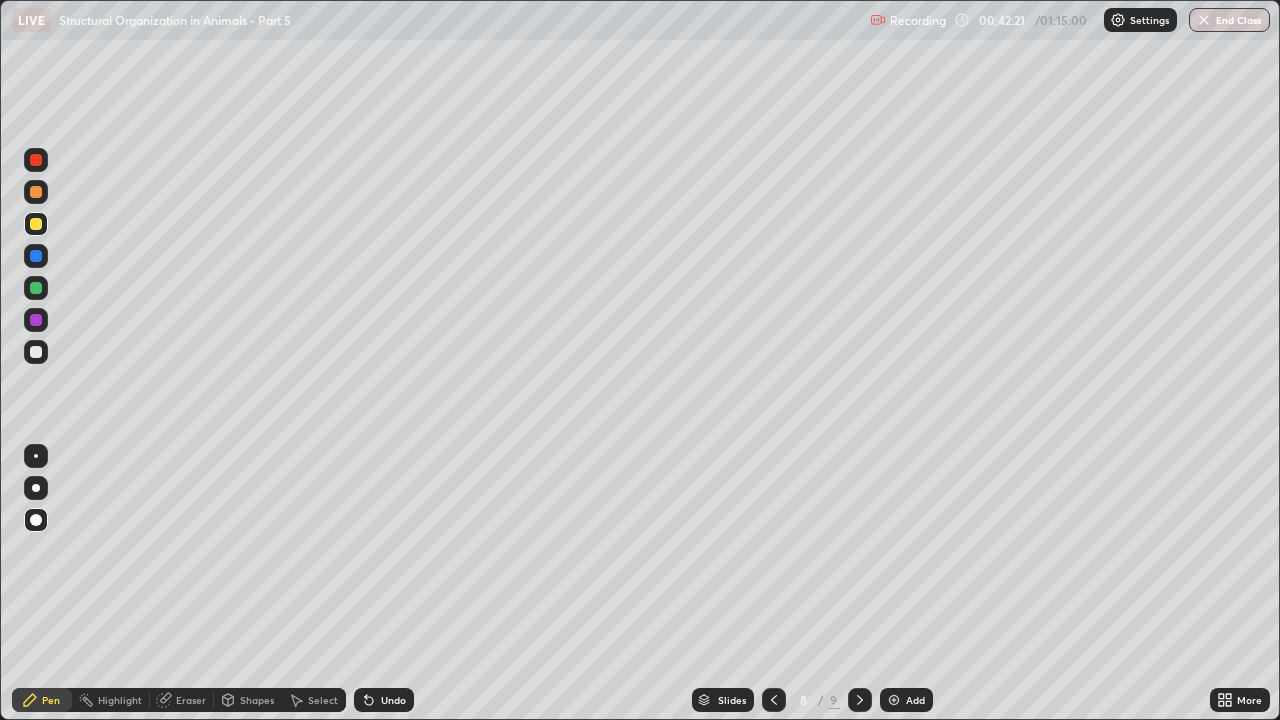 click 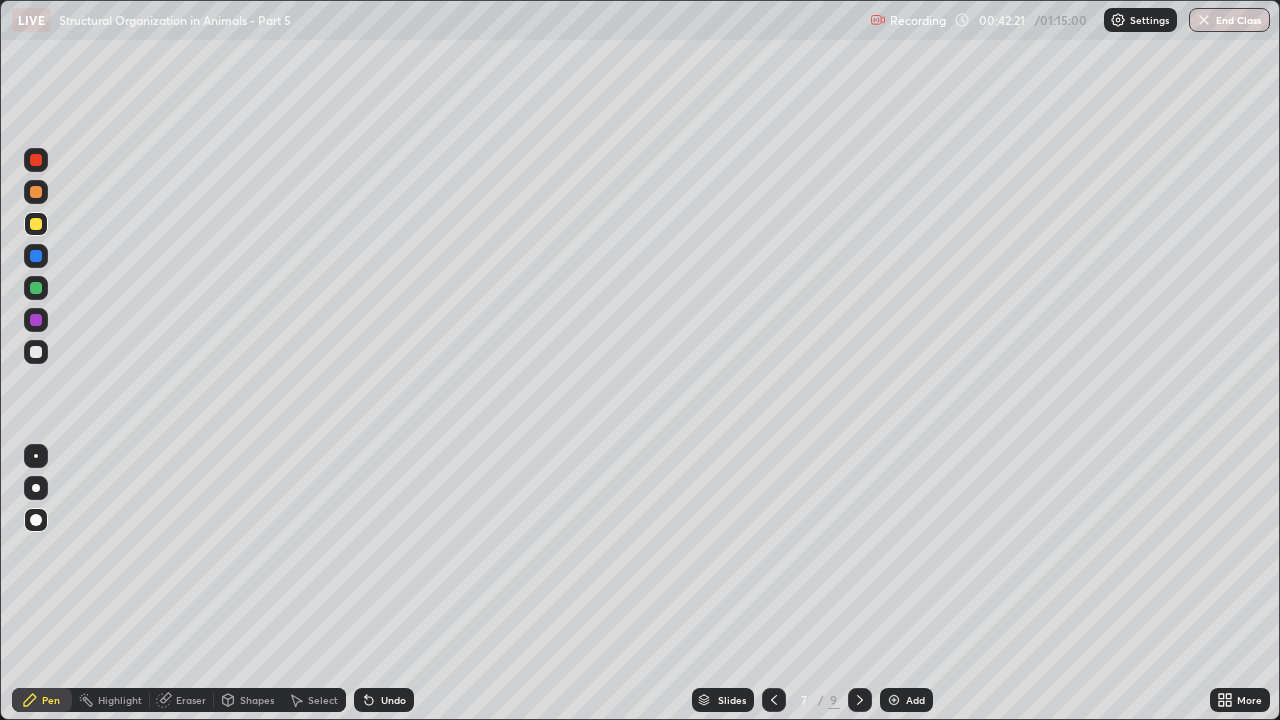 click 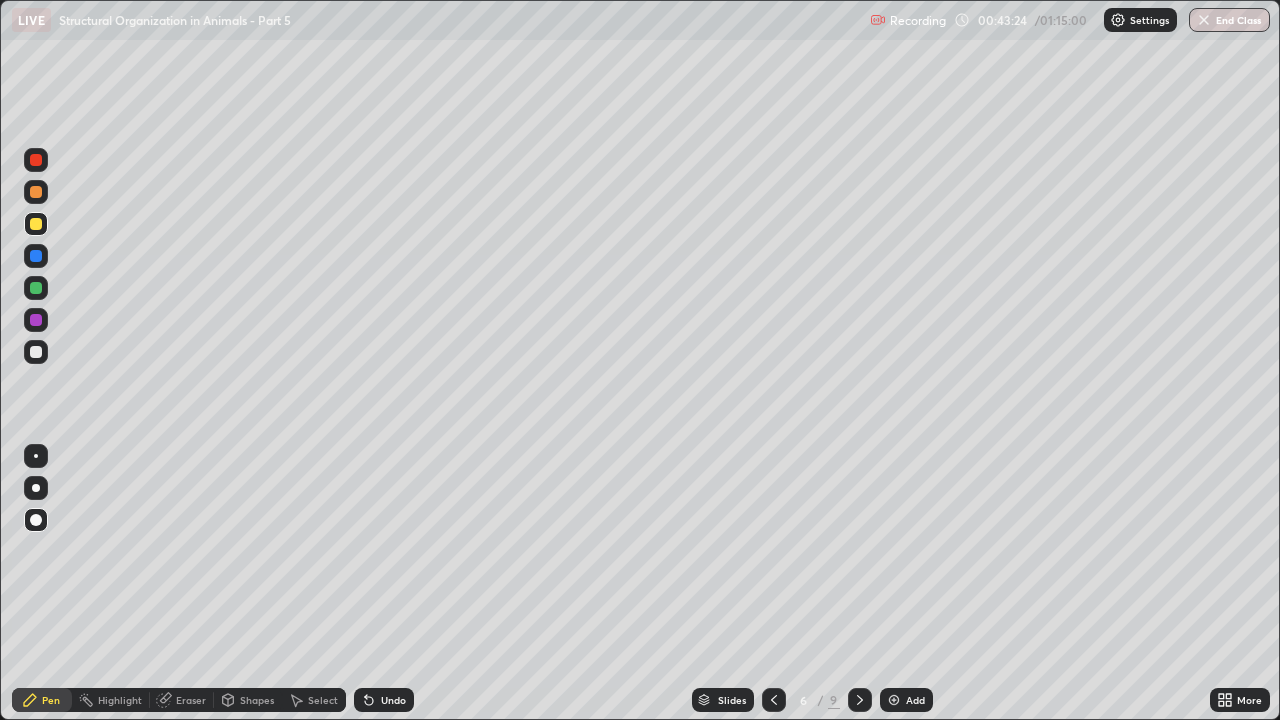 click on "Eraser" at bounding box center [191, 700] 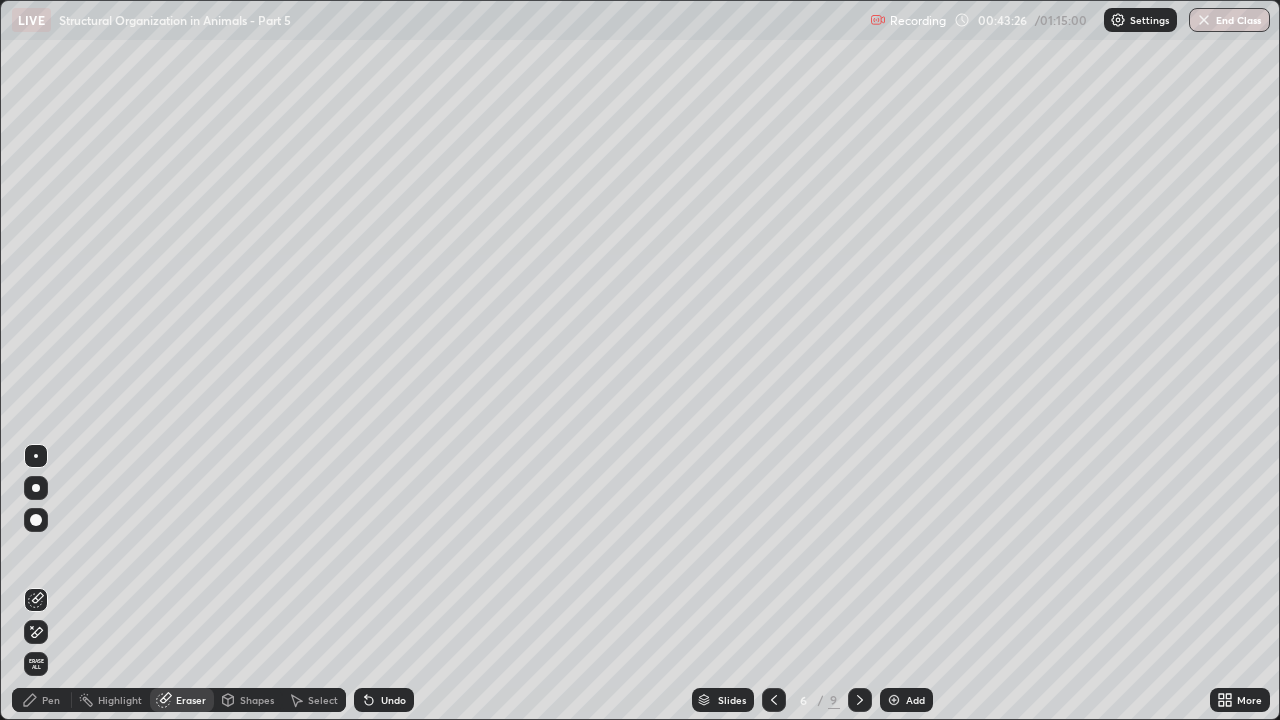 click 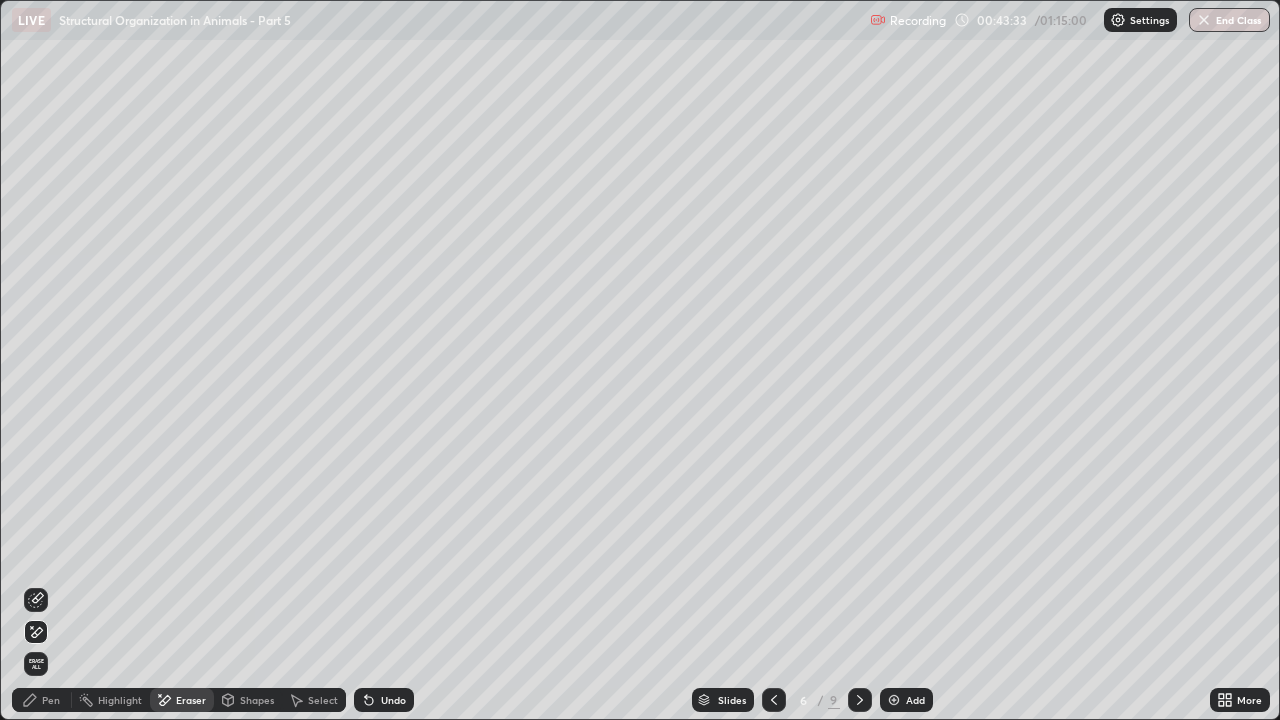 click on "Pen" at bounding box center (42, 700) 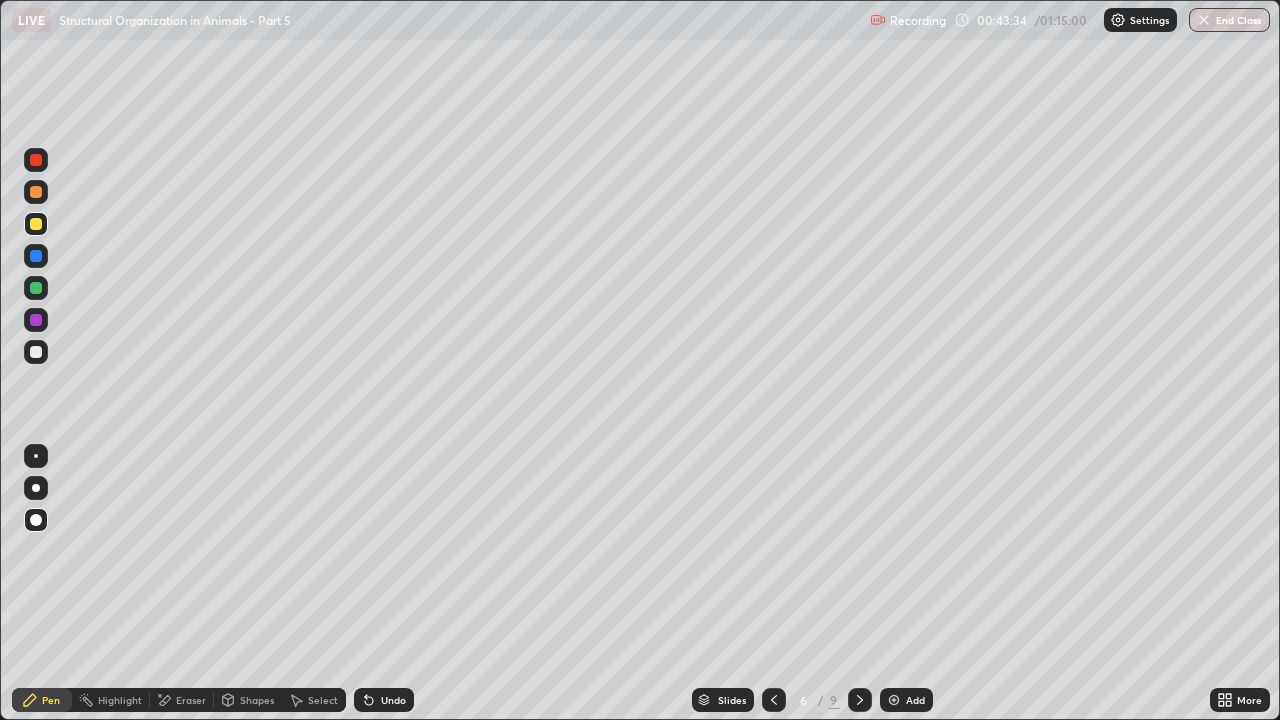 click at bounding box center [36, 288] 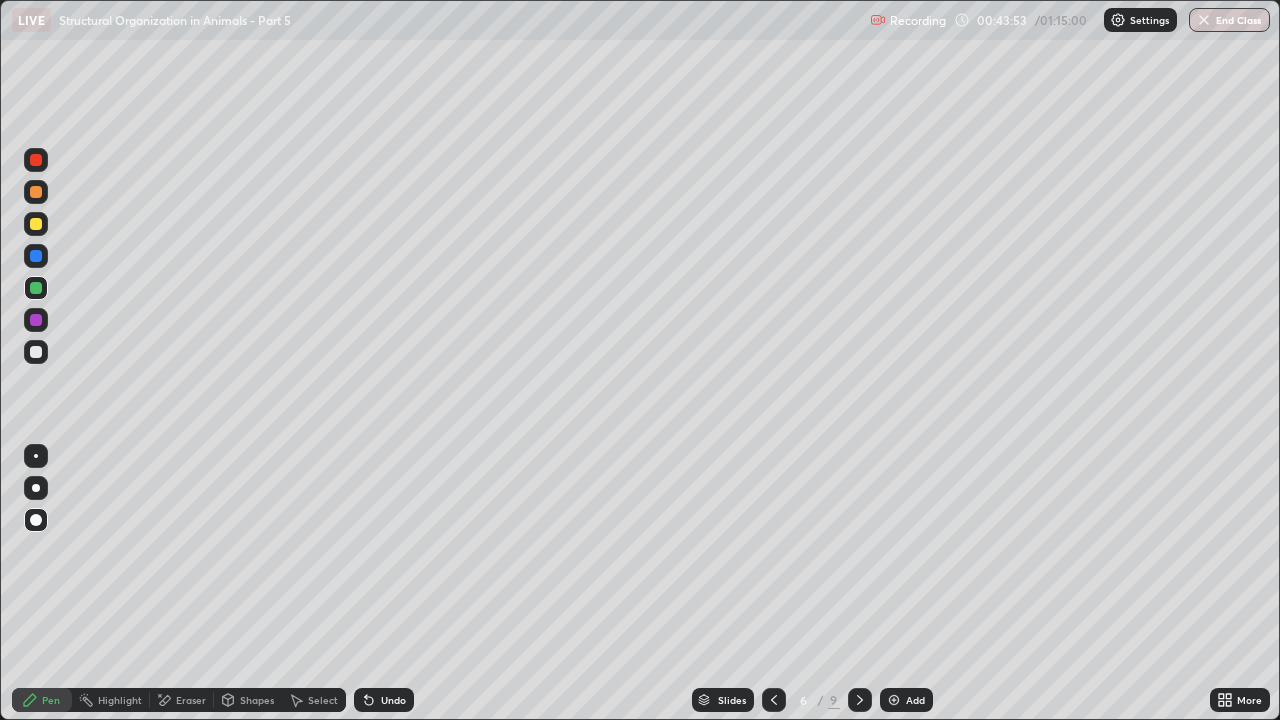 click 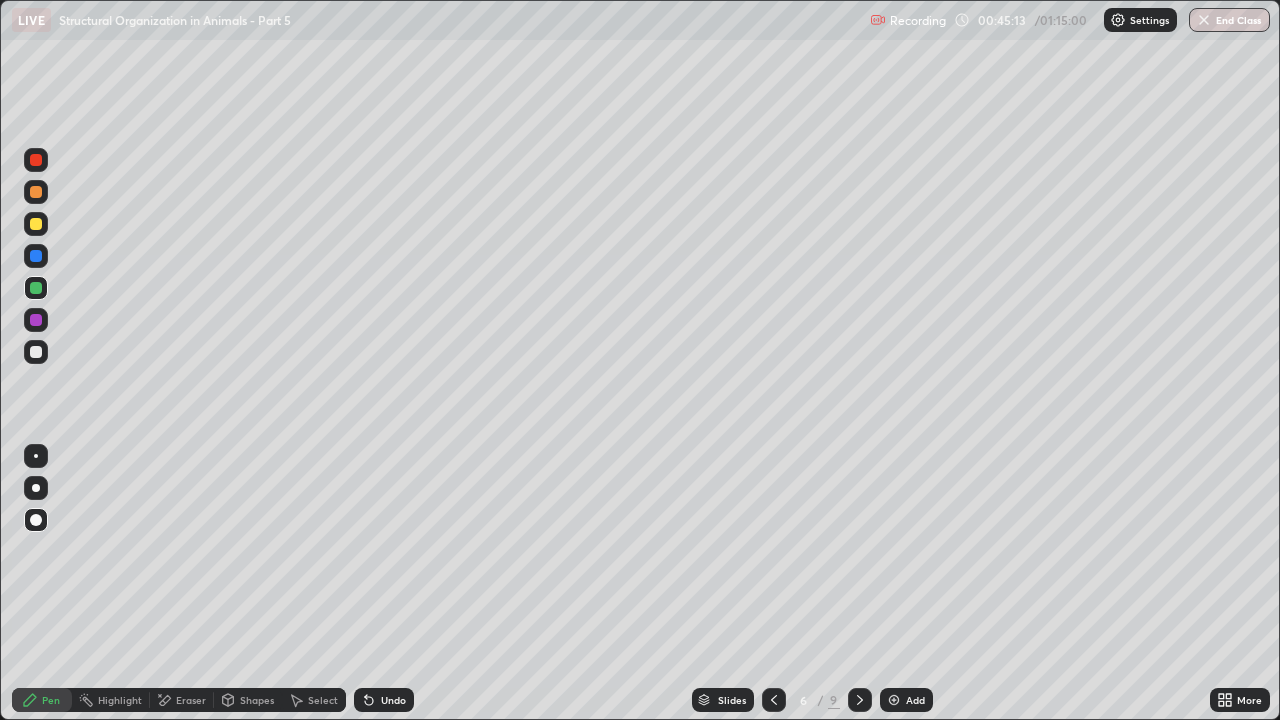 click at bounding box center [36, 352] 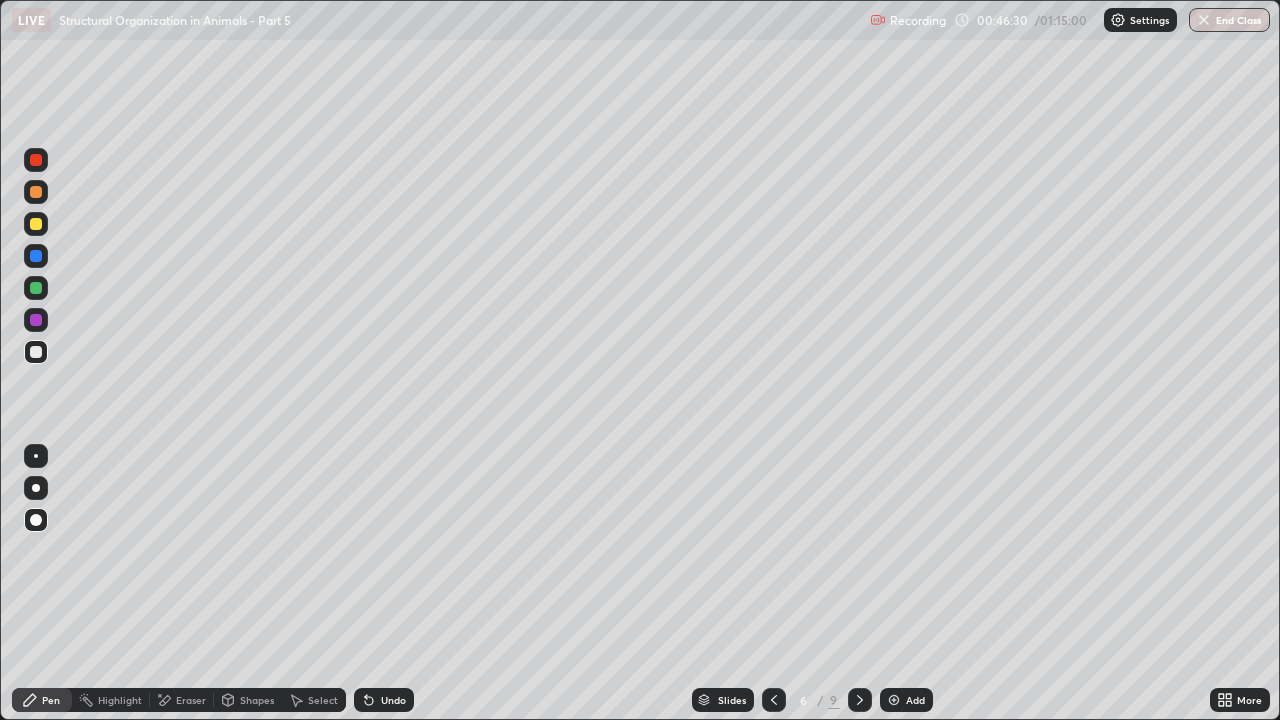 click at bounding box center [36, 192] 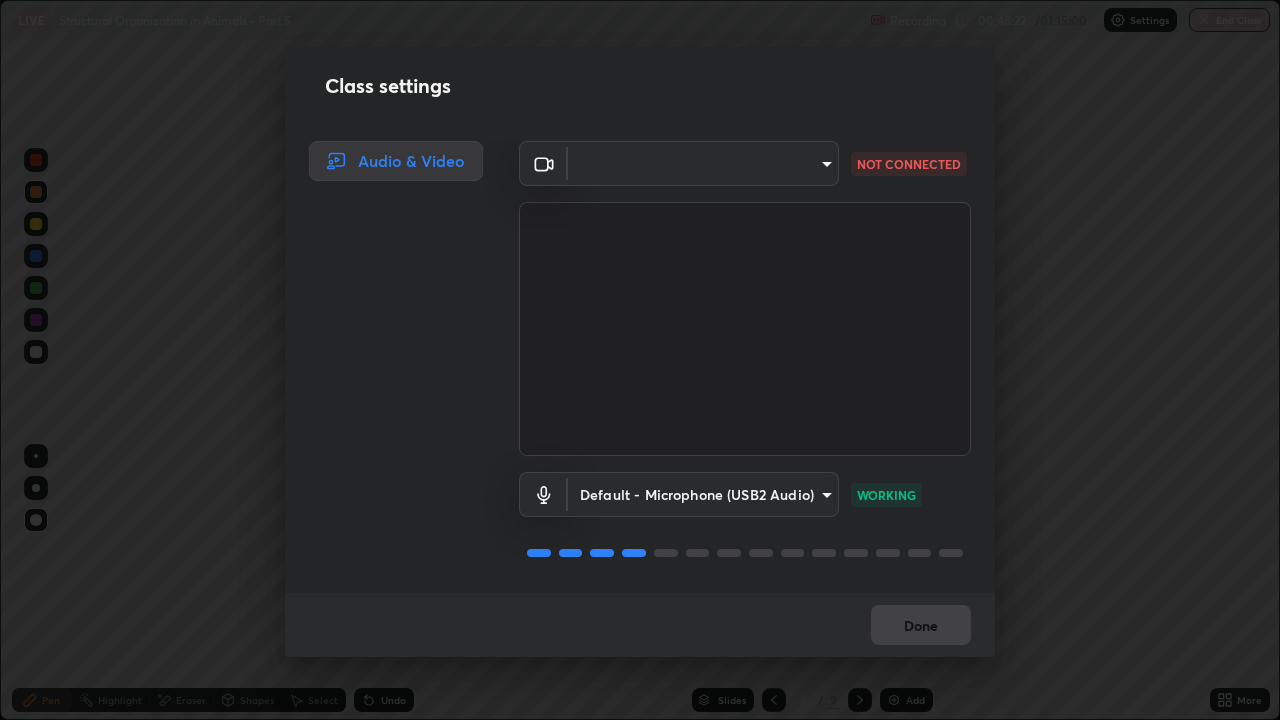 click on "Erase all LIVE Structural Organization in Animals - Part 5 Recording 00:48:22 /  01:15:00 Settings End Class Setting up your live class Structural Organization in Animals - Part 5 • L20 of Course On Zoology for NEET Growth 2 2027 Deepak Kumar Yadav Pen Highlight Eraser Shapes Select Undo Slides 6 / 9 Add More No doubts shared Encourage your learners to ask a doubt for better clarity Report an issue Reason for reporting Buffering Chat not working Audio - Video sync issue Educator video quality low ​ Attach an image Report Class settings Audio & Video ​ 751d449d604e4b96ecedde1e1f6f716fb17d1e84b34bafc94373a3023f52de87 NOT CONNECTED Default - Microphone (USB2 Audio) default WORKING Done" at bounding box center (640, 360) 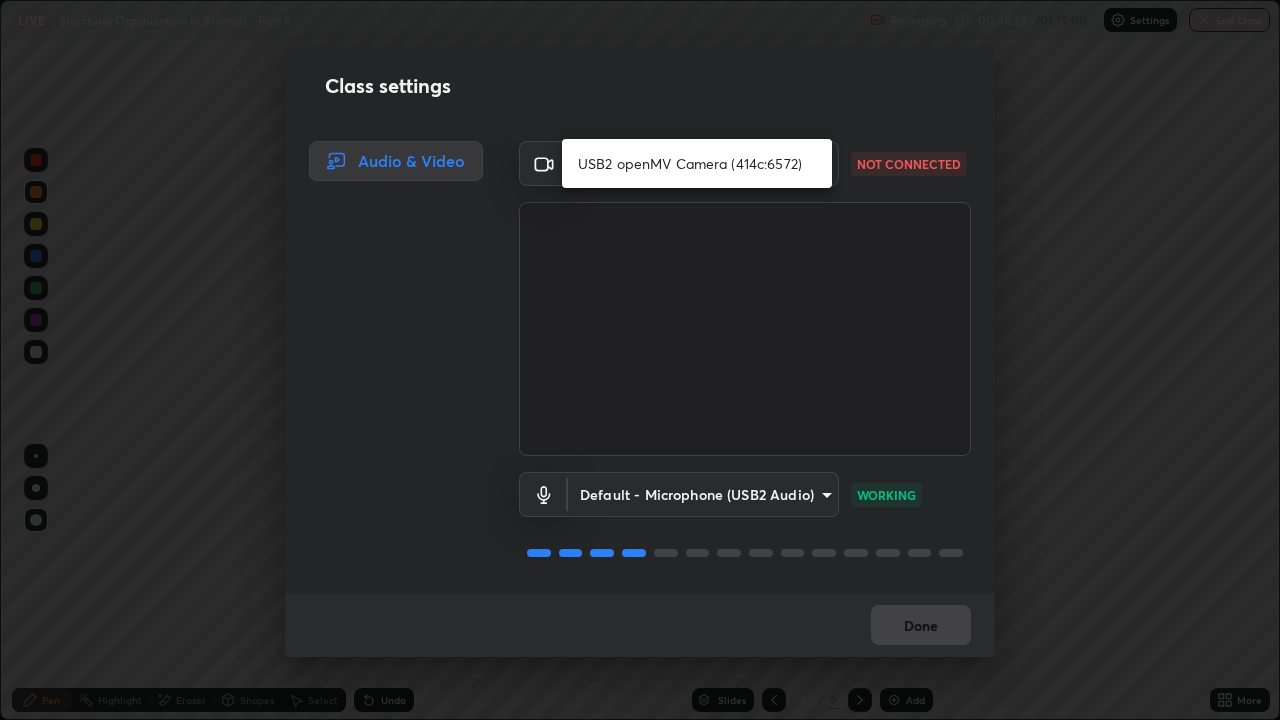 click on "USB2 openMV Camera (414c:6572)" at bounding box center (697, 163) 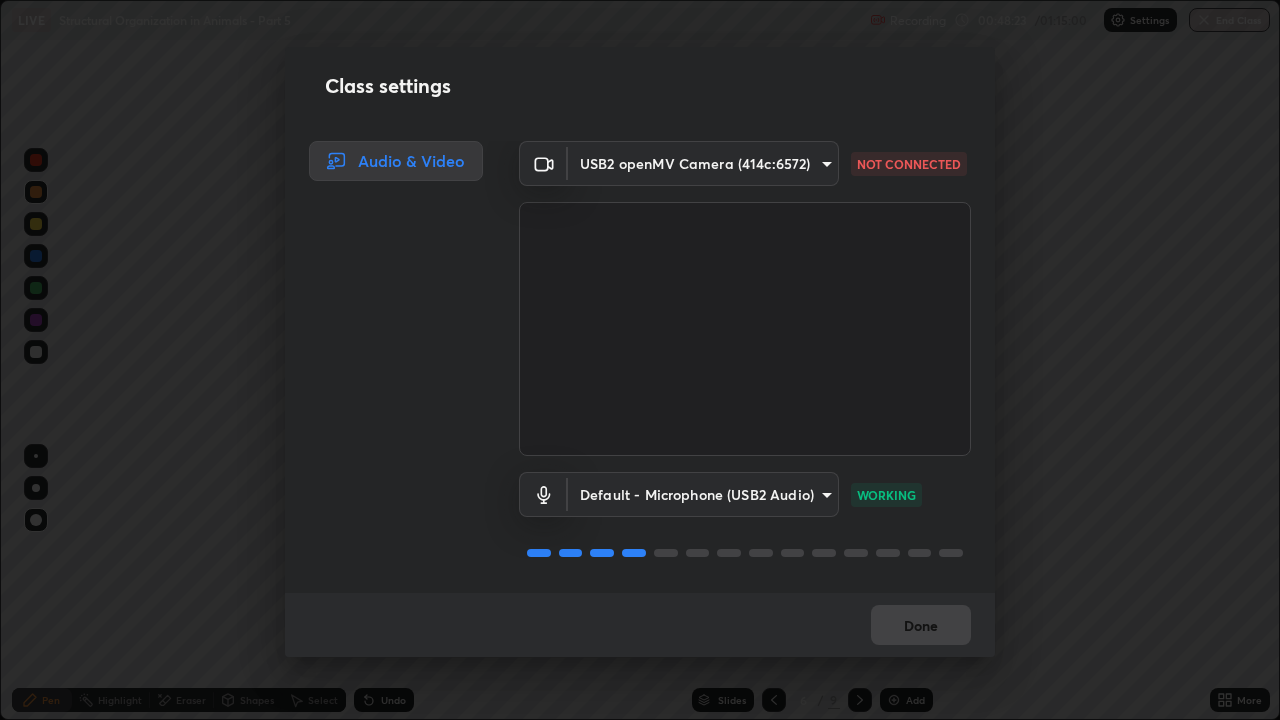 type on "780fd12ca96b43a3cec4f26992e8f73636856aa219aee8b62eae202590f3705c" 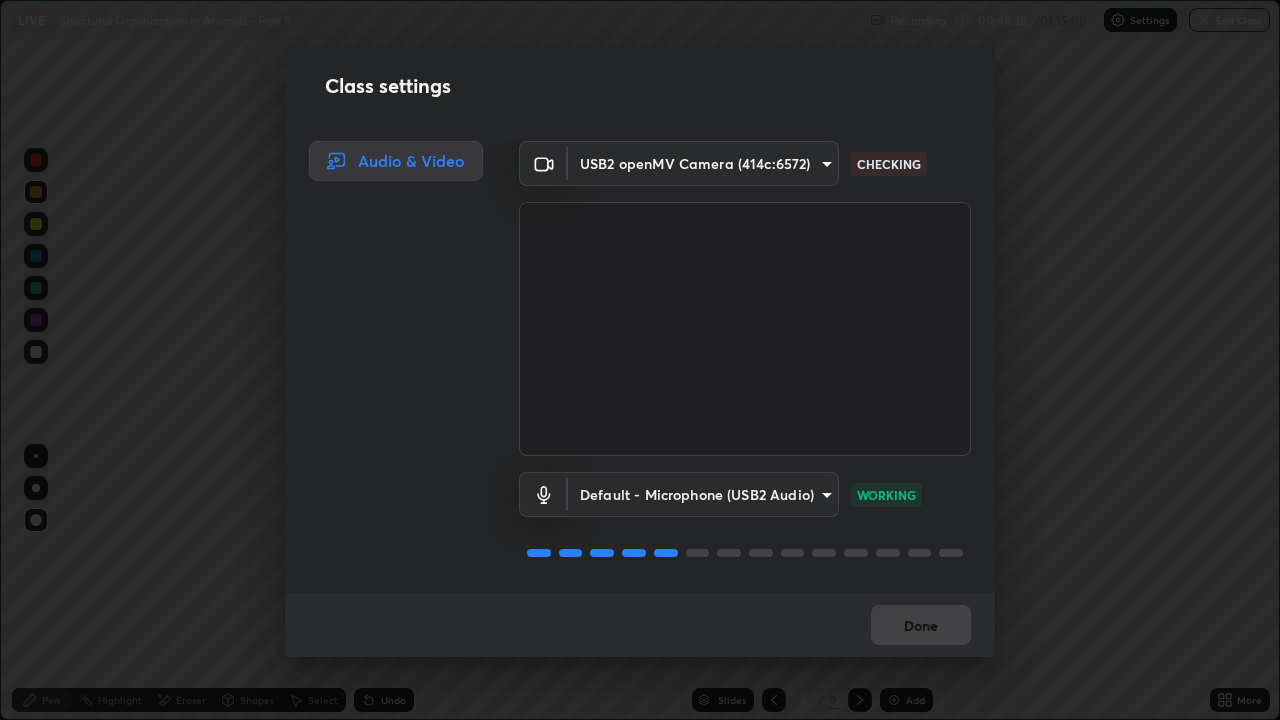 scroll, scrollTop: 2, scrollLeft: 0, axis: vertical 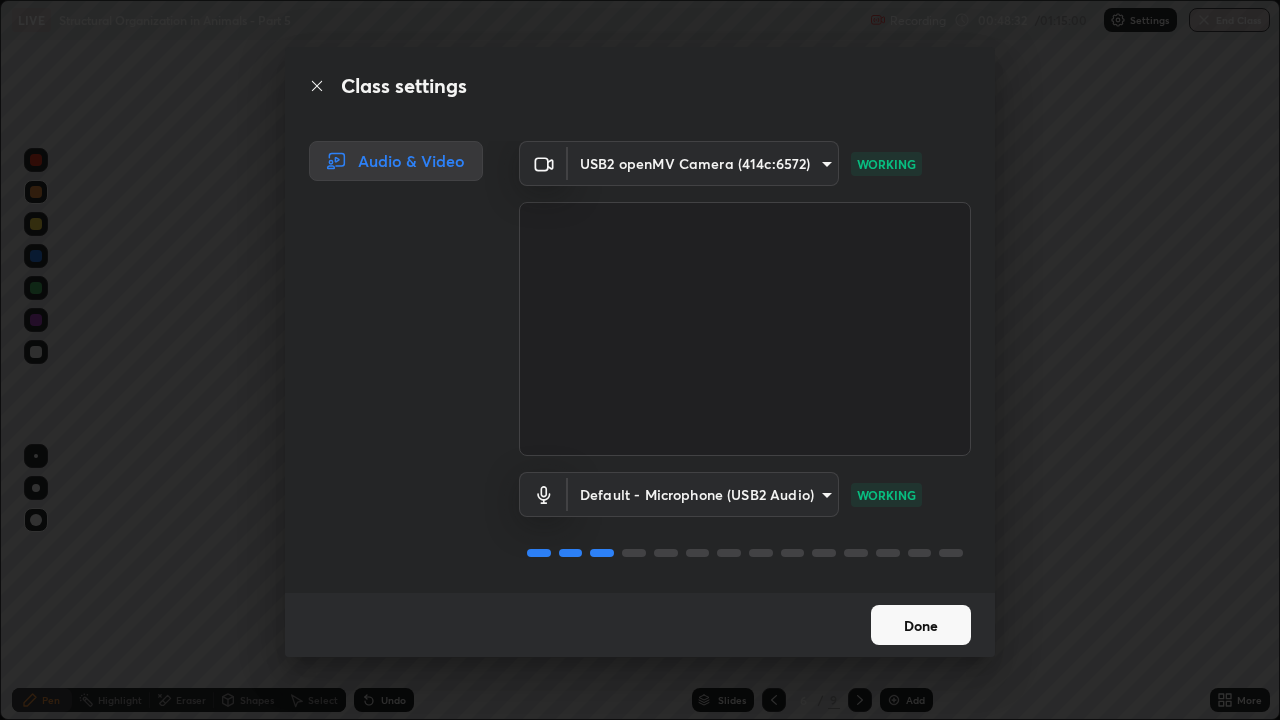 click on "Done" at bounding box center [921, 625] 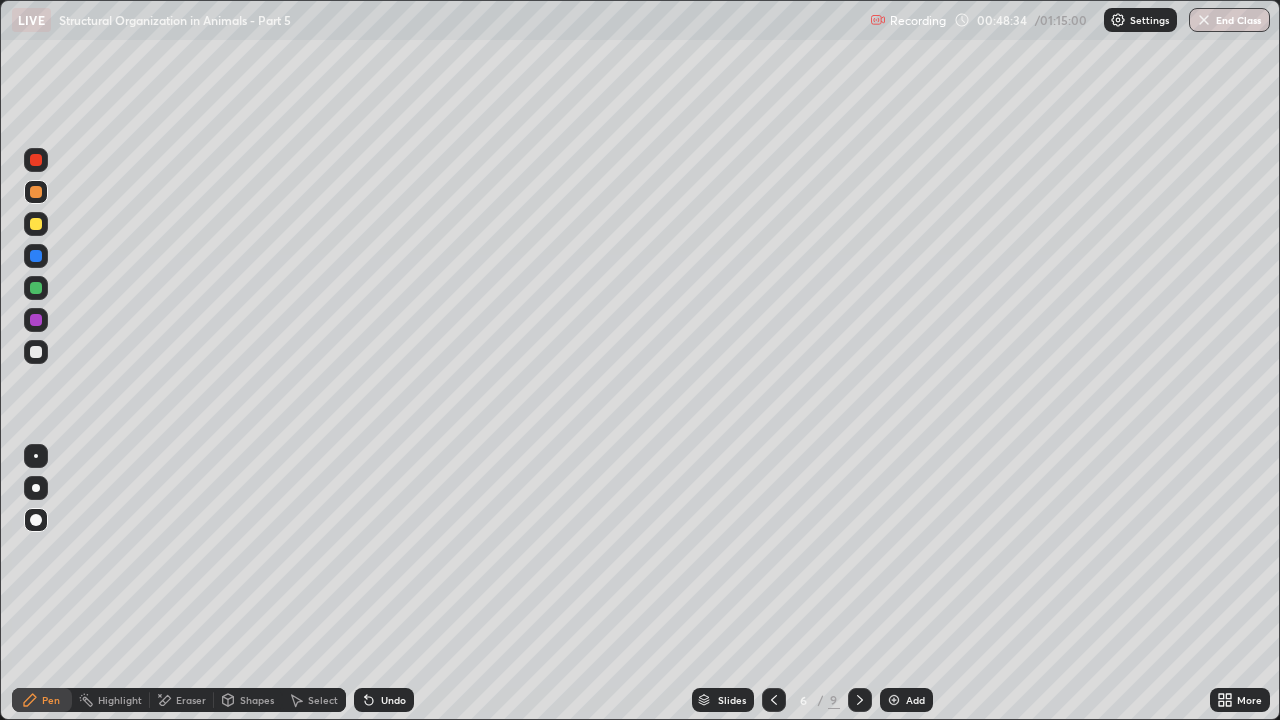 click on "End Class" at bounding box center (1229, 20) 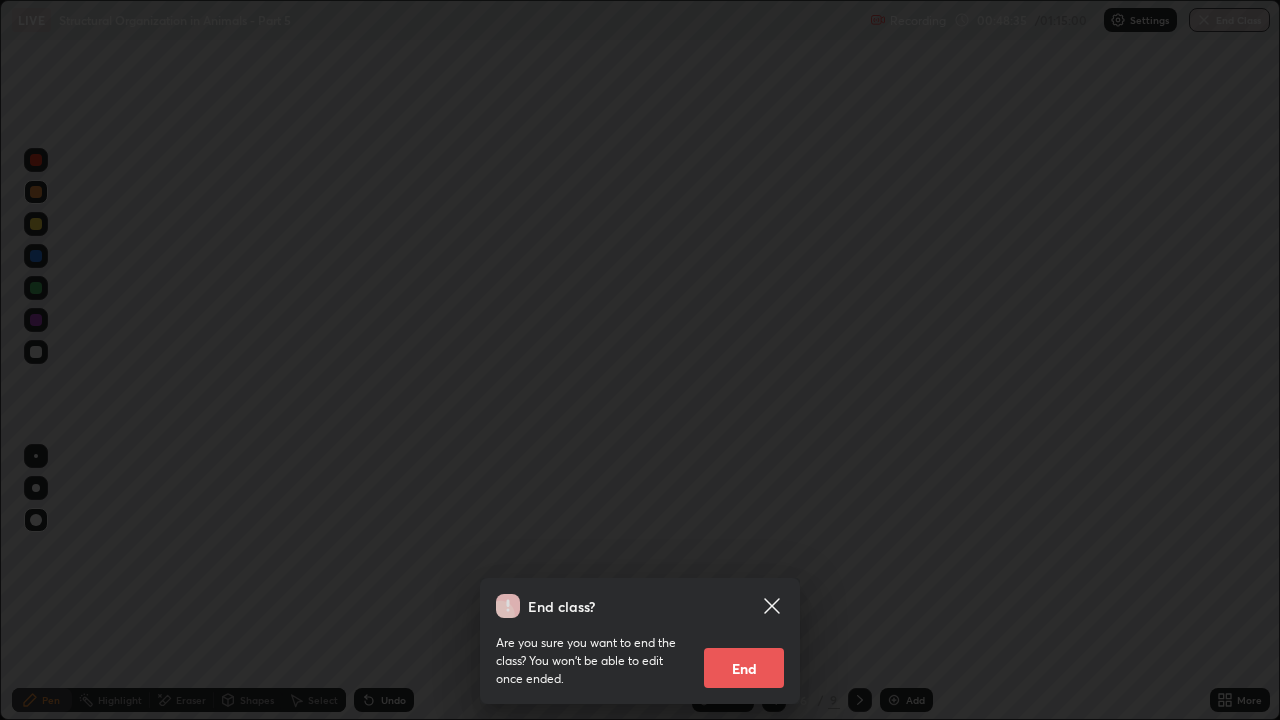 click on "End" at bounding box center [744, 668] 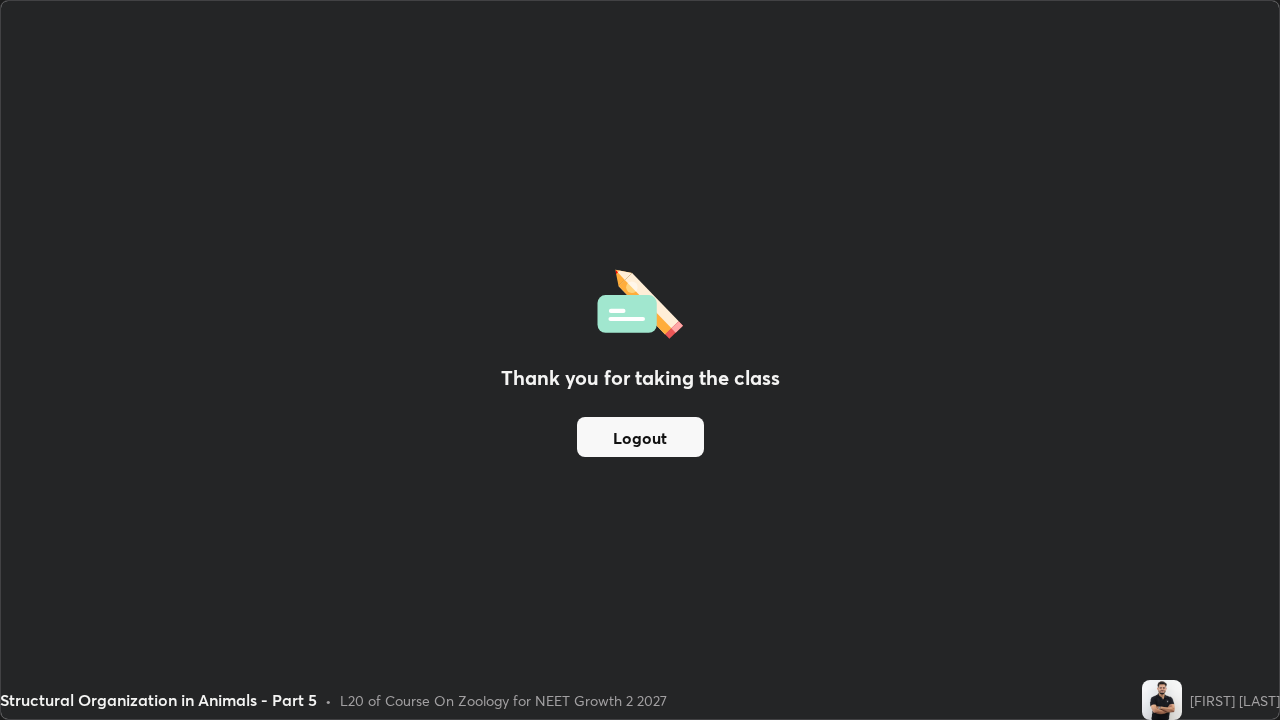 click on "Logout" at bounding box center (640, 437) 